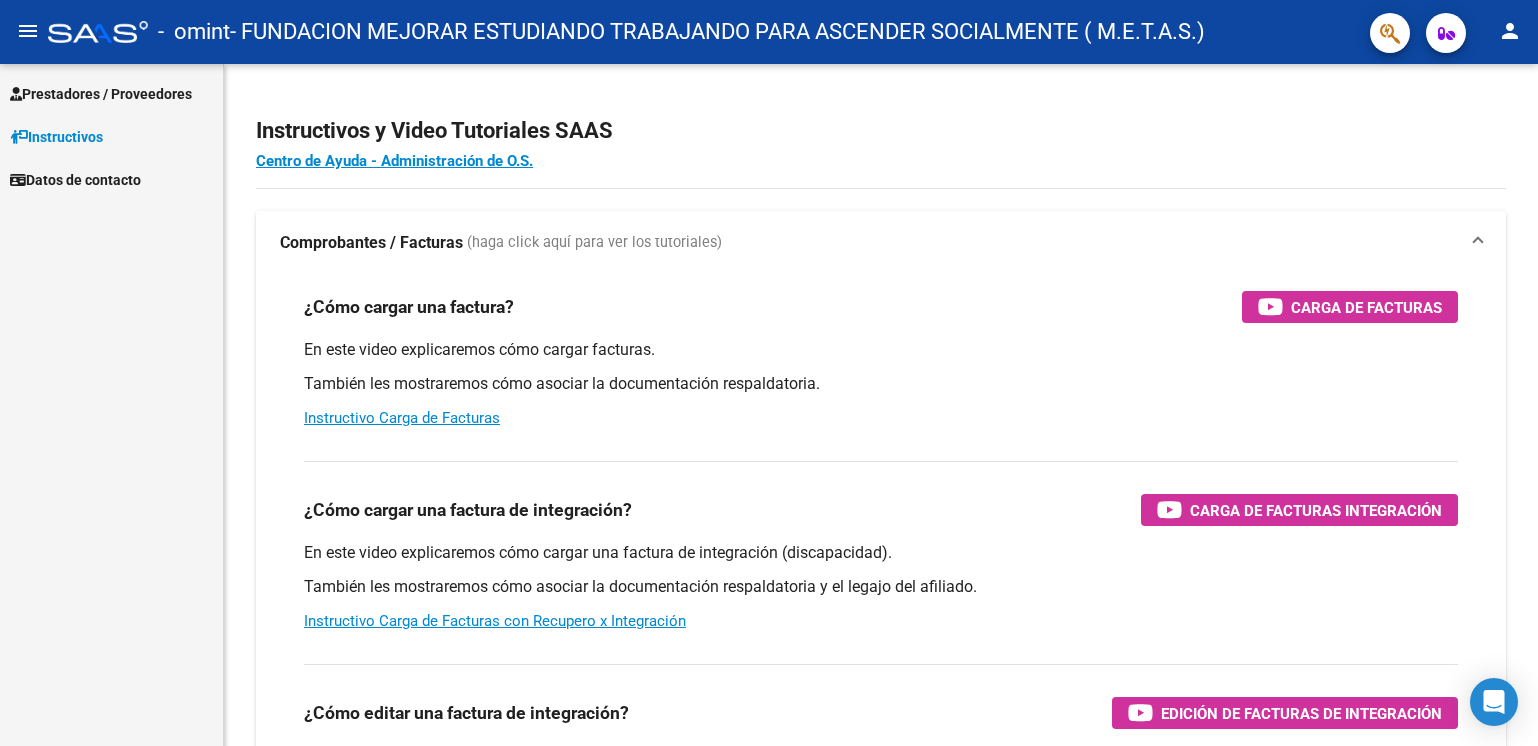 scroll, scrollTop: 0, scrollLeft: 0, axis: both 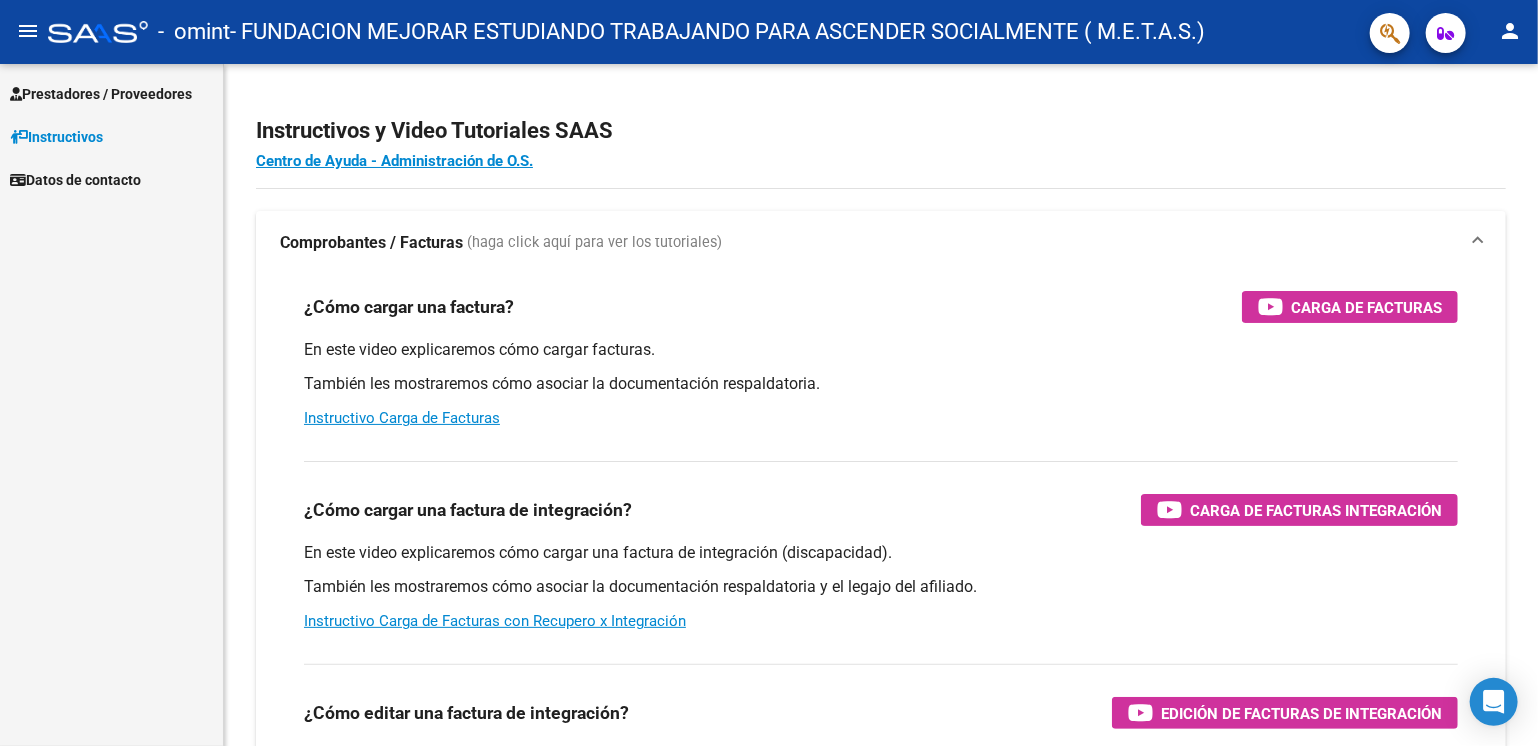 click on "Prestadores / Proveedores" at bounding box center [101, 94] 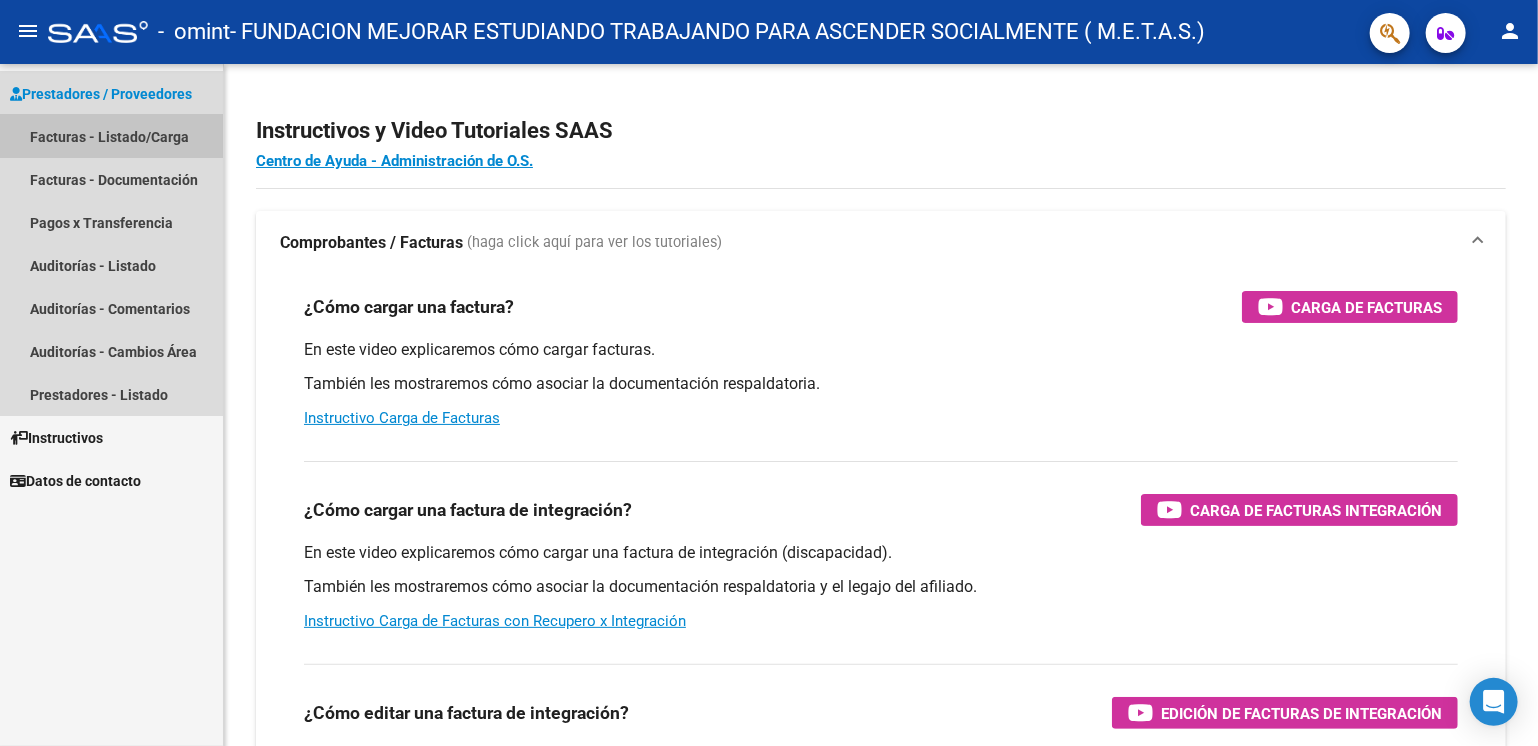 click on "Facturas - Listado/Carga" at bounding box center [111, 136] 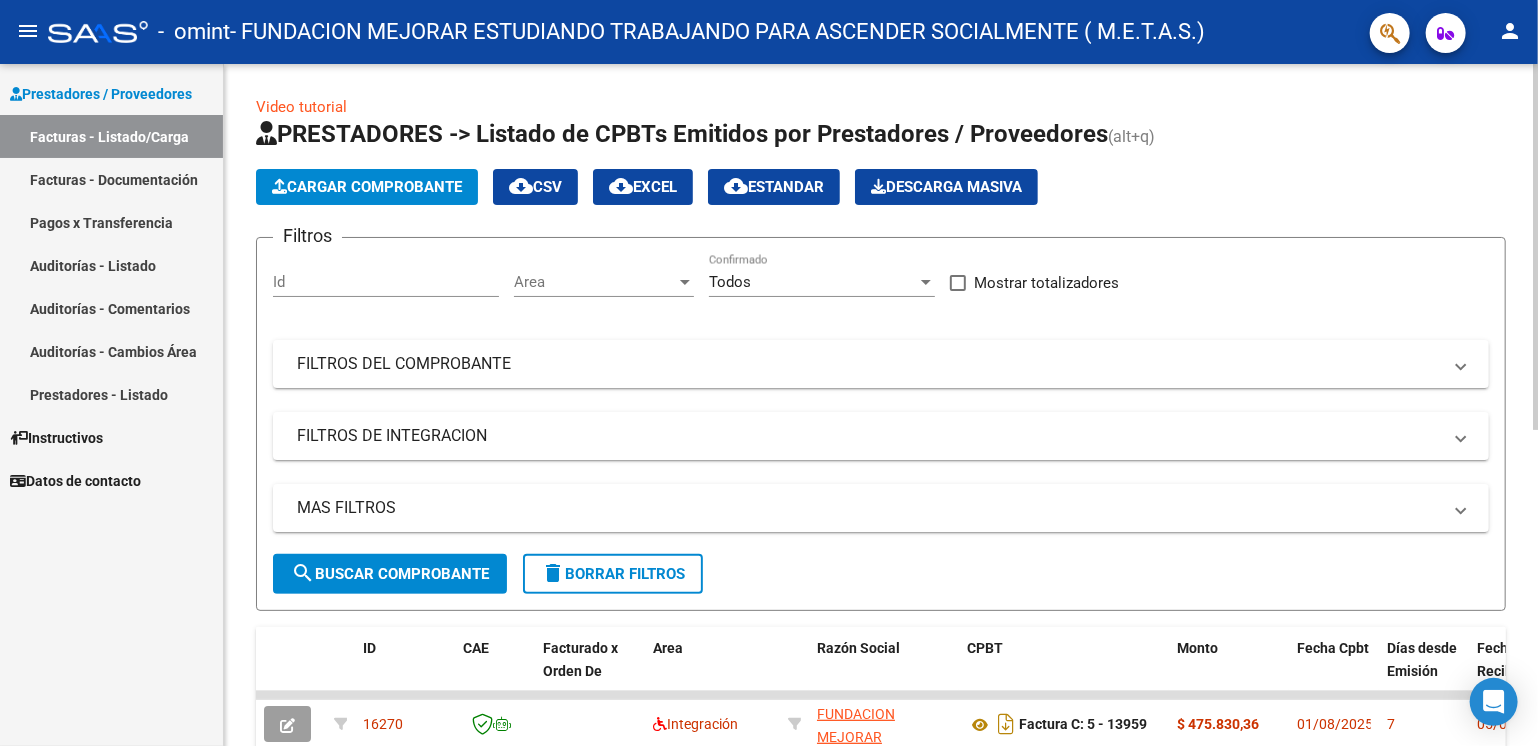 click on "Cargar Comprobante" 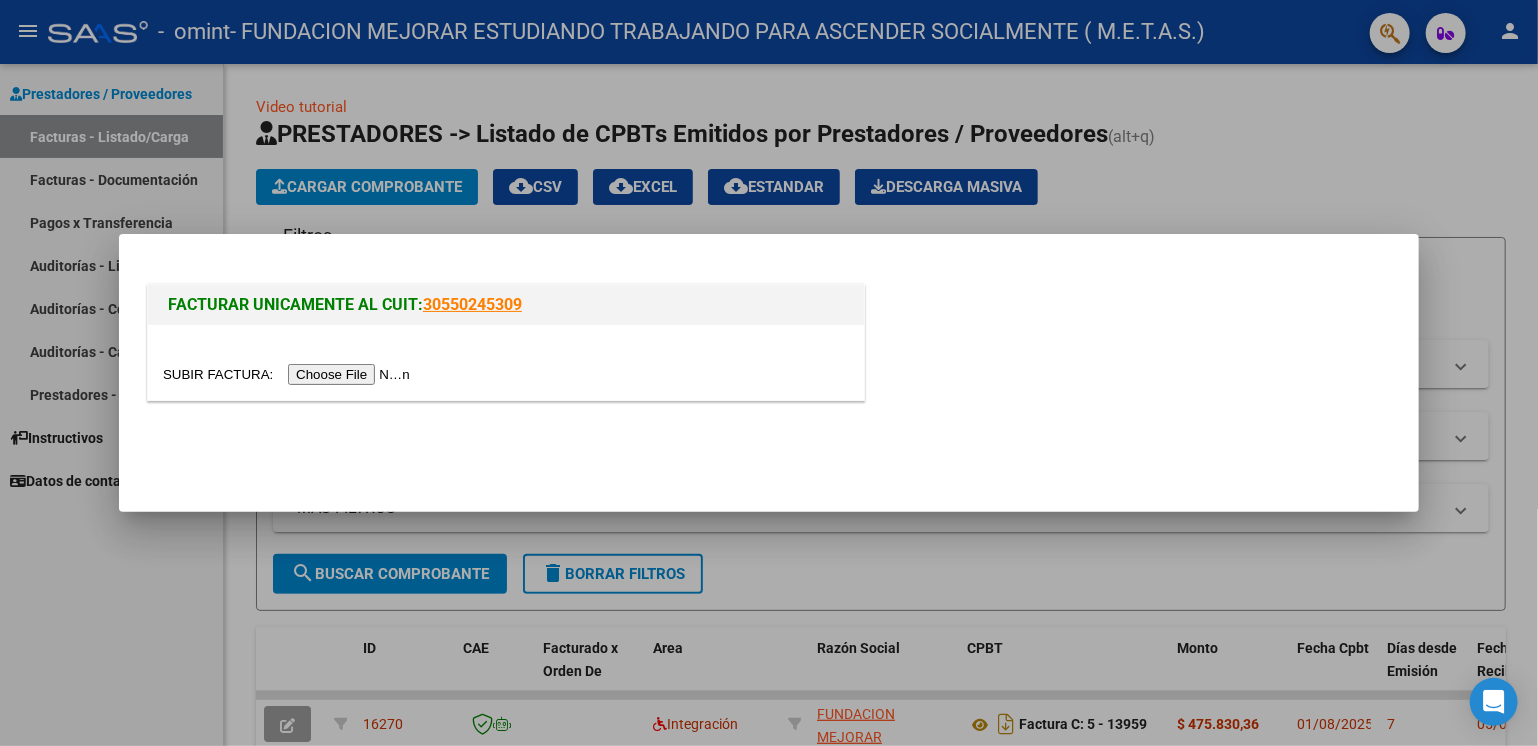 click at bounding box center [289, 374] 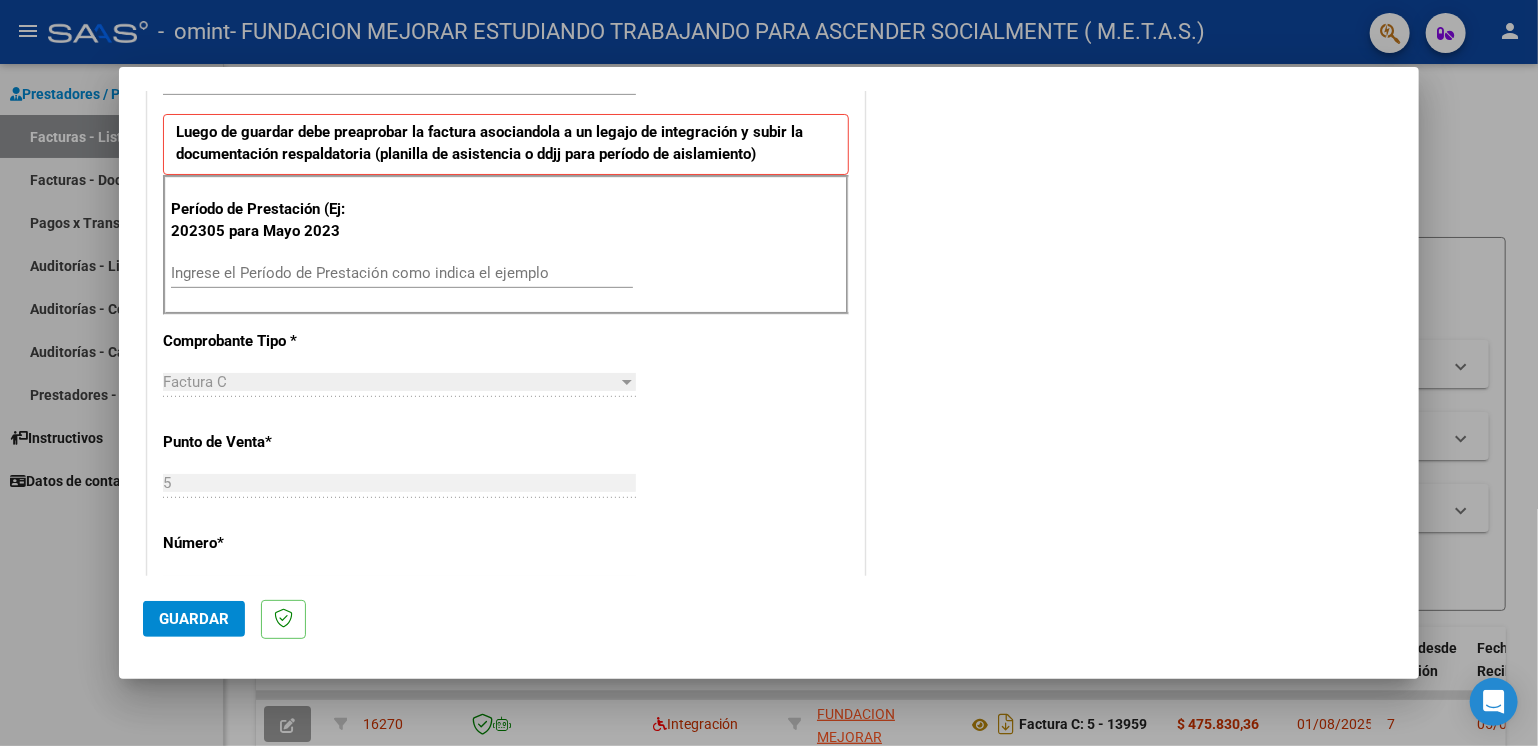 scroll, scrollTop: 500, scrollLeft: 0, axis: vertical 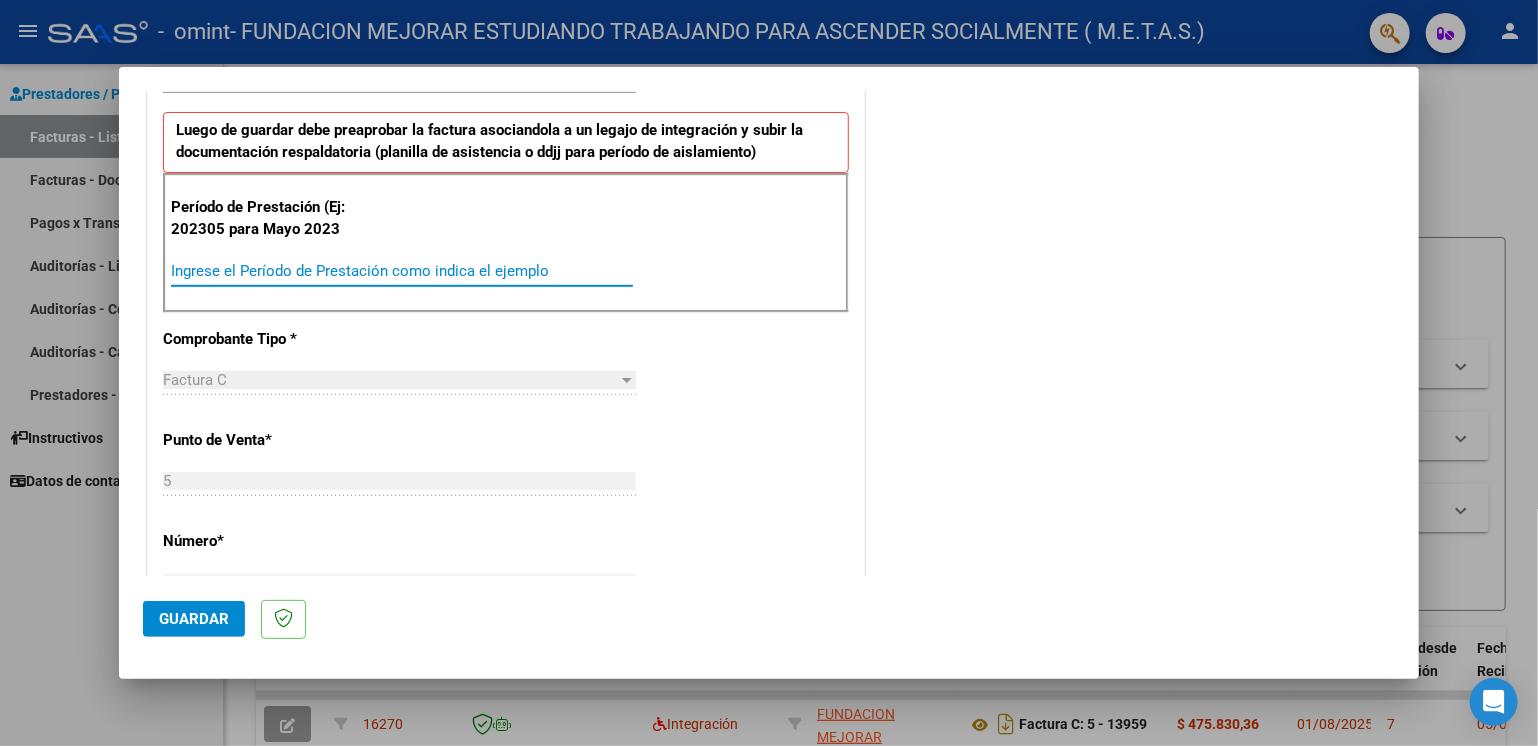 click on "Ingrese el Período de Prestación como indica el ejemplo" at bounding box center (402, 271) 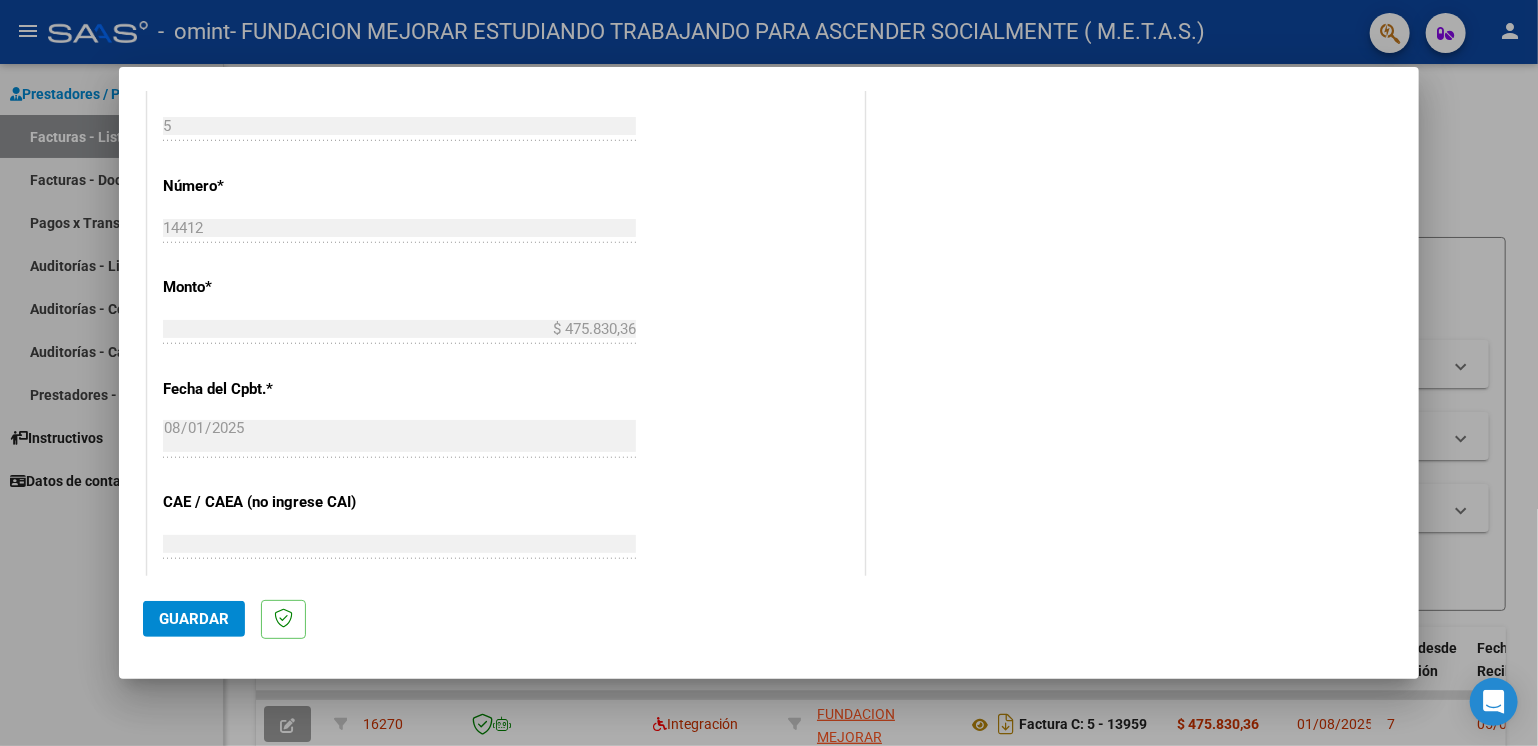 scroll, scrollTop: 1100, scrollLeft: 0, axis: vertical 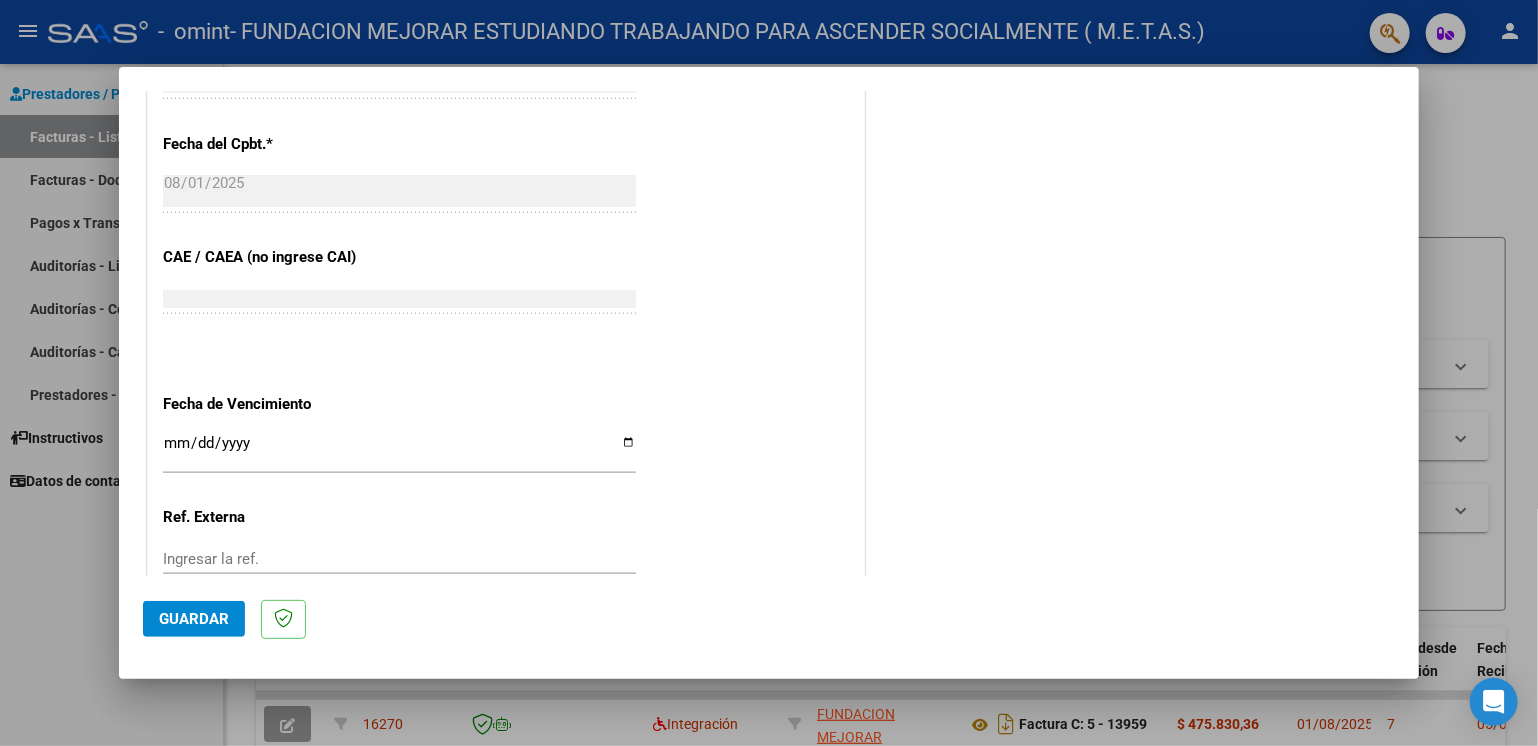type on "202507" 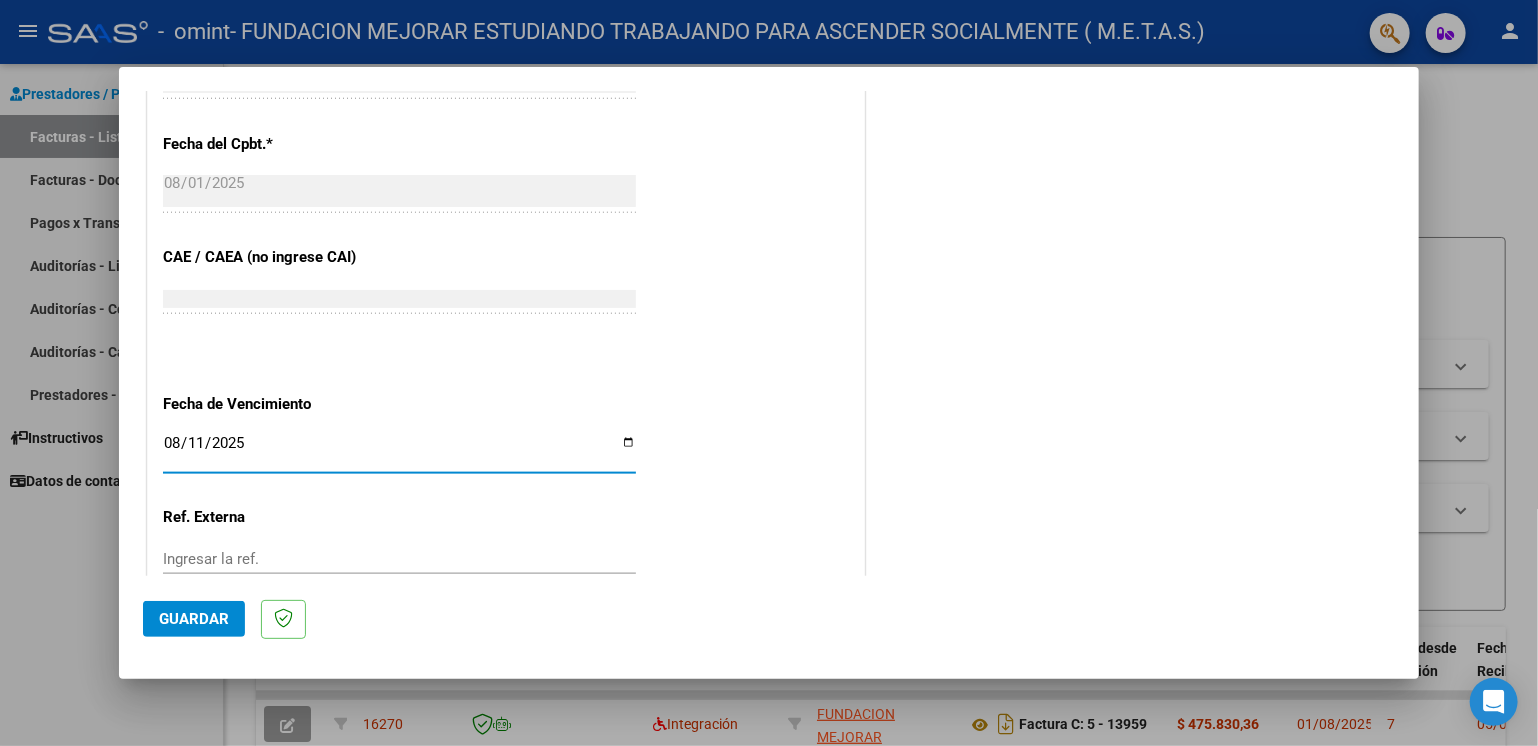 type on "2025-08-11" 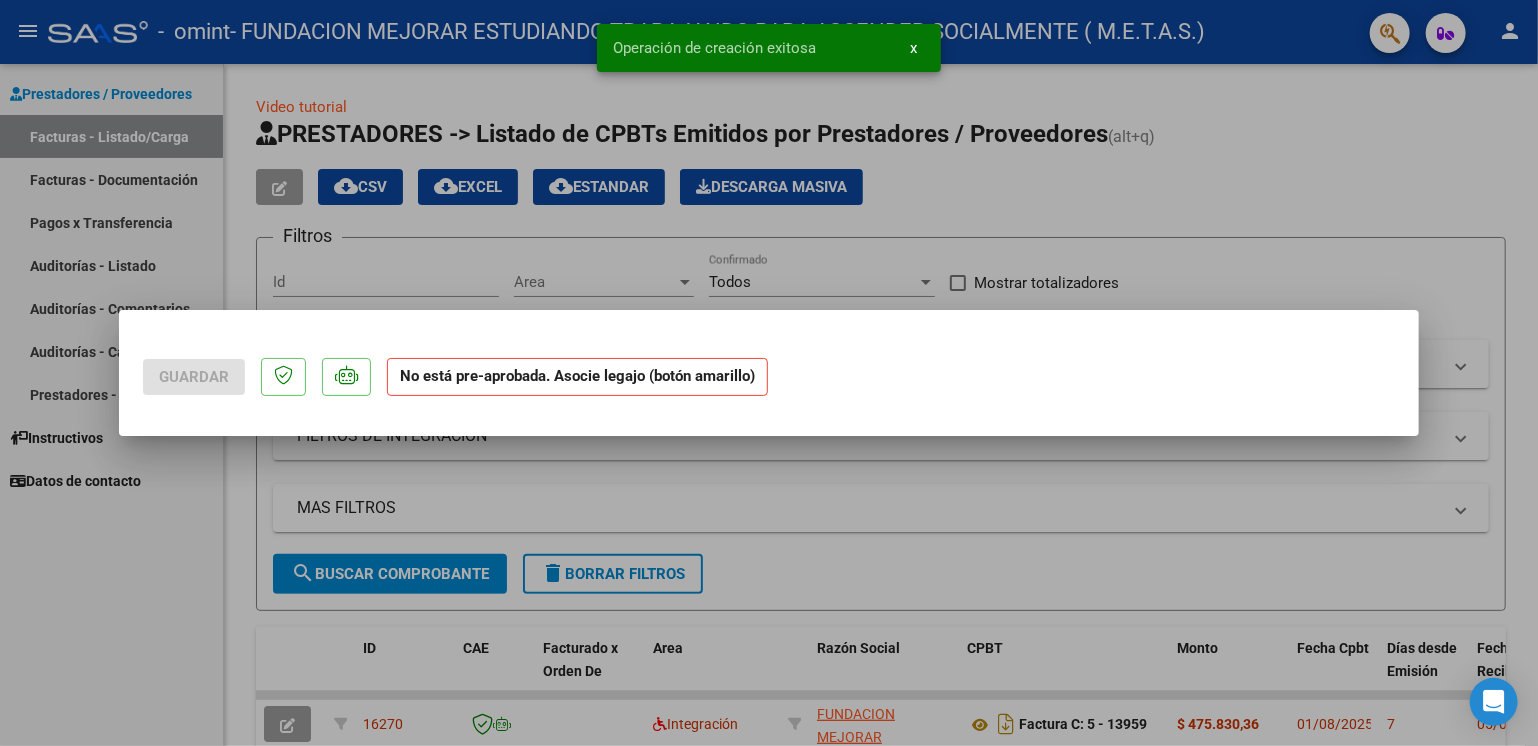 scroll, scrollTop: 0, scrollLeft: 0, axis: both 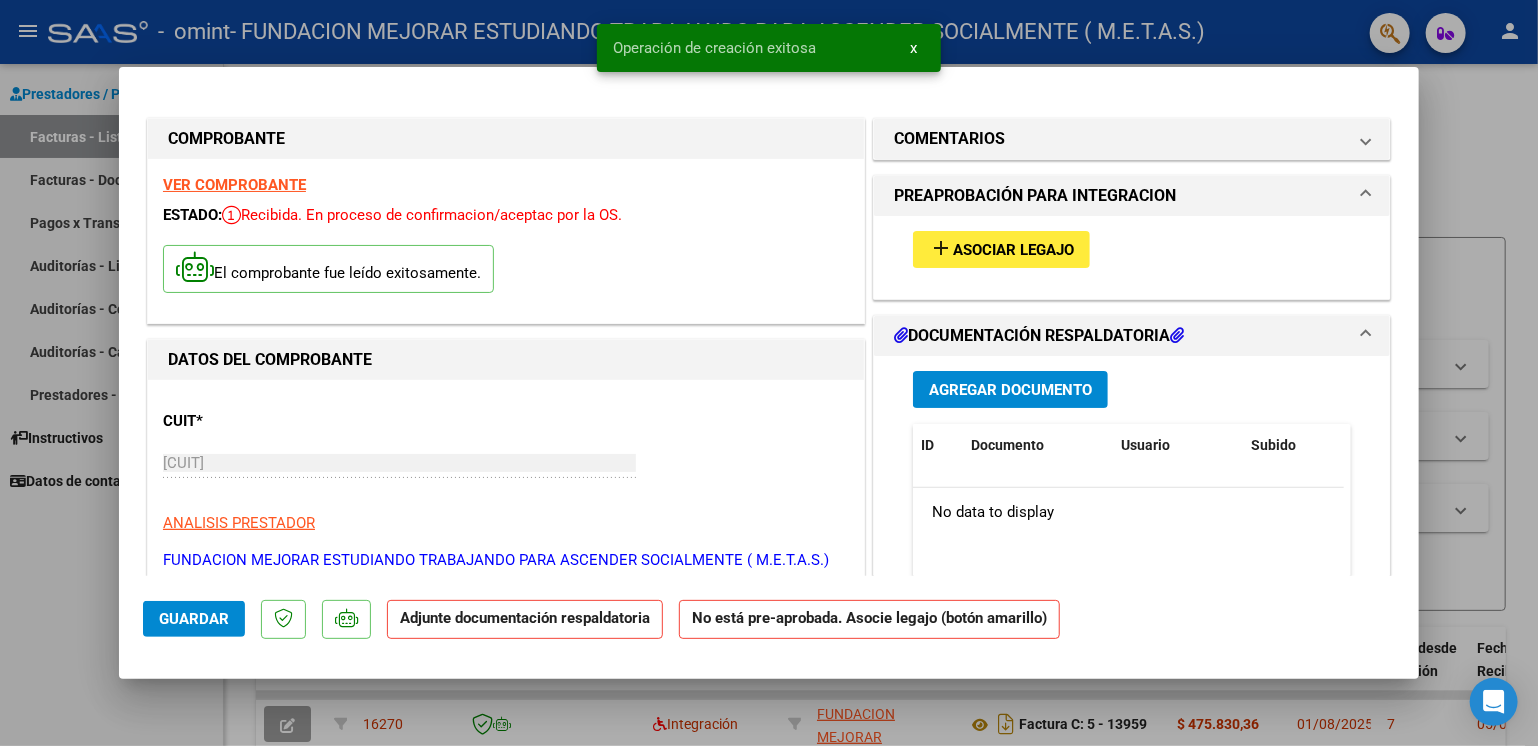 click on "VER COMPROBANTE" at bounding box center [234, 185] 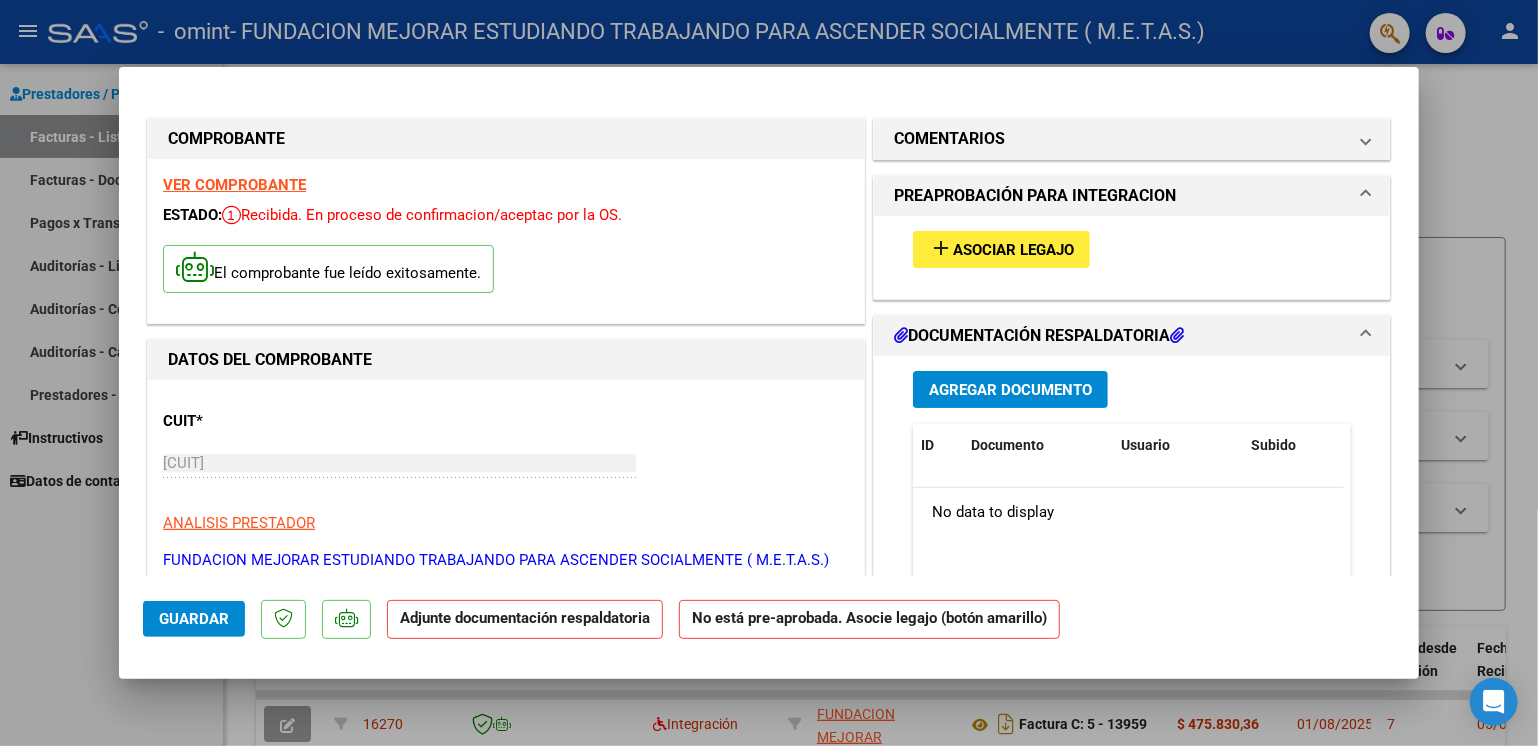click on "Asociar Legajo" at bounding box center (1013, 250) 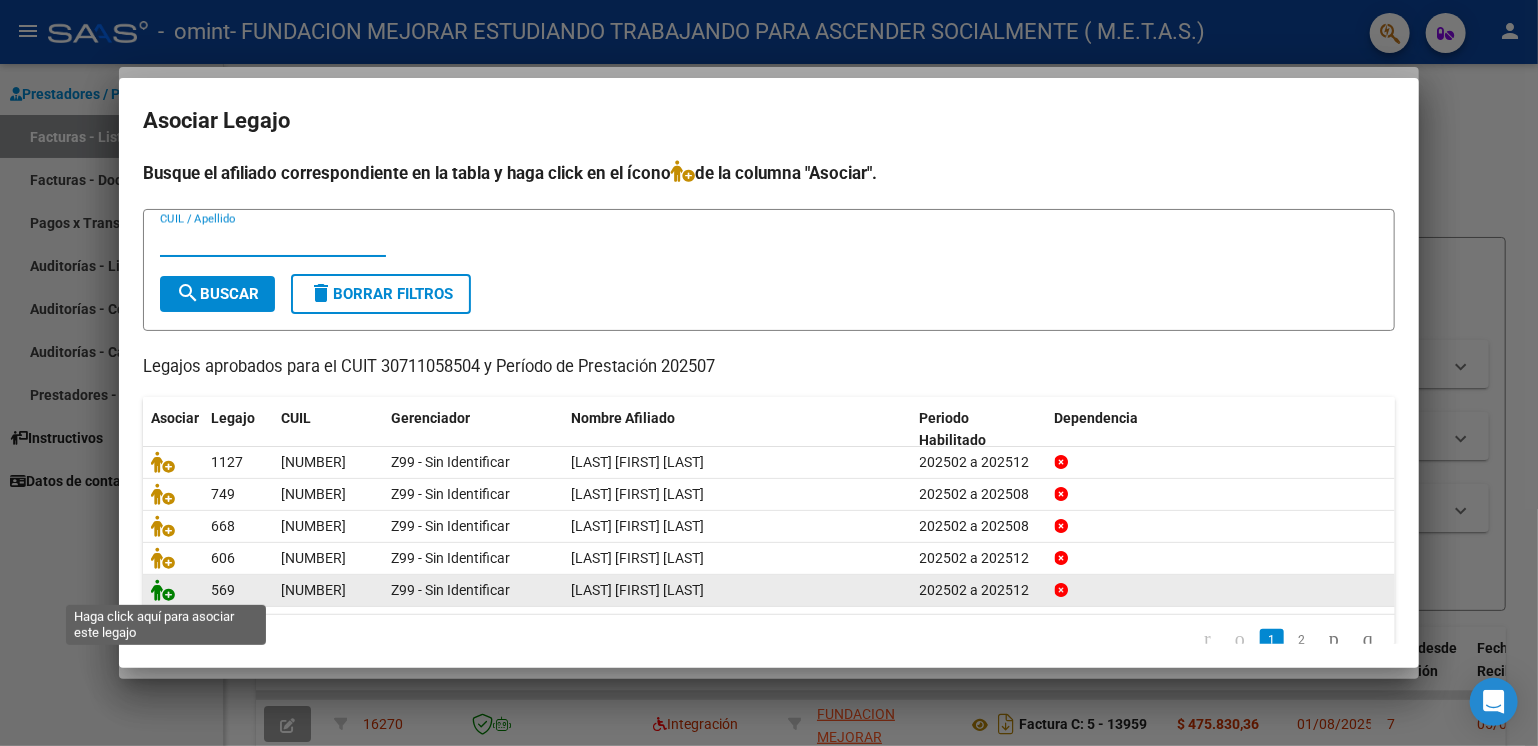 click 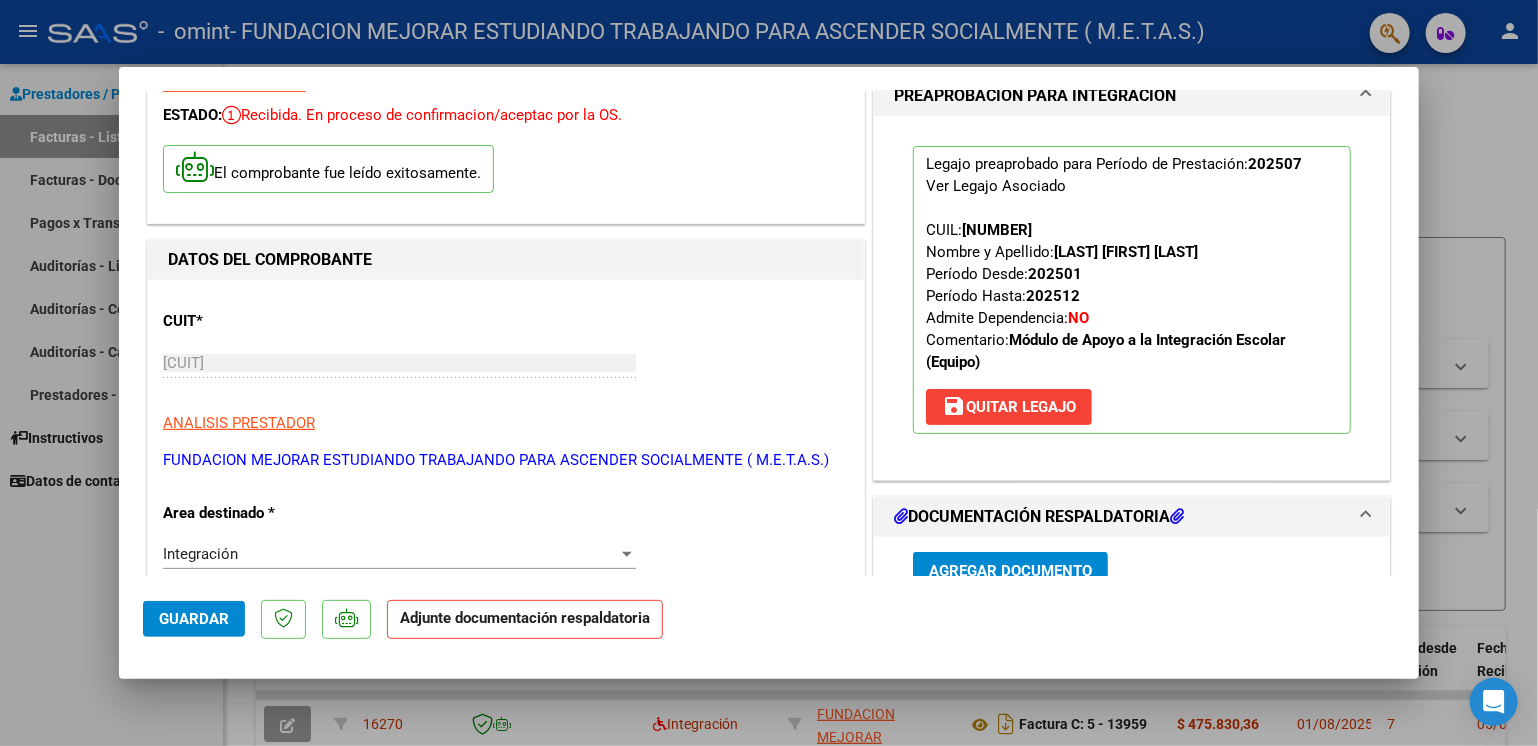 scroll, scrollTop: 200, scrollLeft: 0, axis: vertical 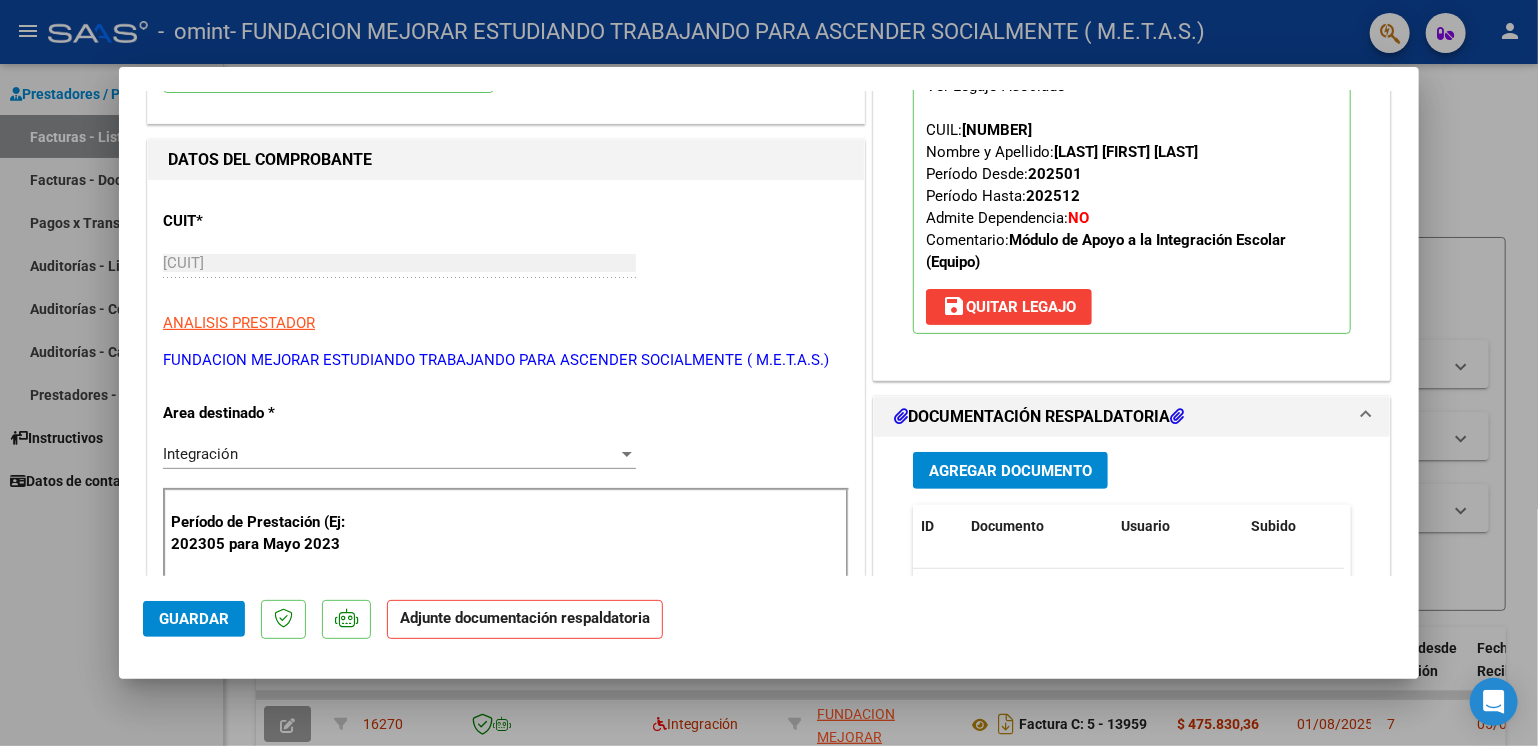 click on "Agregar Documento" at bounding box center [1010, 471] 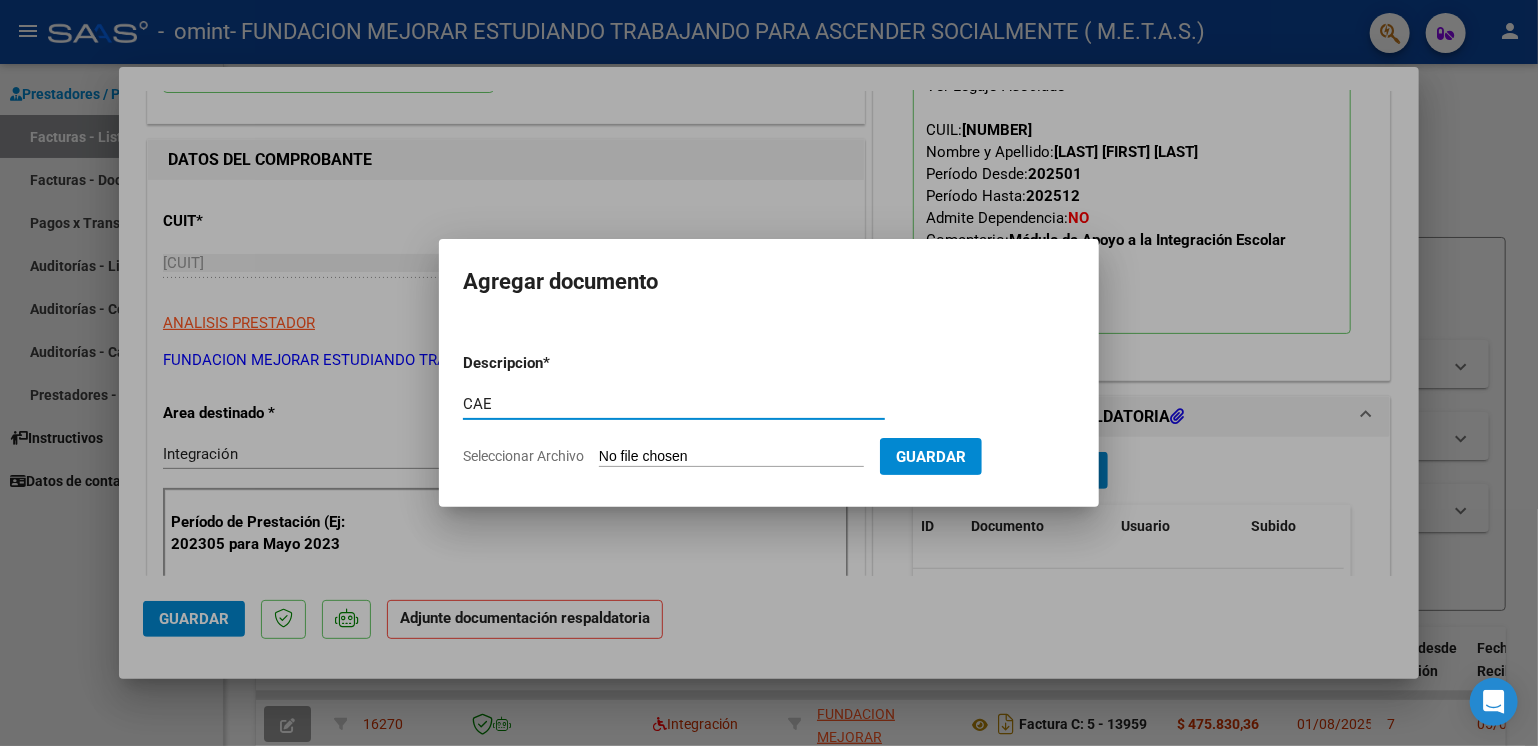 type on "CAE" 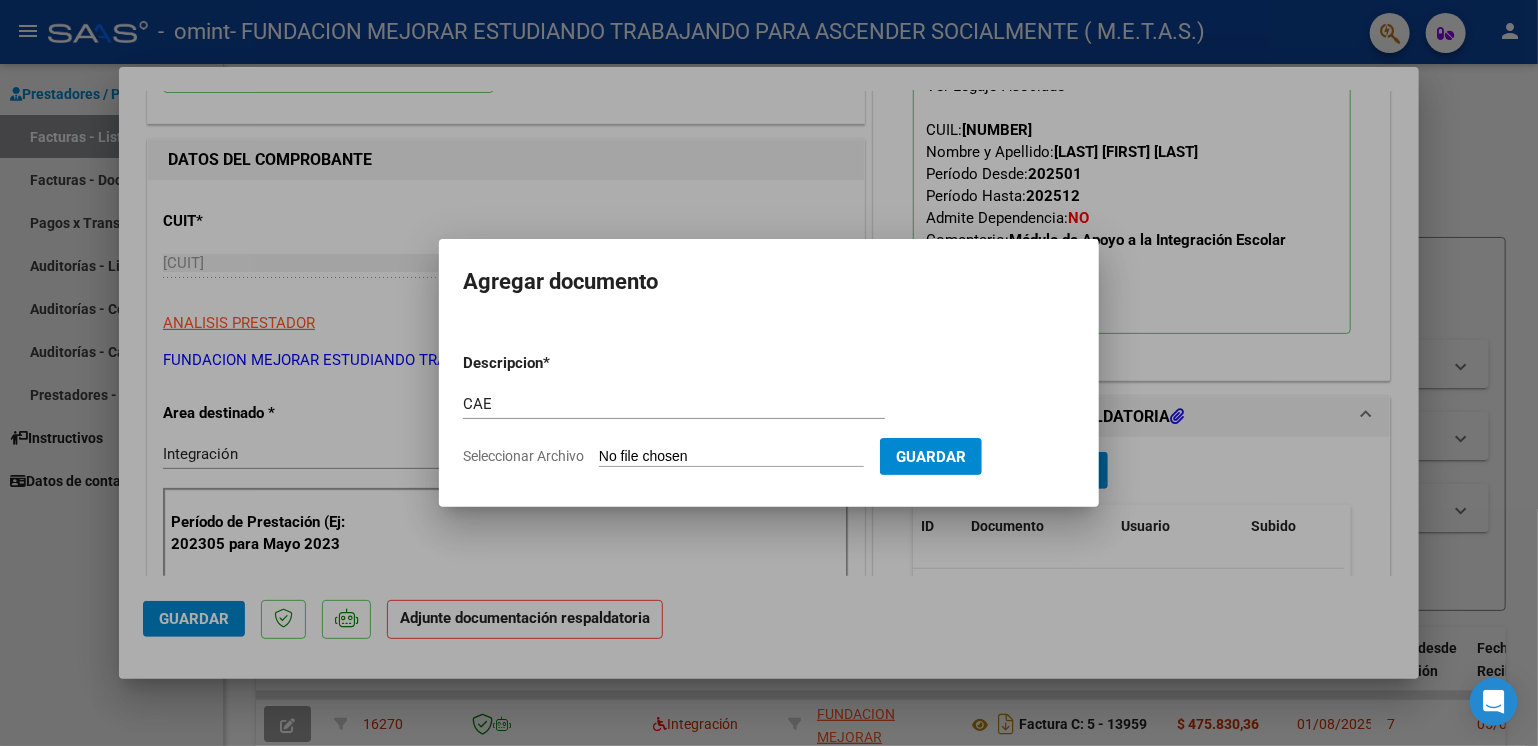 type on "C:\fakepath\CAE FC 14412.pdf" 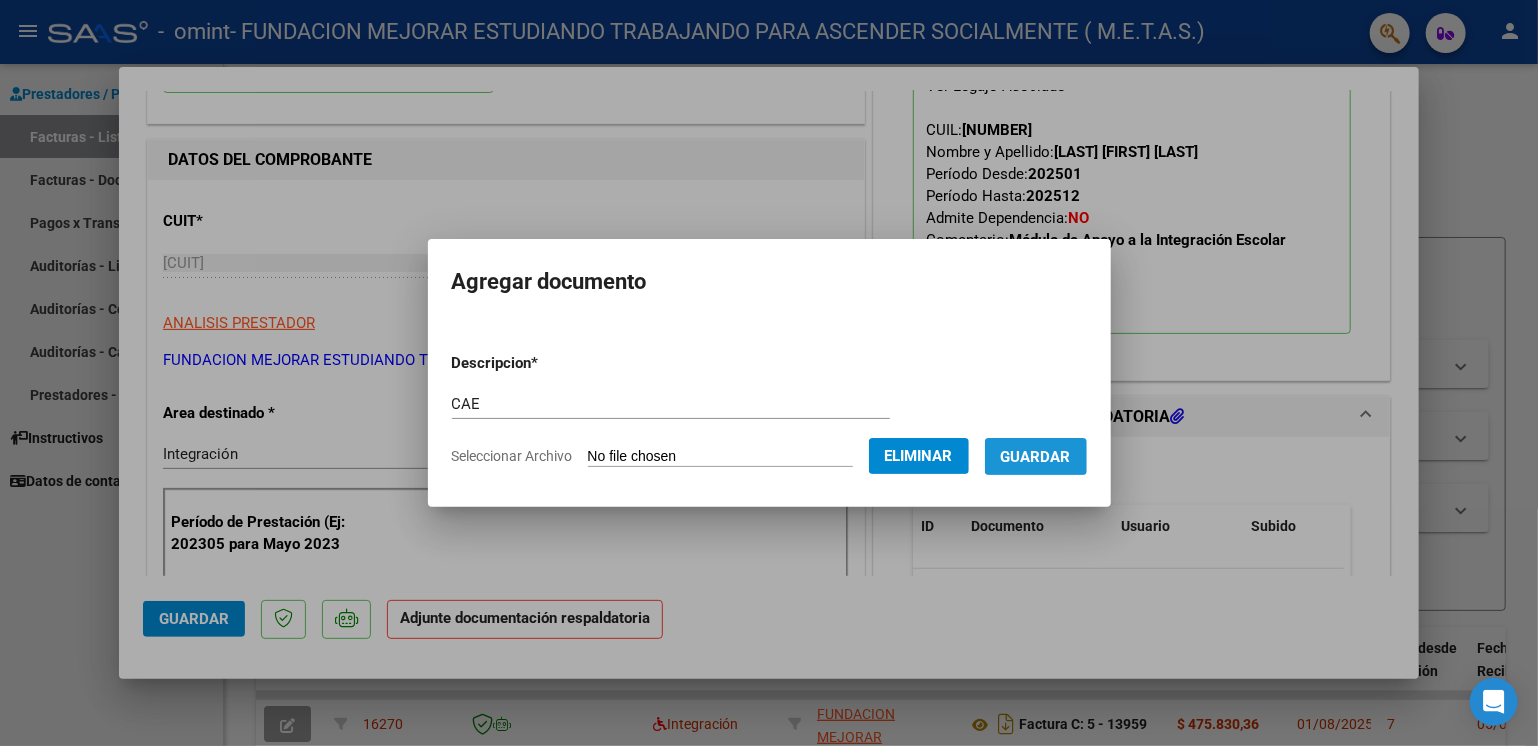 click on "Guardar" at bounding box center (1036, 457) 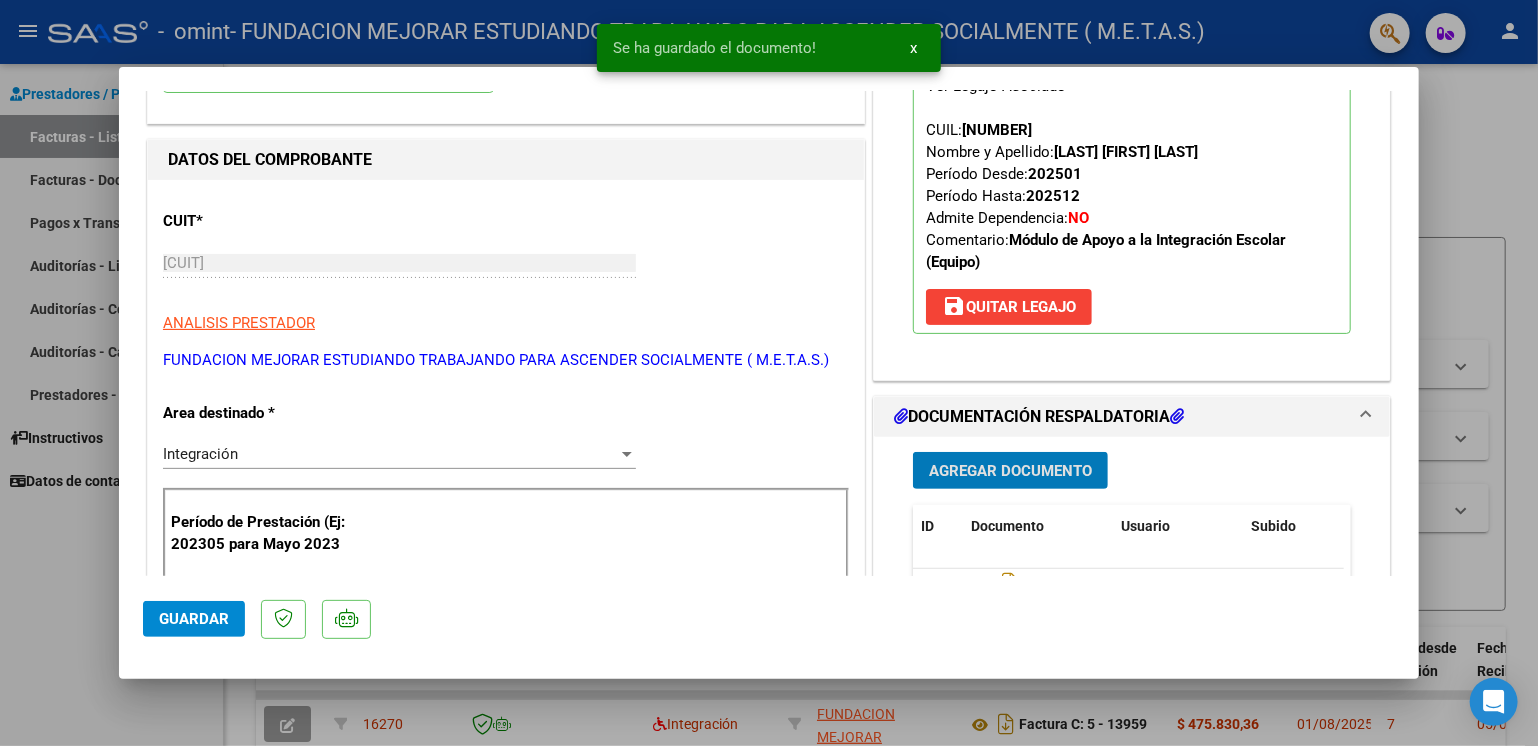 click on "Agregar Documento" at bounding box center [1010, 471] 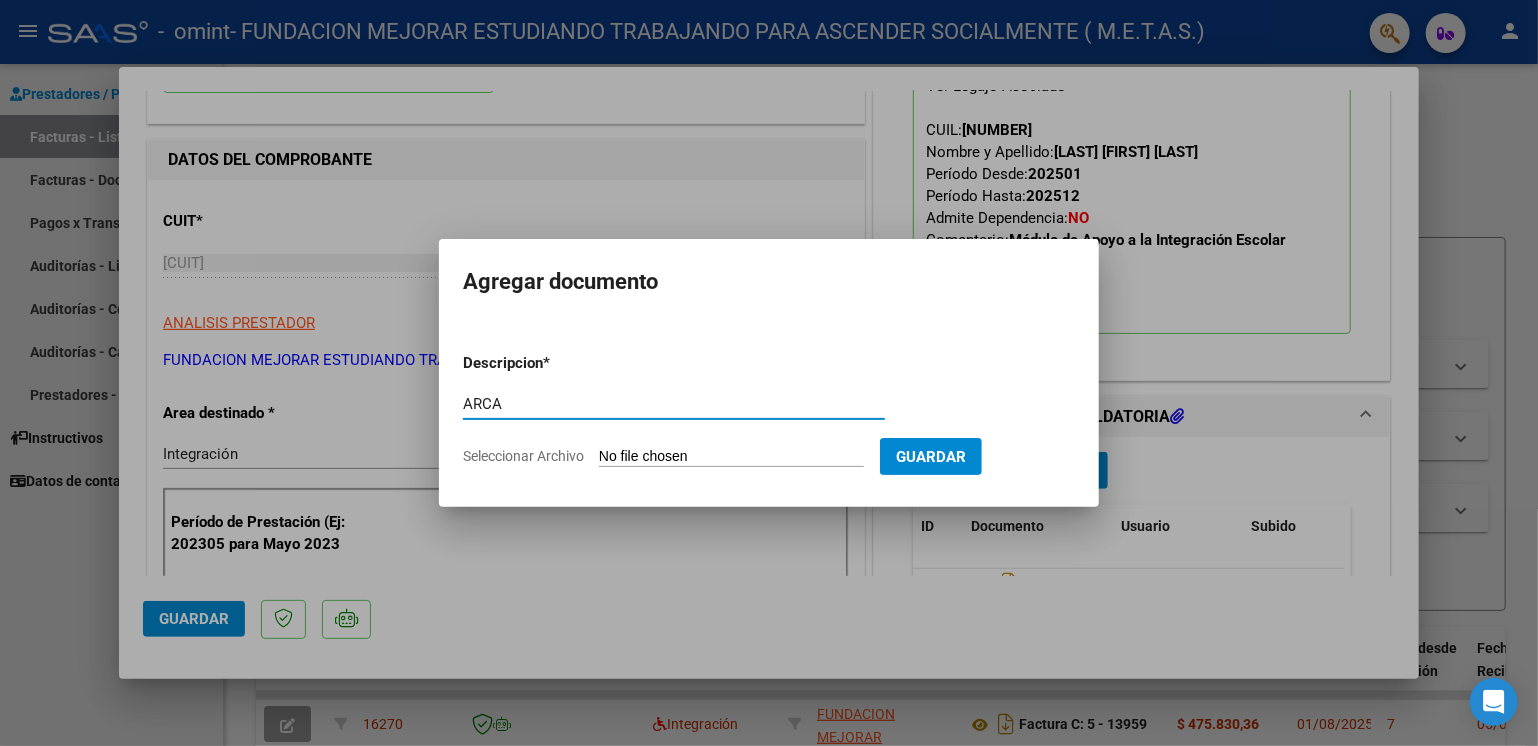 type on "ARCA" 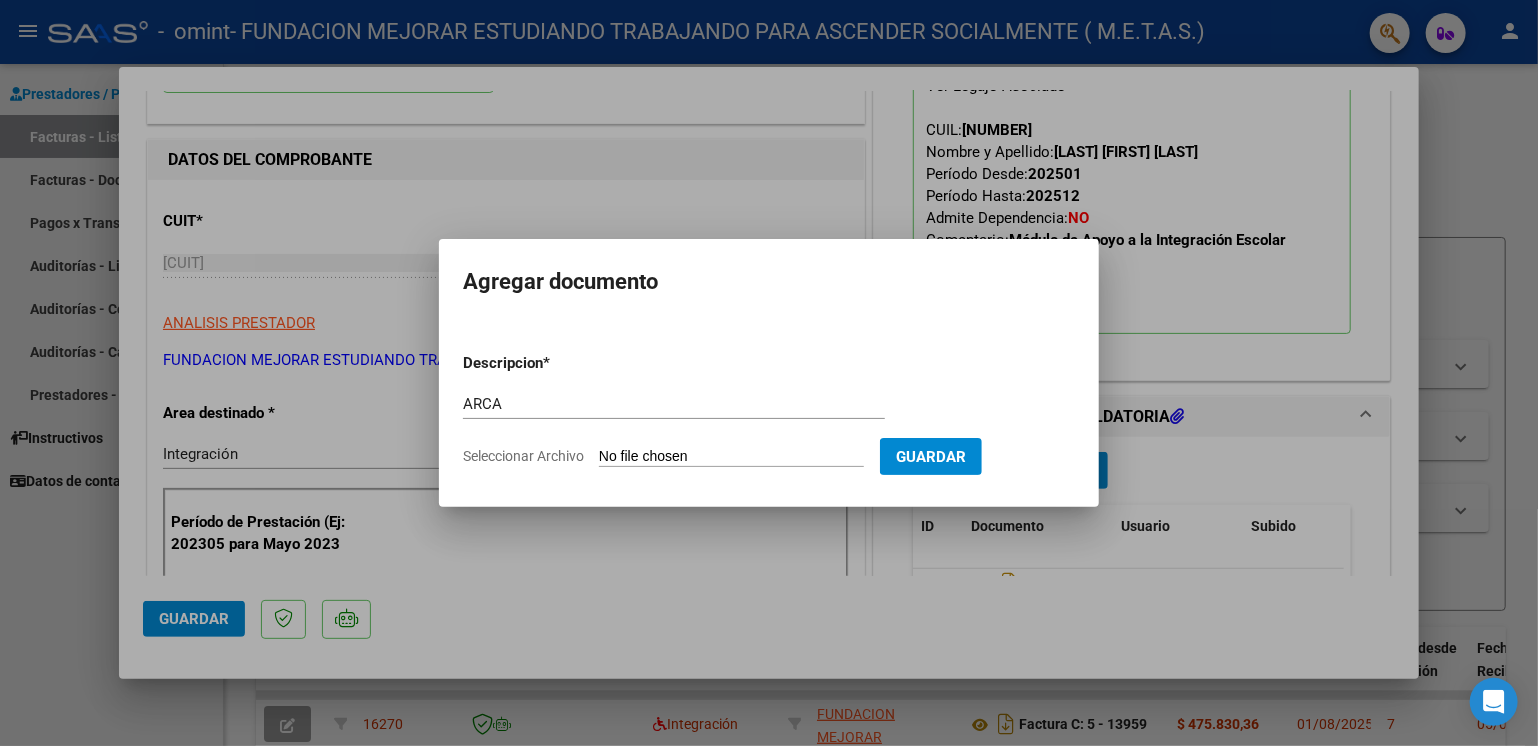type on "C:\fakepath\AFIP ARCA.pdf" 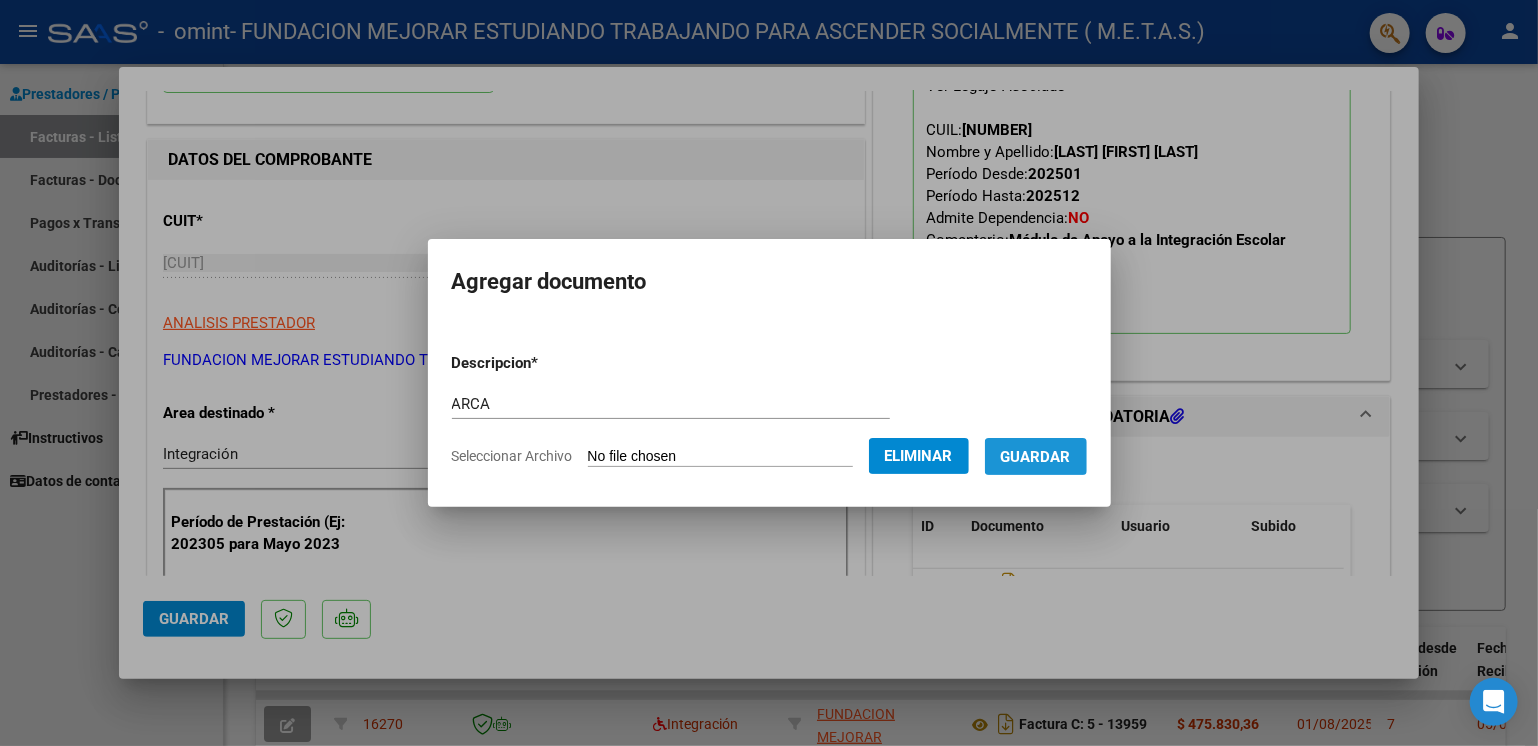 click on "Guardar" at bounding box center [1036, 457] 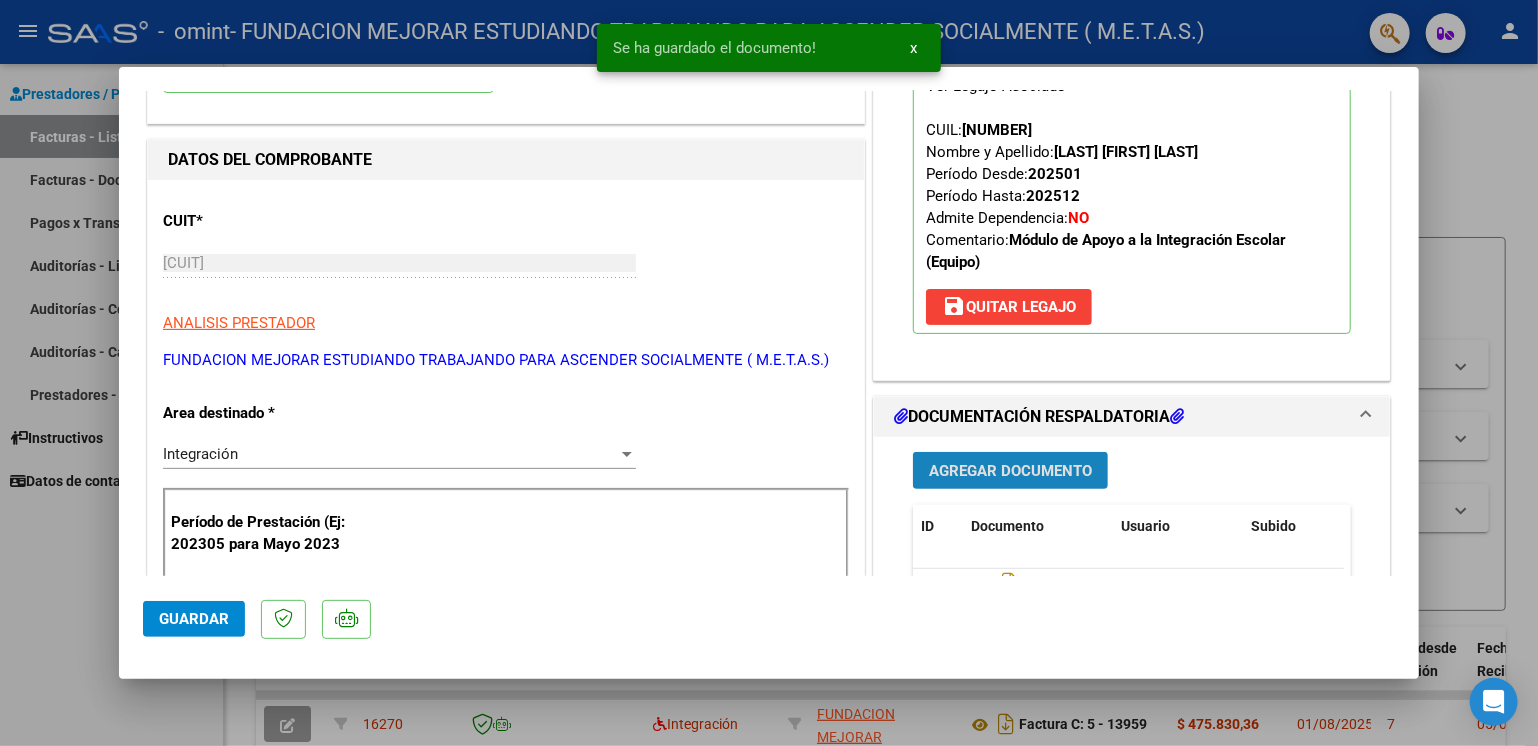 click on "Agregar Documento" at bounding box center (1010, 471) 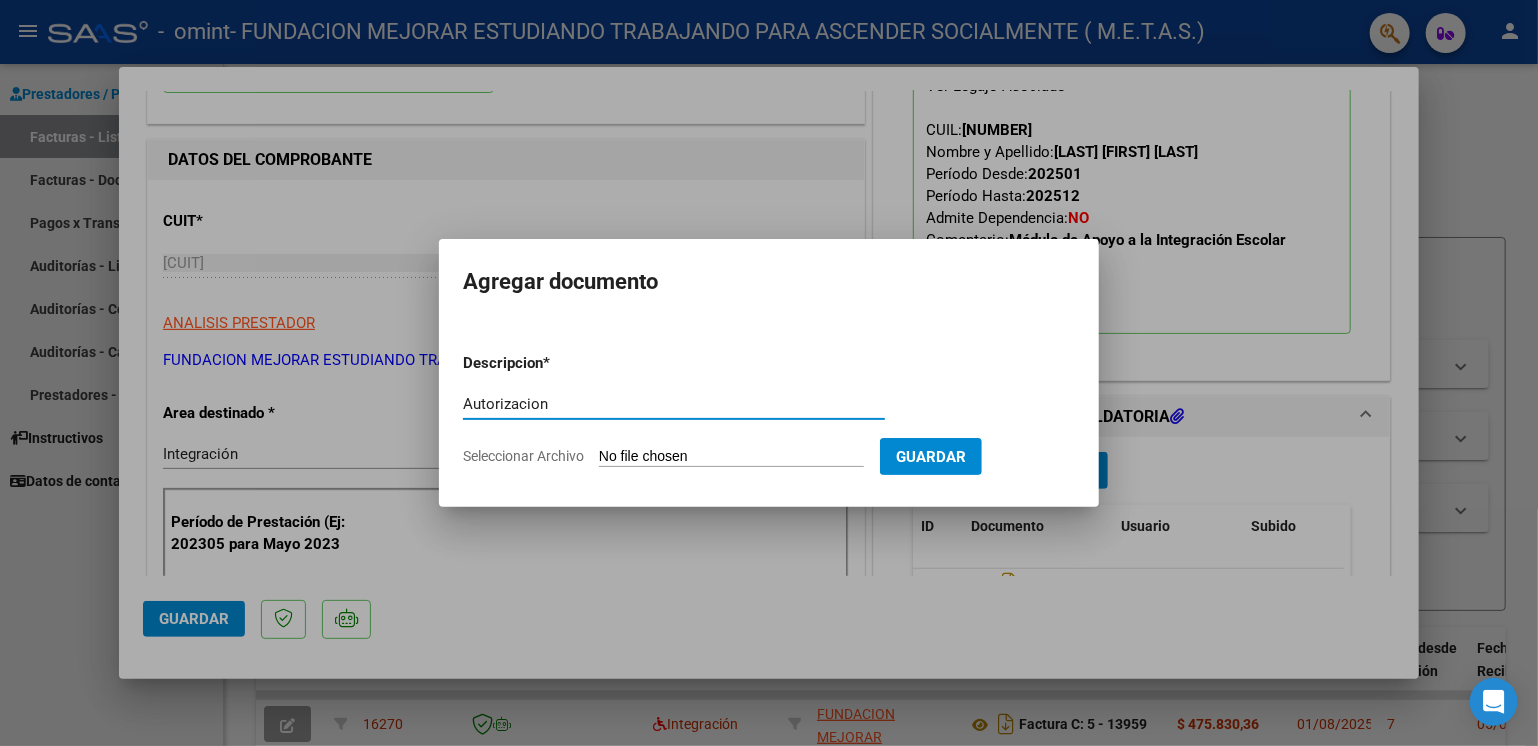 type on "Autorizacion" 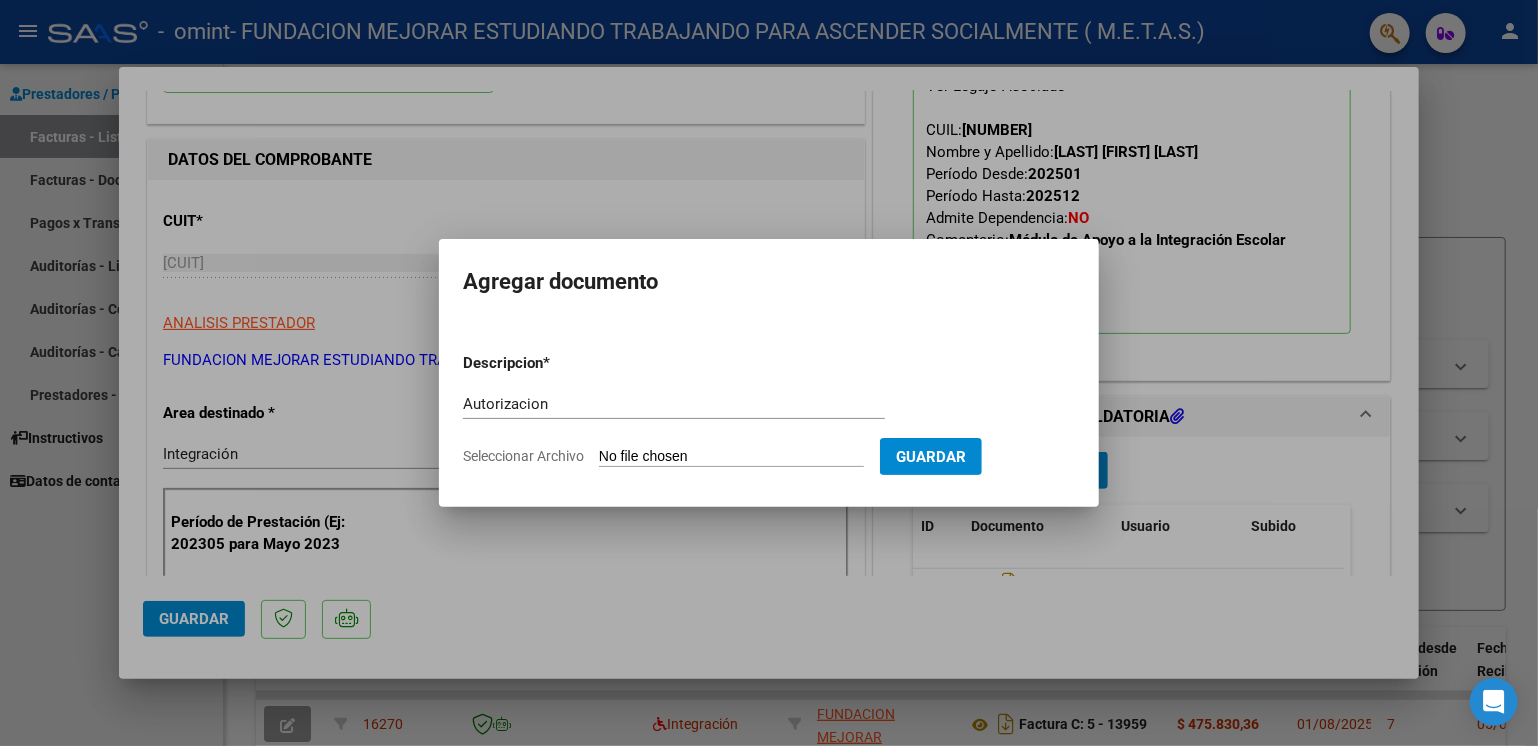 type on "C:\fakepath\[LAST] [FIRST] (Feb-Dic).PNG" 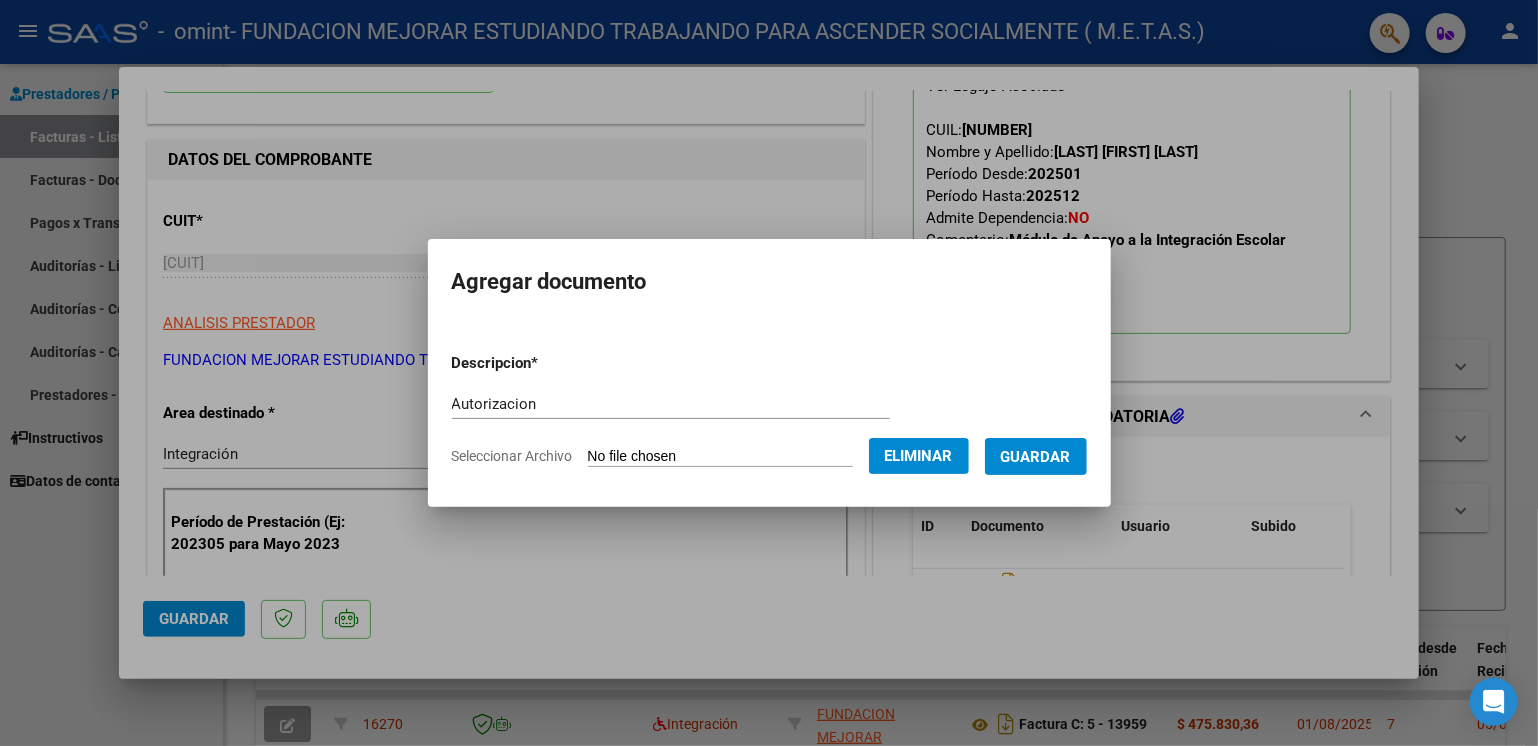 click on "Guardar" at bounding box center [1036, 457] 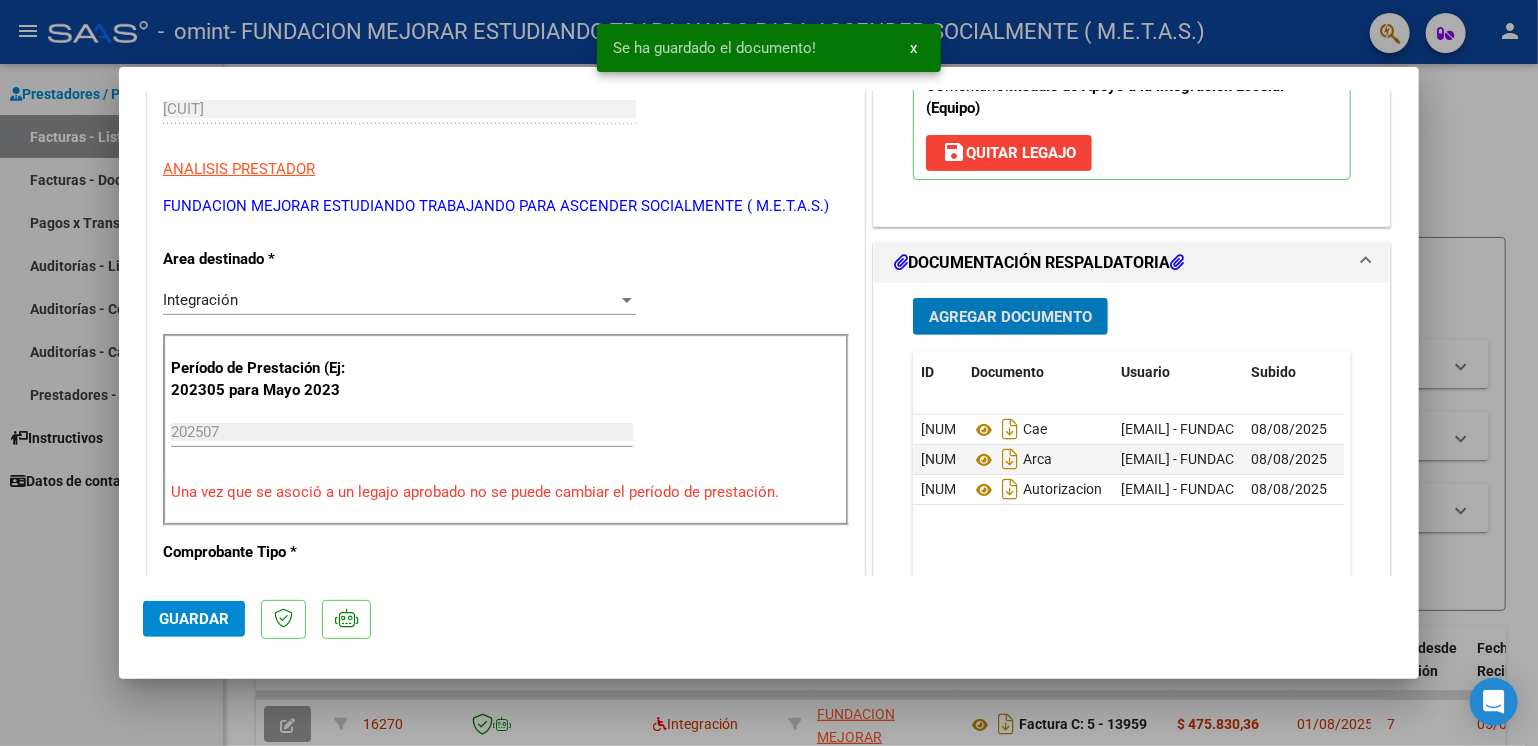scroll, scrollTop: 500, scrollLeft: 0, axis: vertical 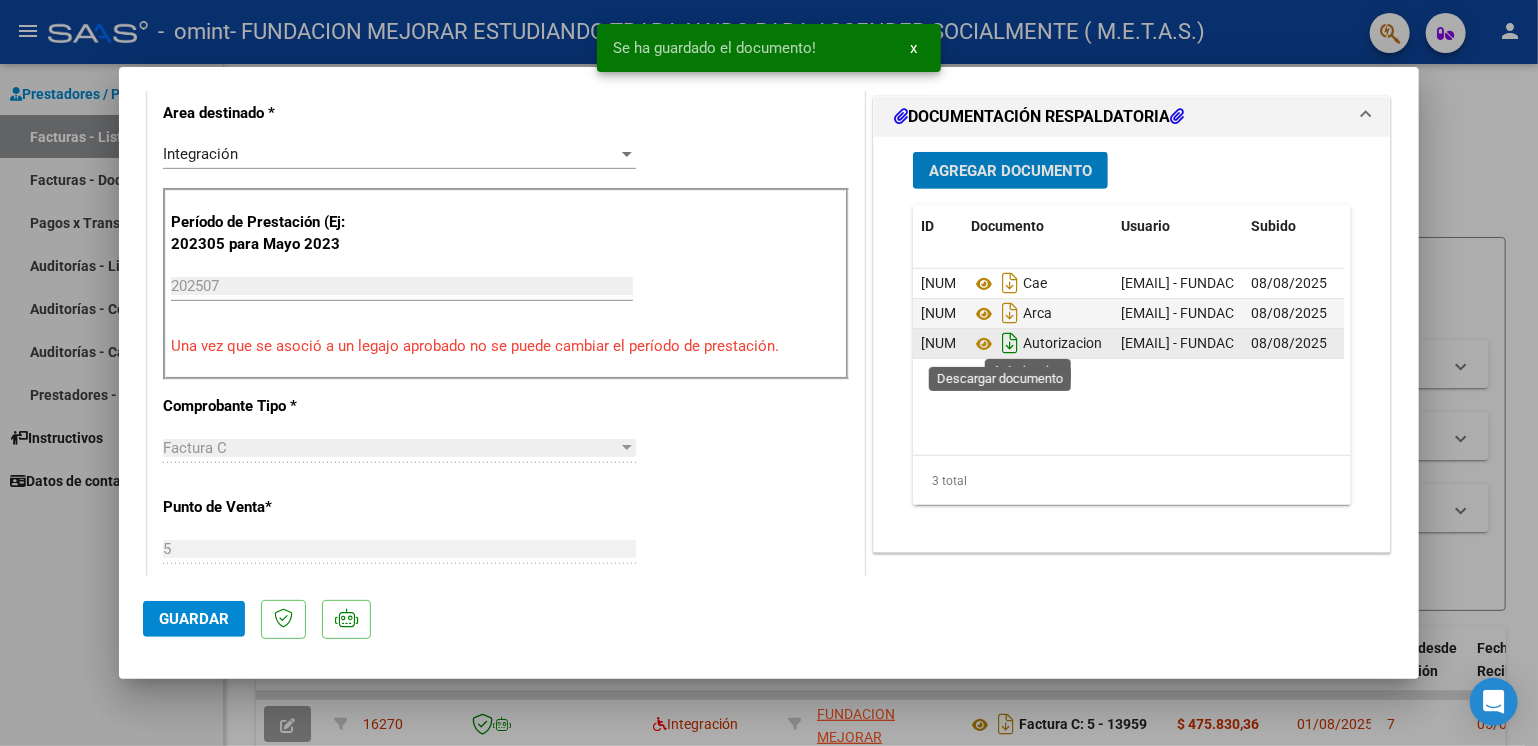 click 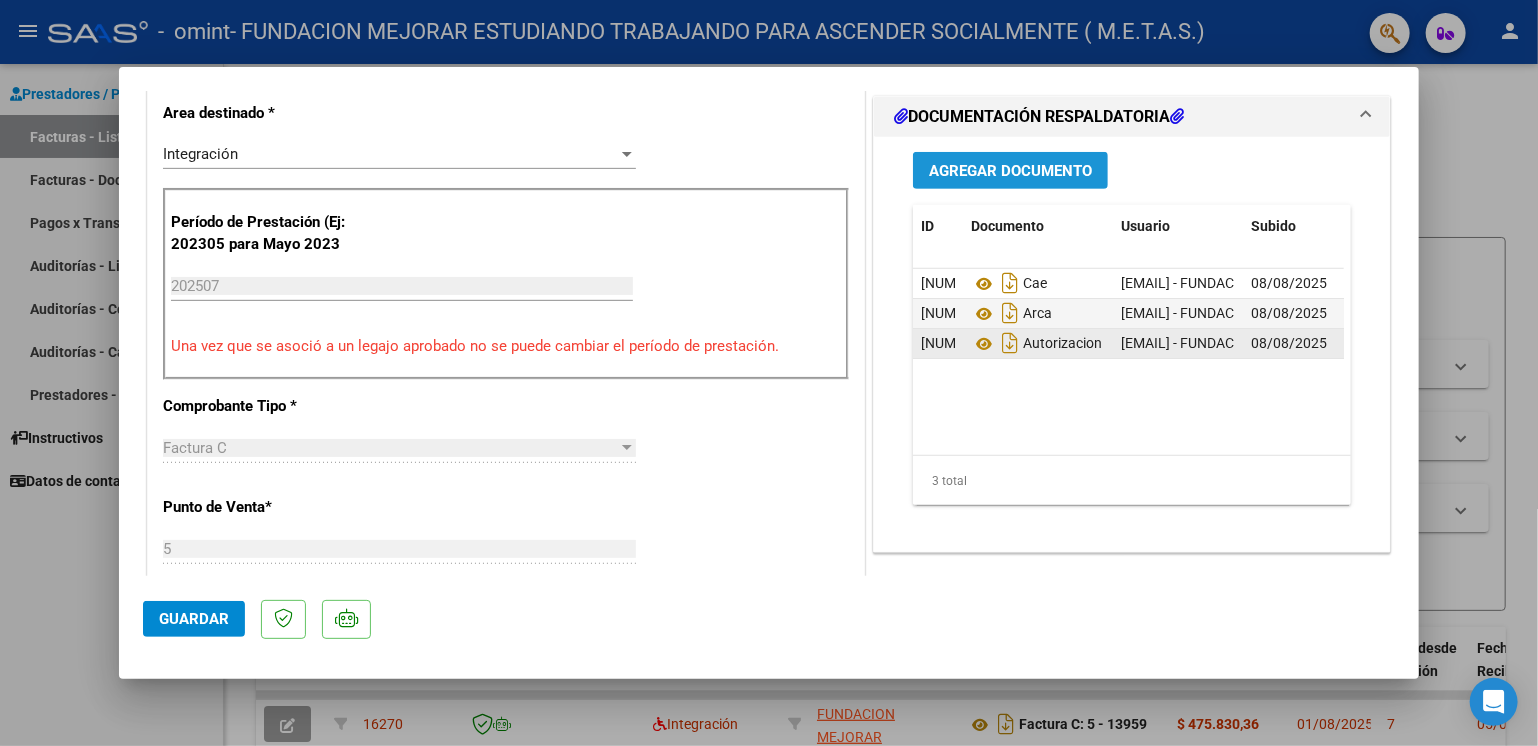 click on "Agregar Documento" at bounding box center (1010, 171) 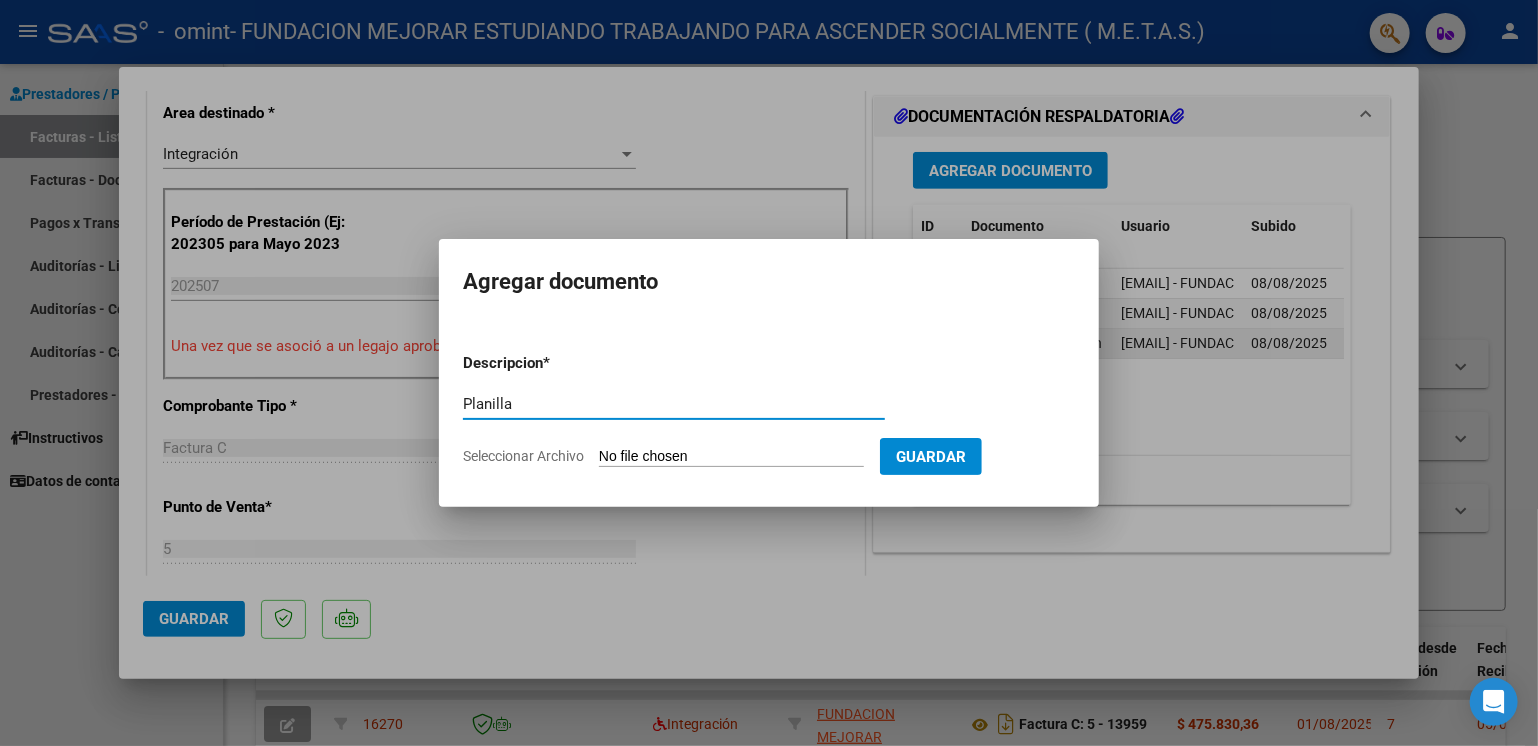 type on "Planilla" 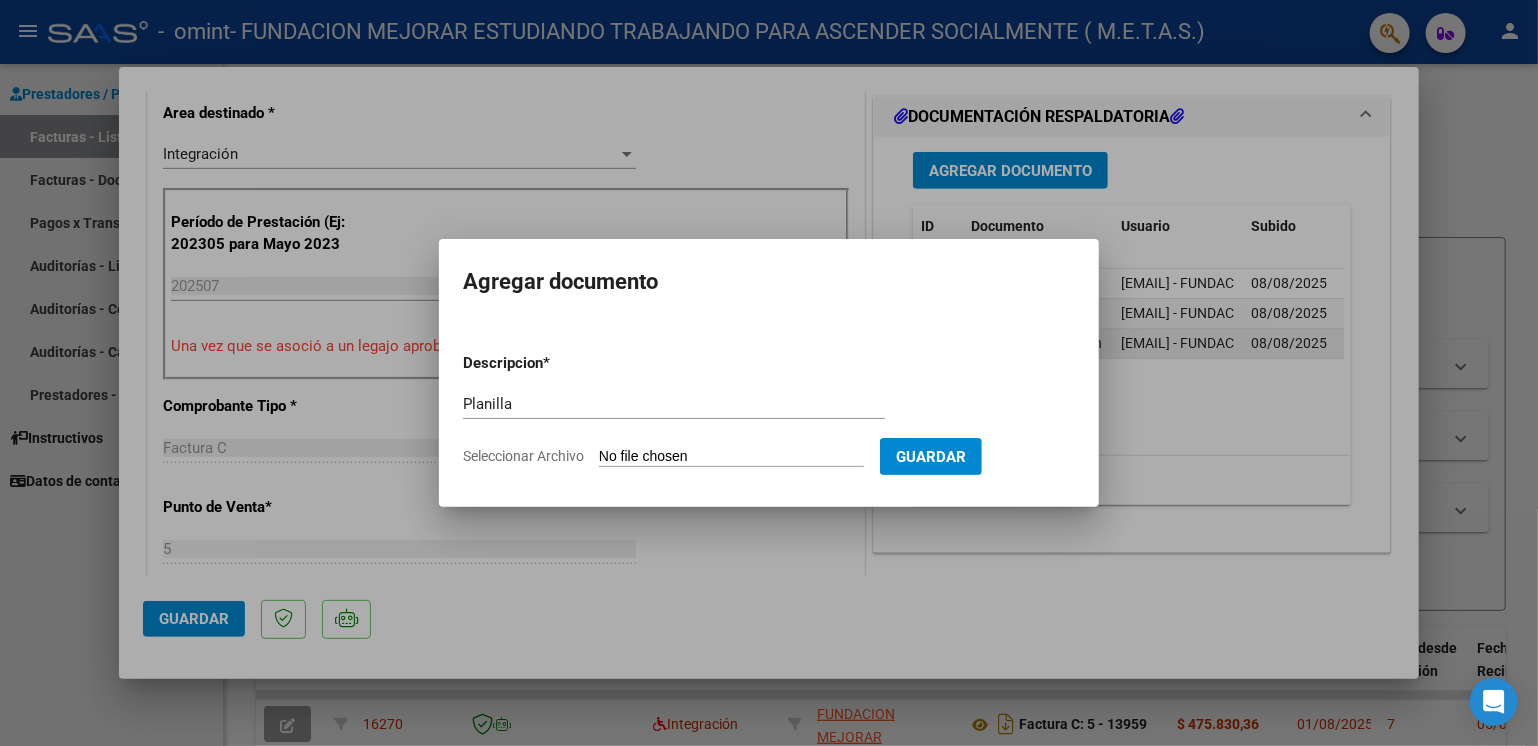 type on "C:\fakepath\[LAST] [FIRST] - Planilla asistencia JULIO.pdf" 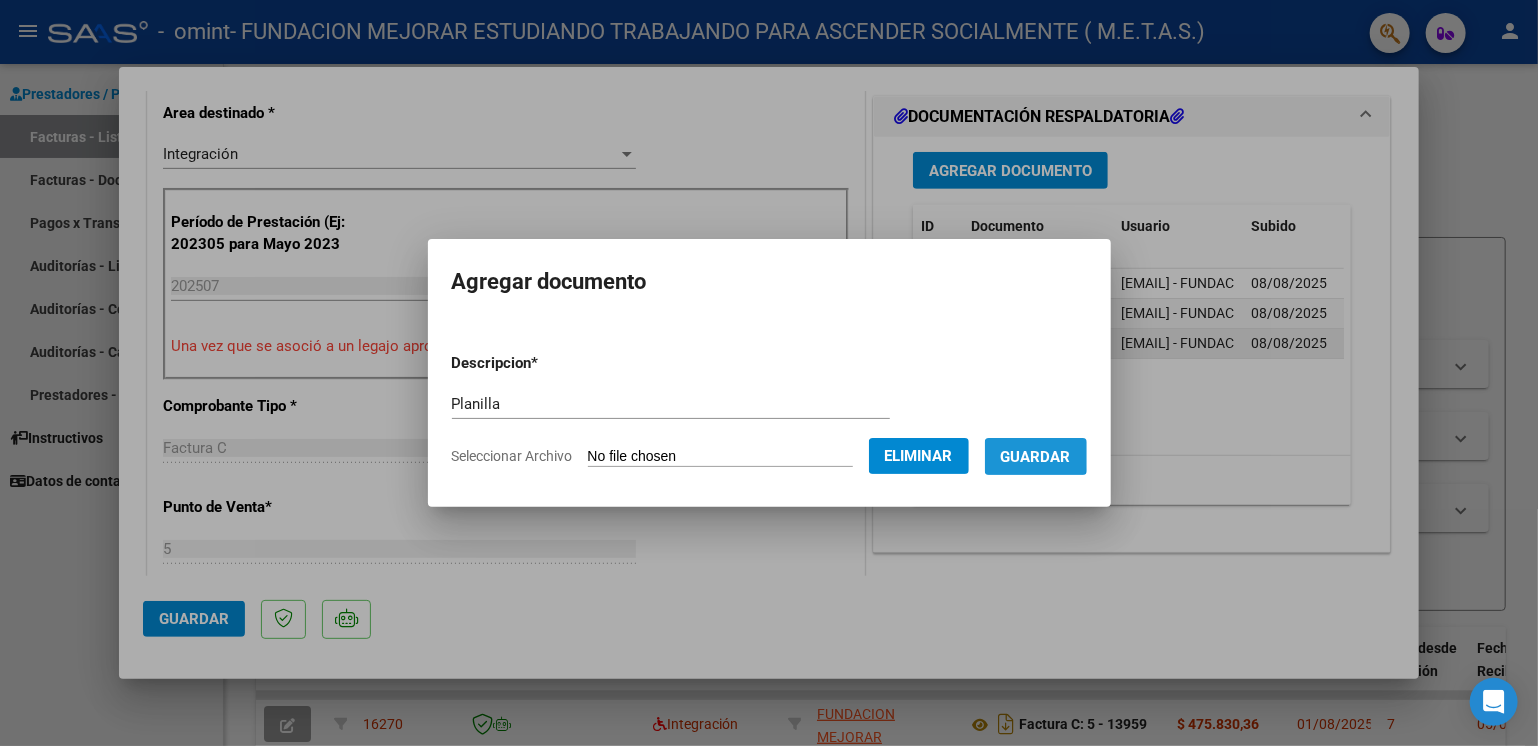 click on "Guardar" at bounding box center (1036, 457) 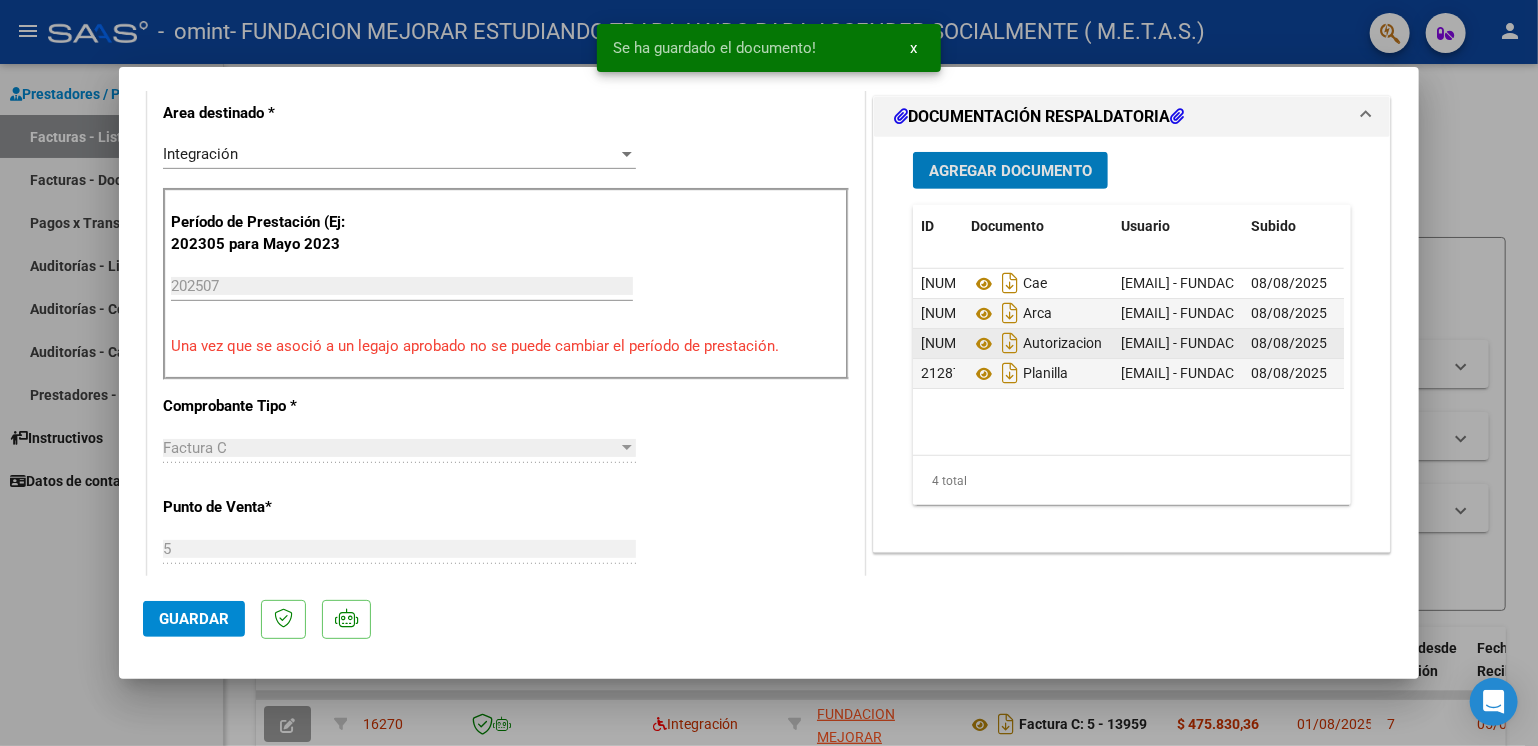 click on "Agregar Documento" at bounding box center (1010, 171) 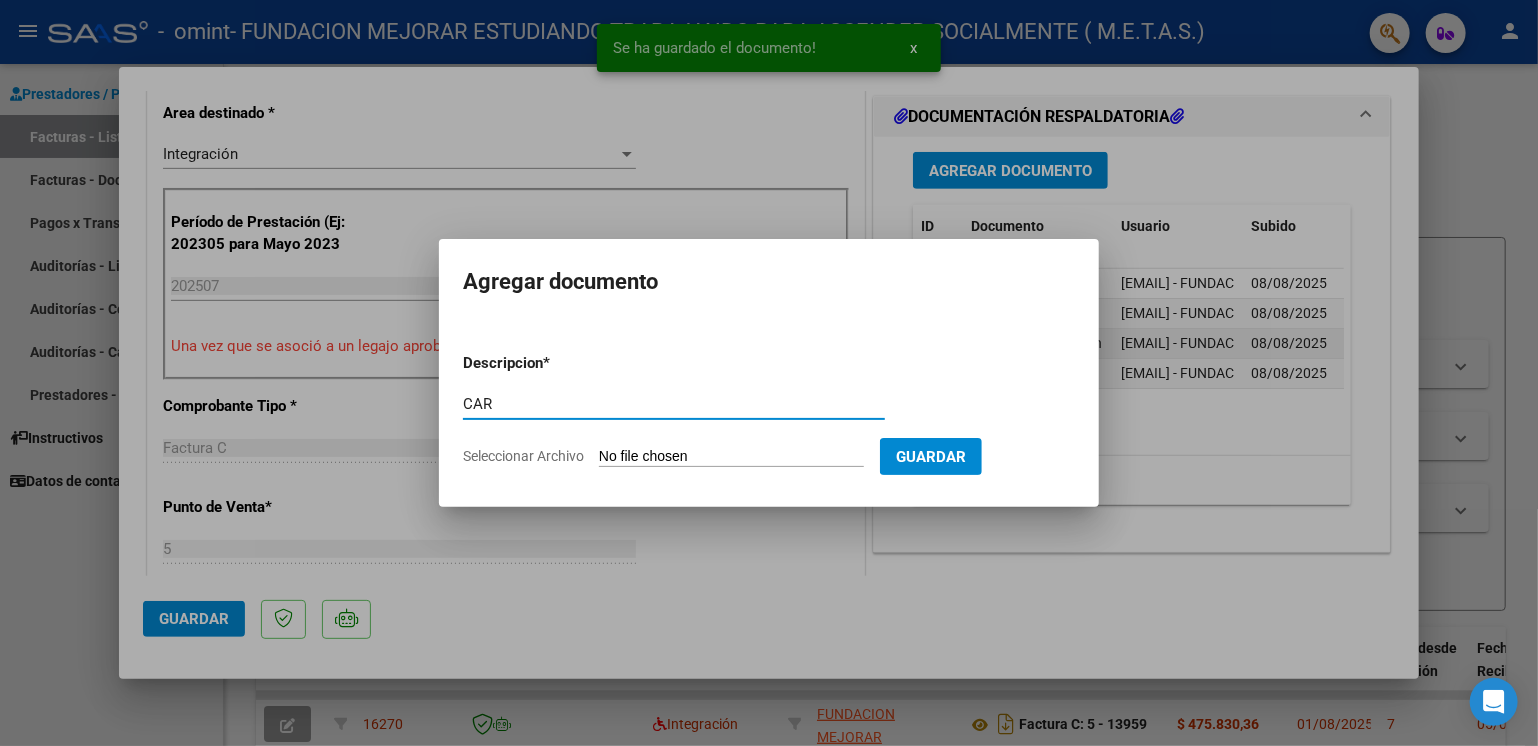 type on "CAR" 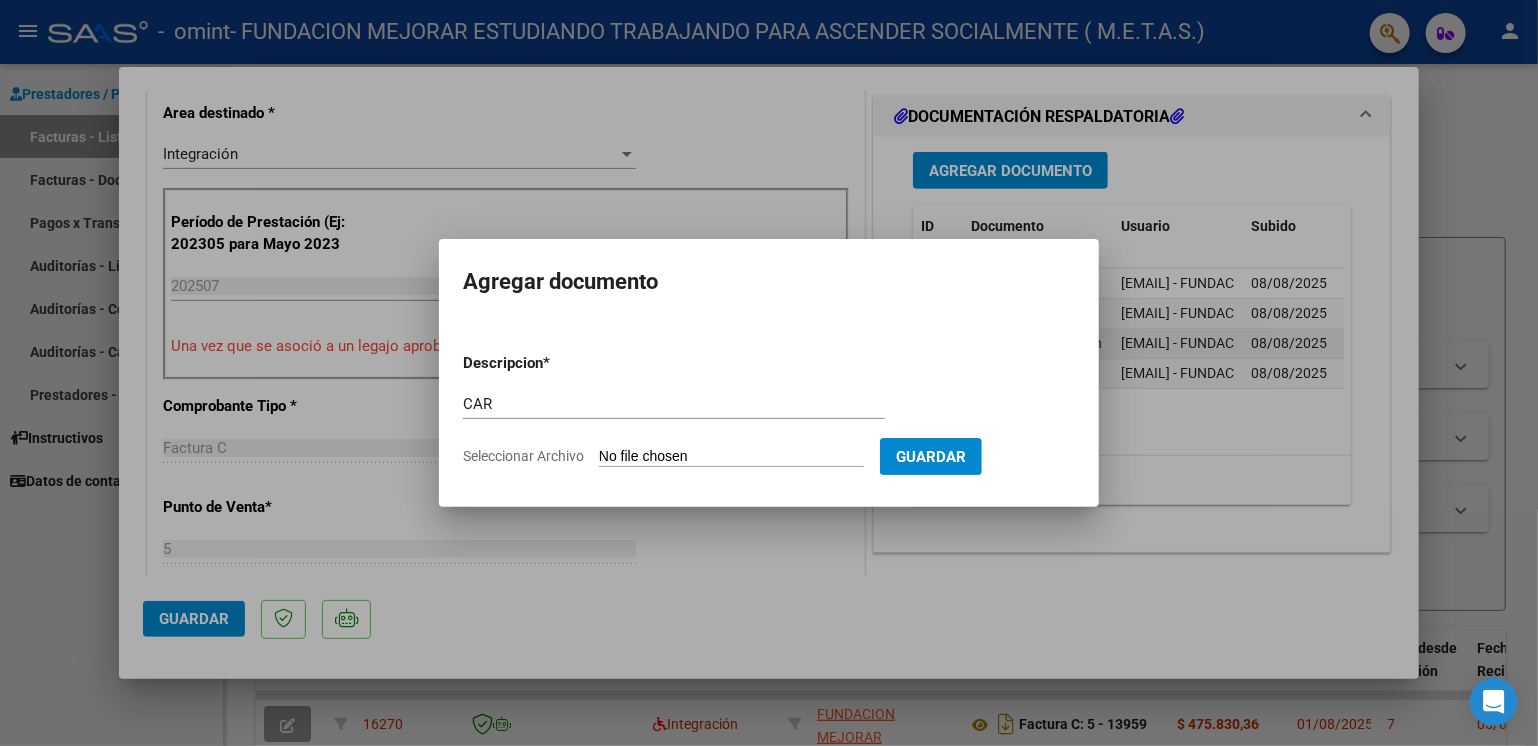 type on "C:\fakepath\[LAST] [FIRST] car julio.pdf" 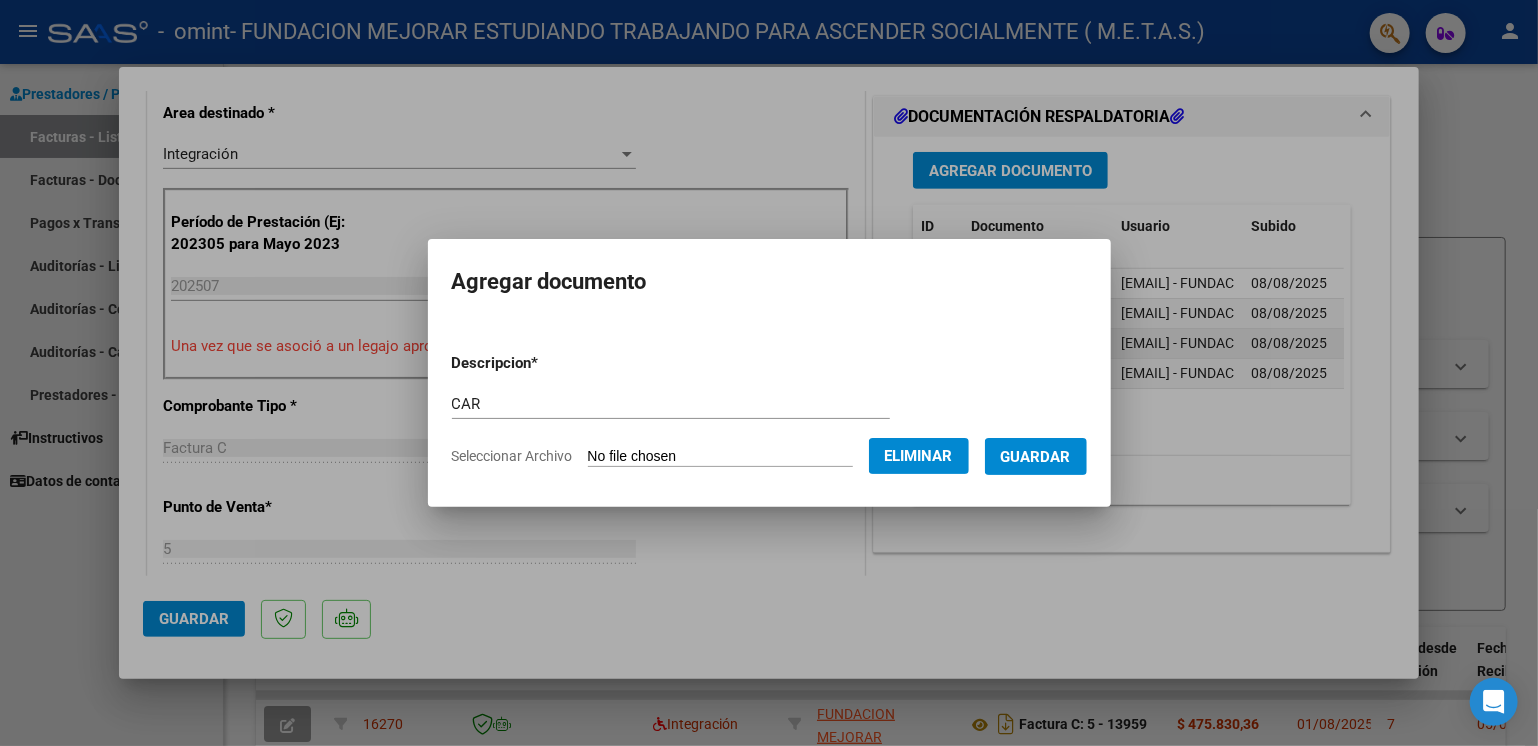 click on "Guardar" at bounding box center [1036, 457] 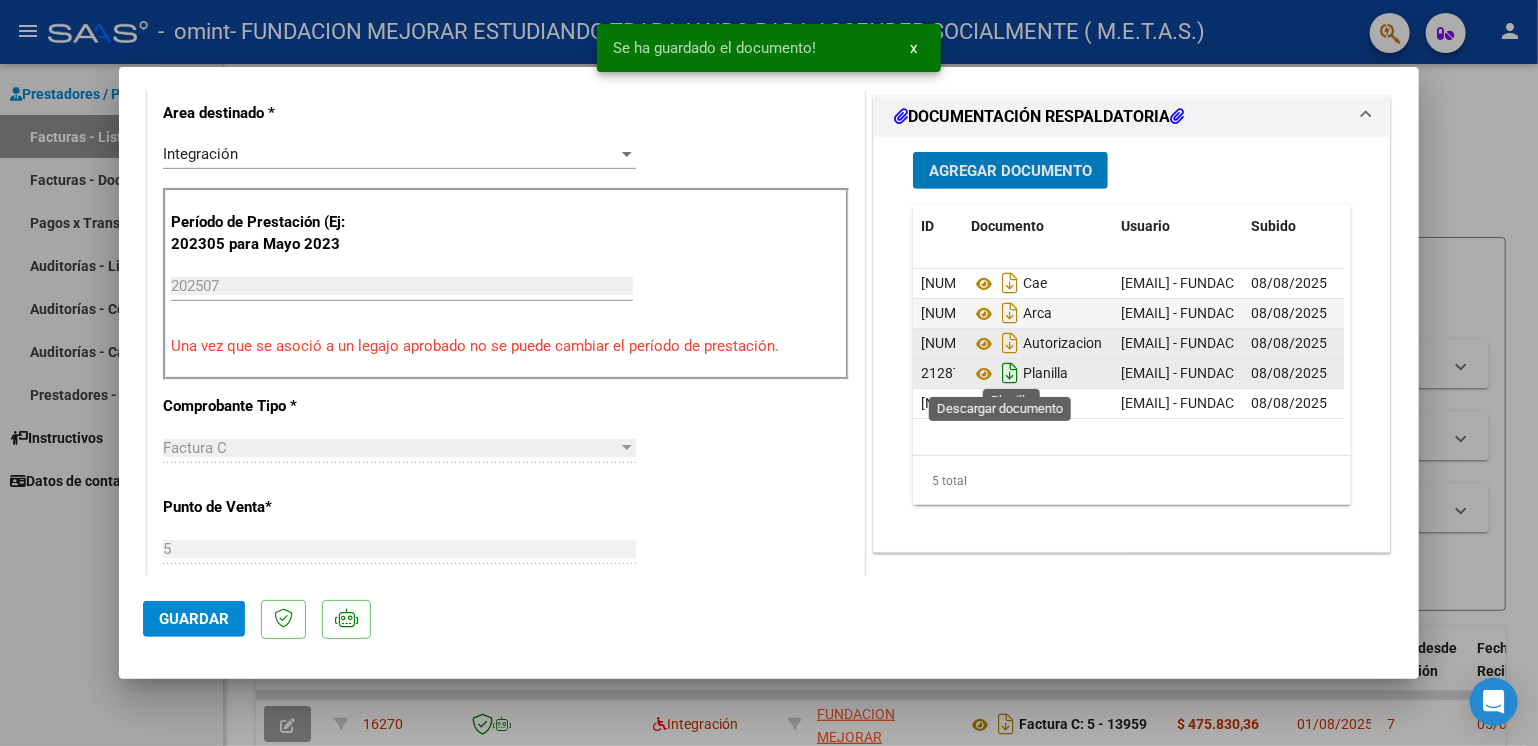 click 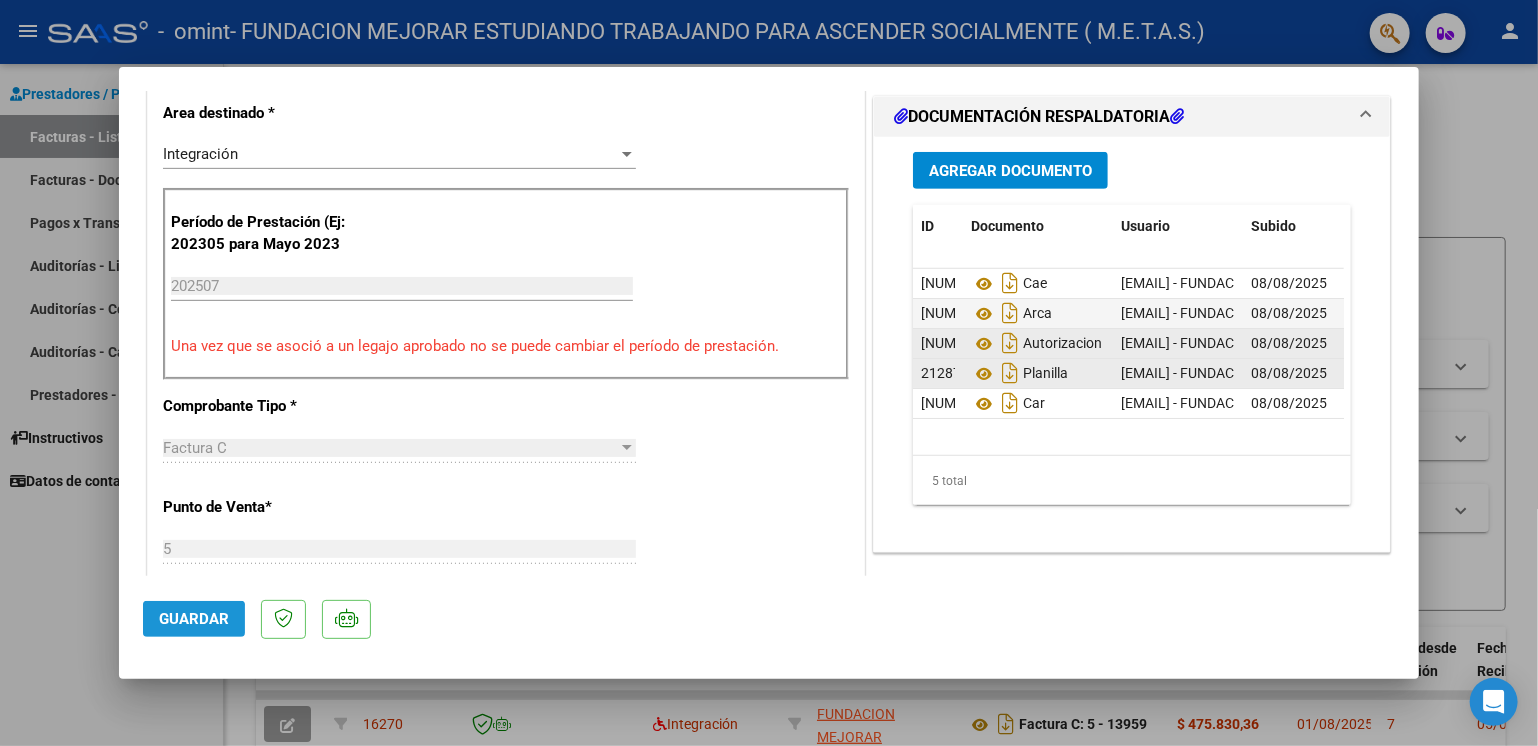 click on "Guardar" 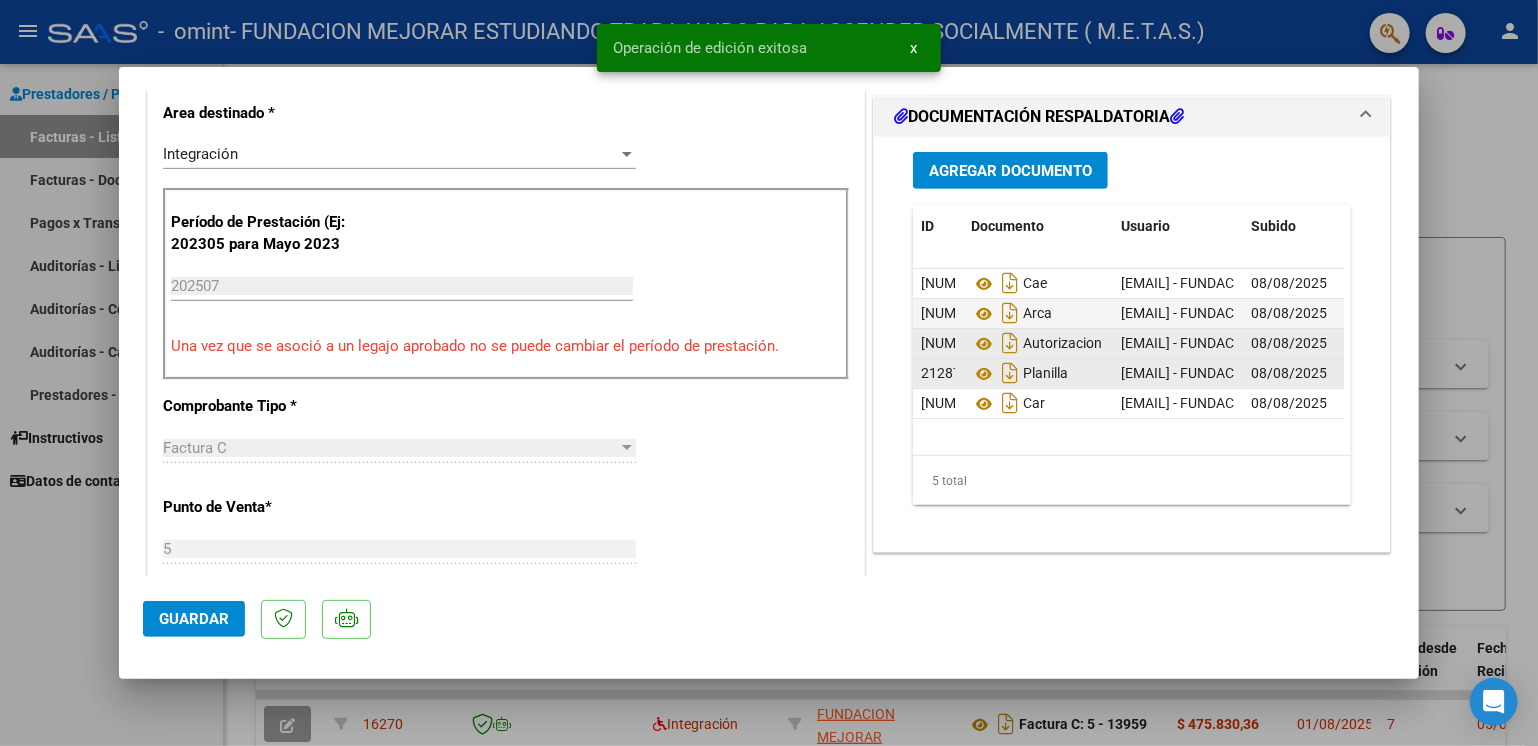 click at bounding box center [769, 373] 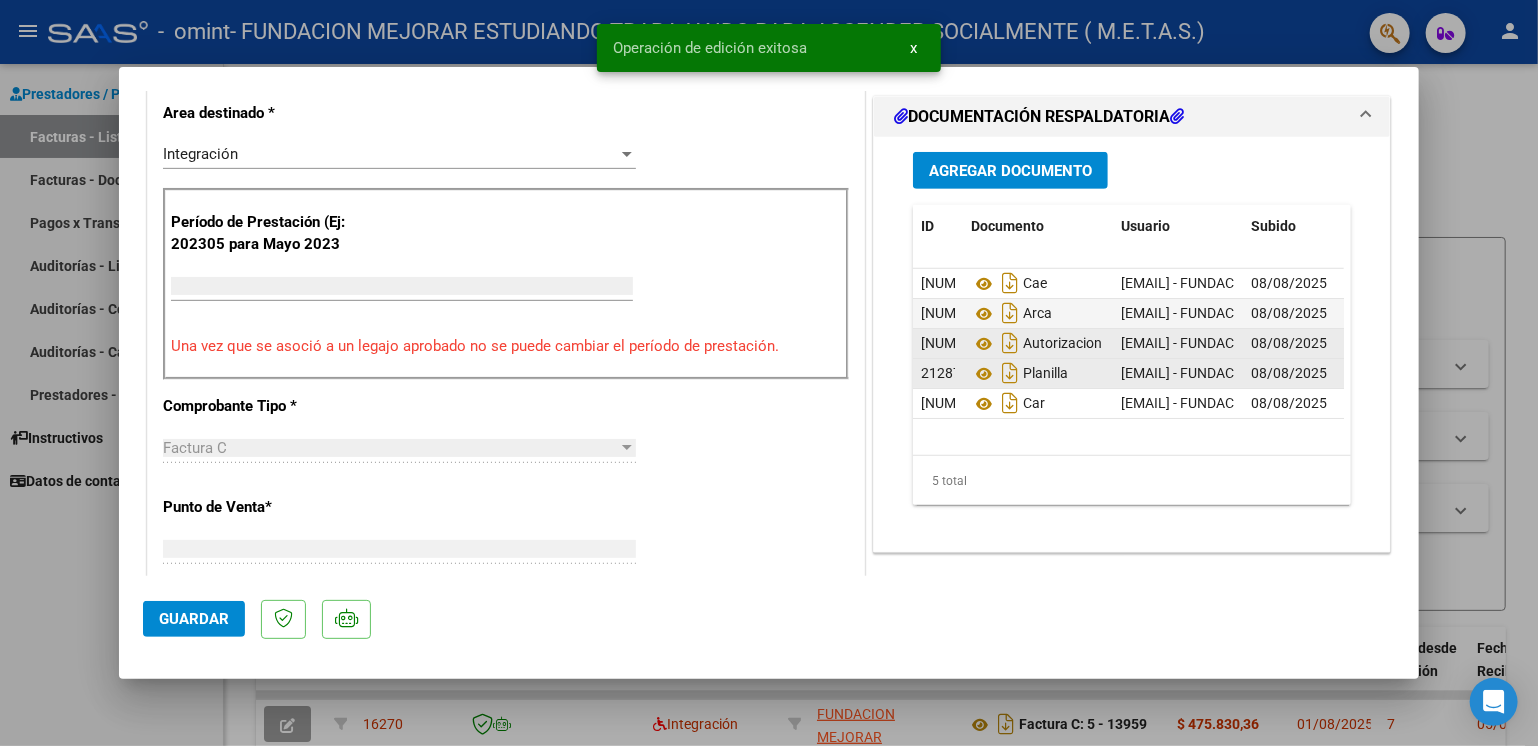 scroll, scrollTop: 0, scrollLeft: 0, axis: both 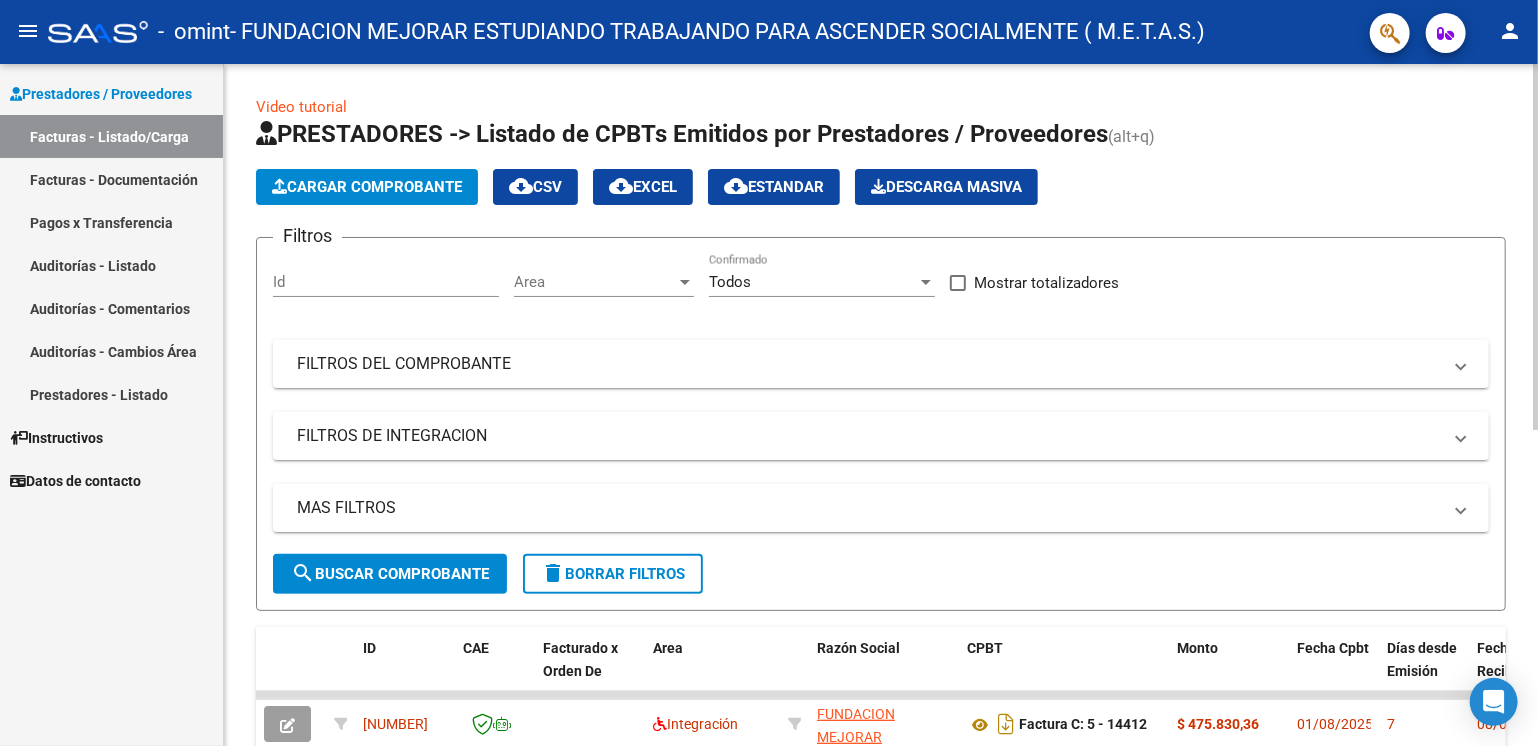 click on "Cargar Comprobante" 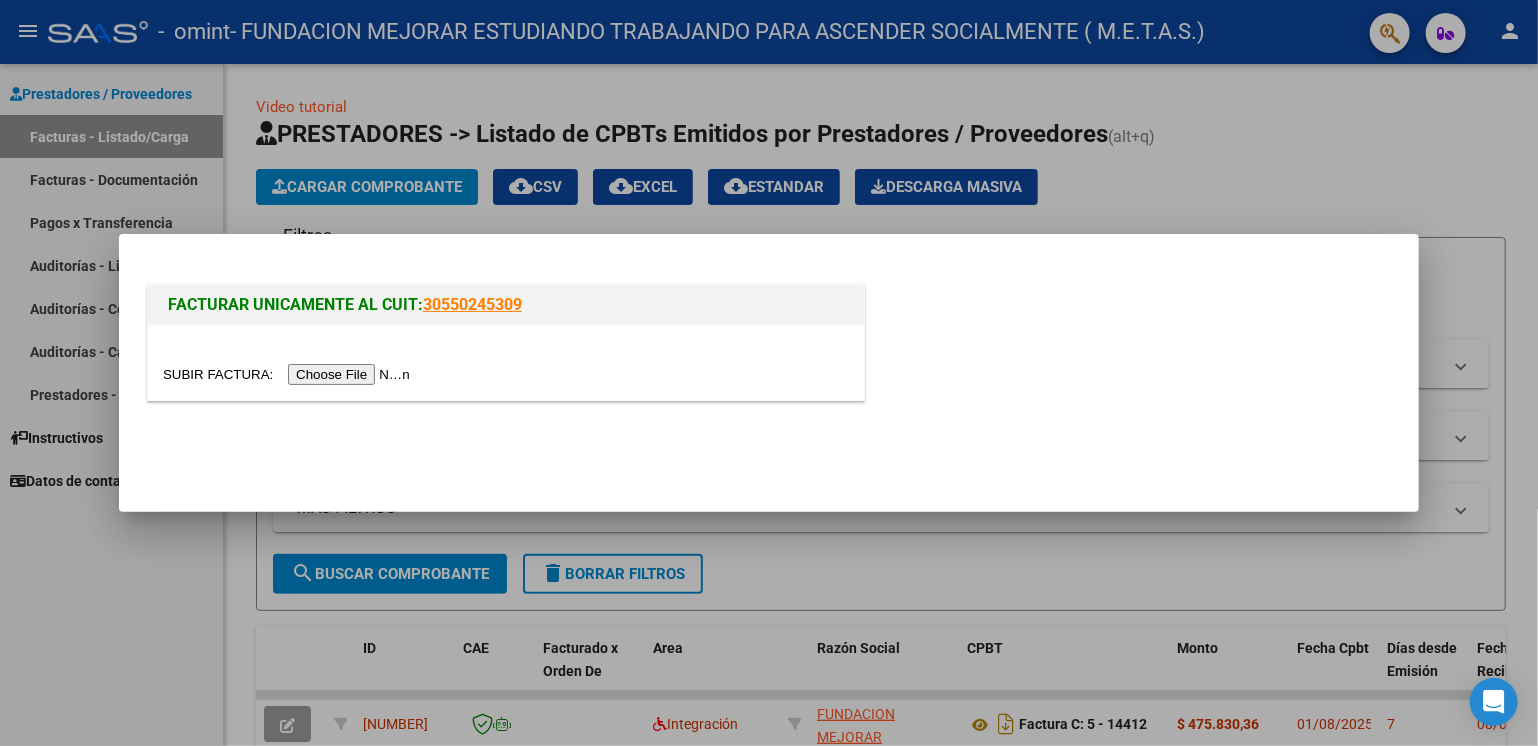 click at bounding box center (289, 374) 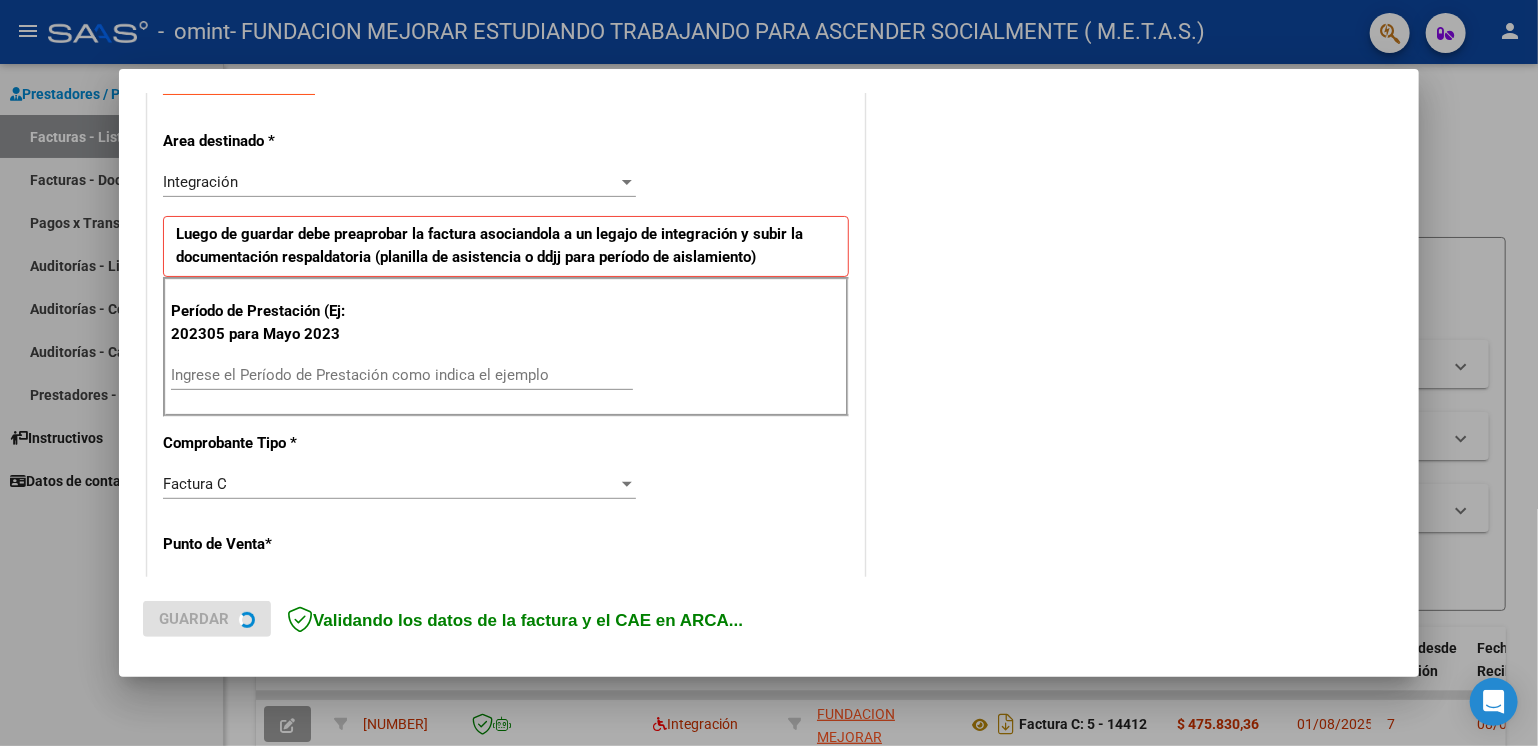 scroll, scrollTop: 400, scrollLeft: 0, axis: vertical 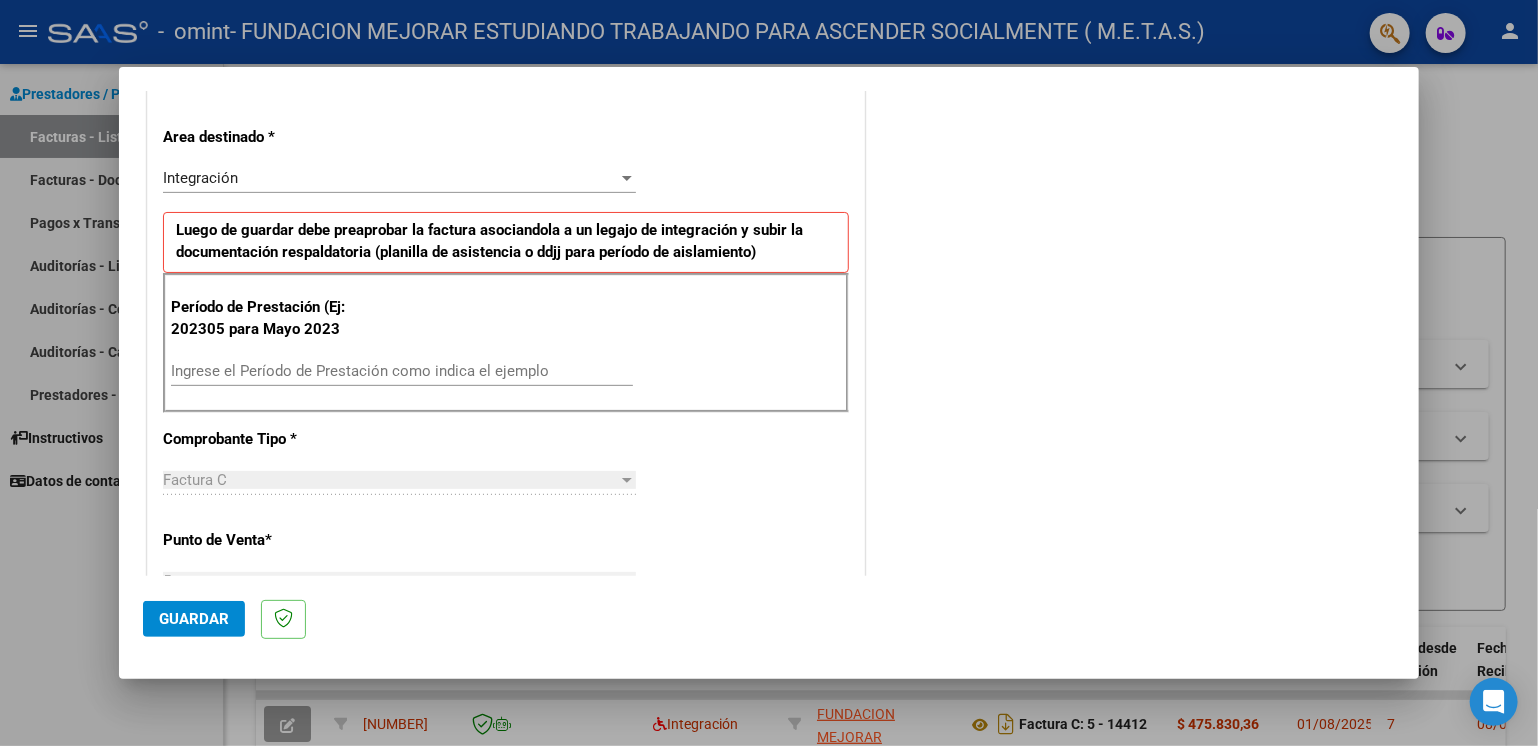 click on "Ingrese el Período de Prestación como indica el ejemplo" at bounding box center [402, 371] 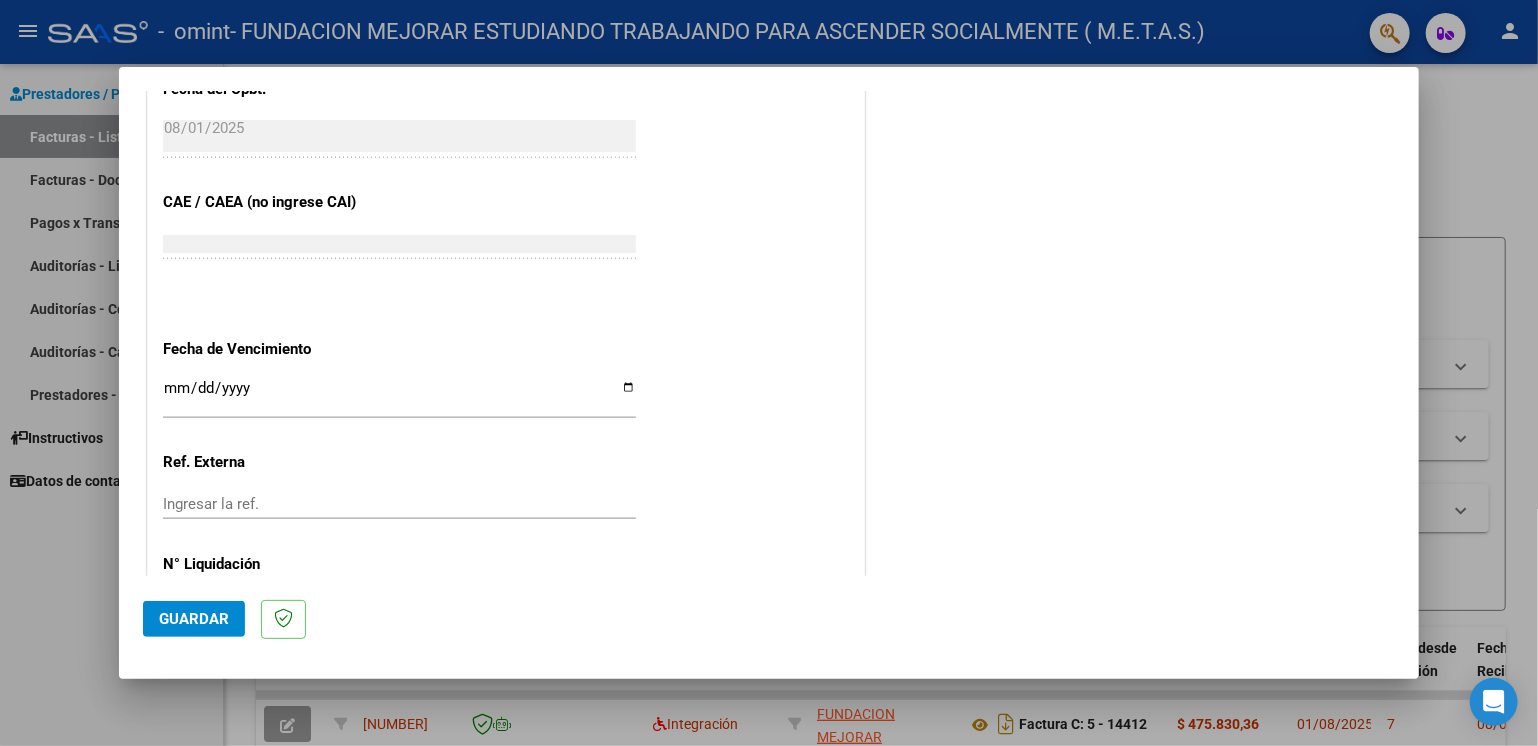 scroll, scrollTop: 1235, scrollLeft: 0, axis: vertical 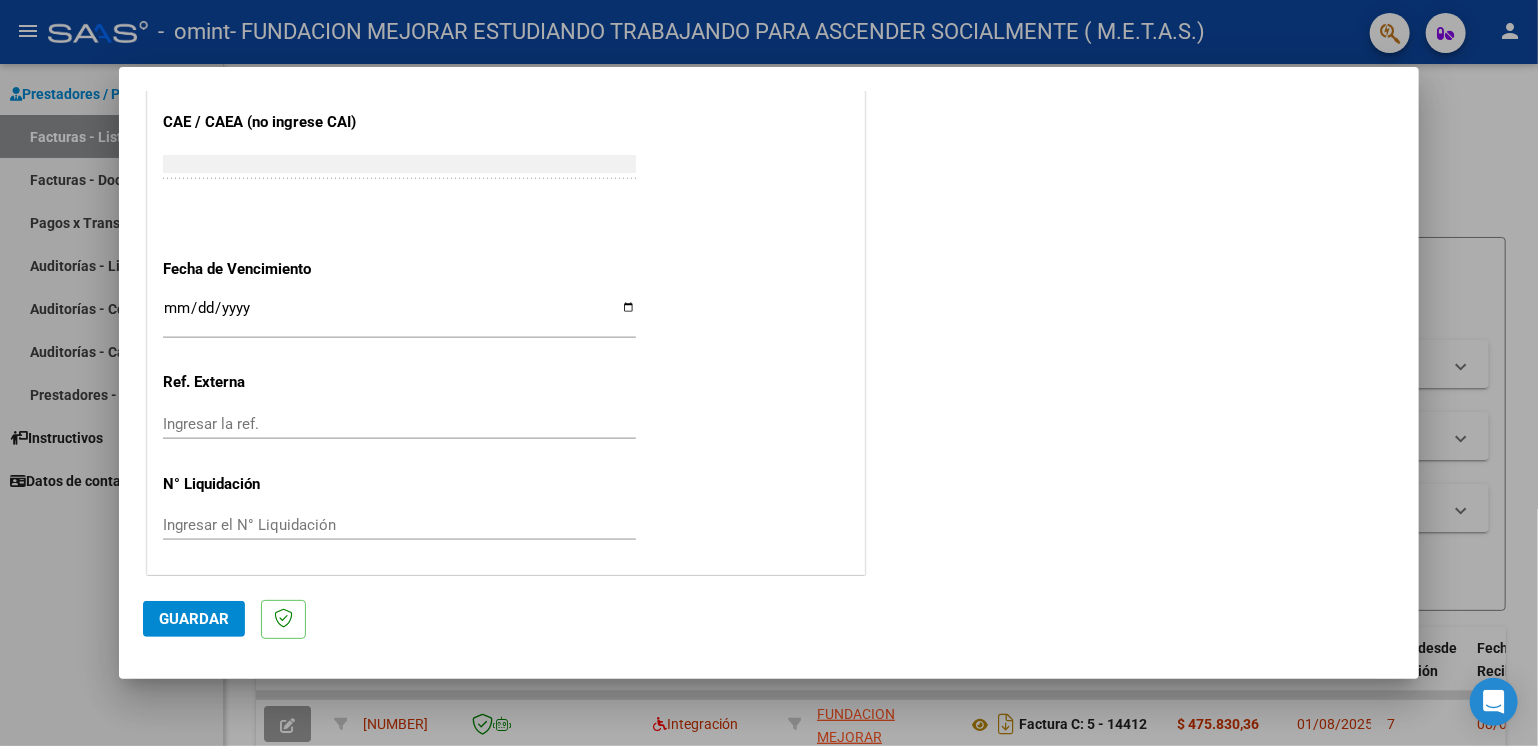 type on "202507" 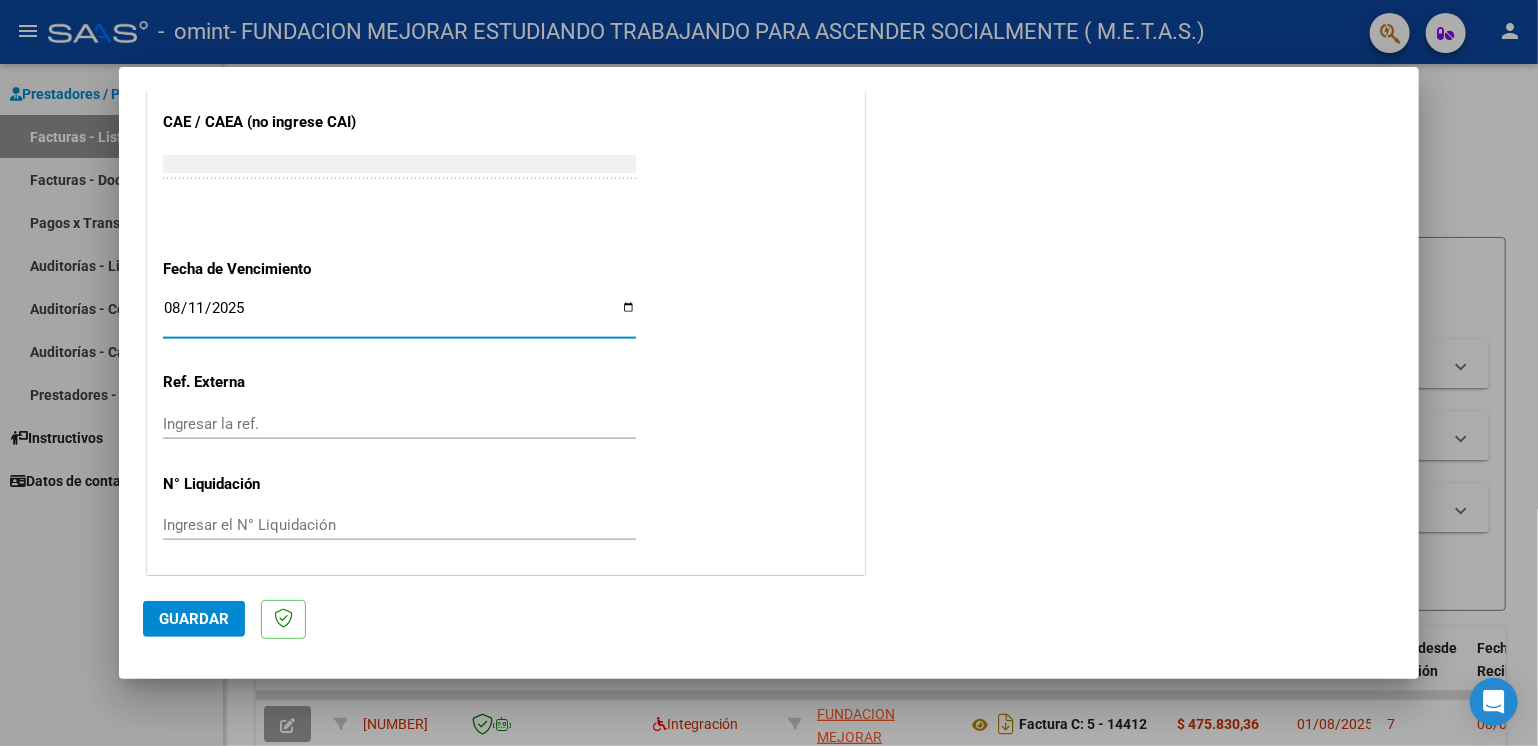 type on "2025-08-11" 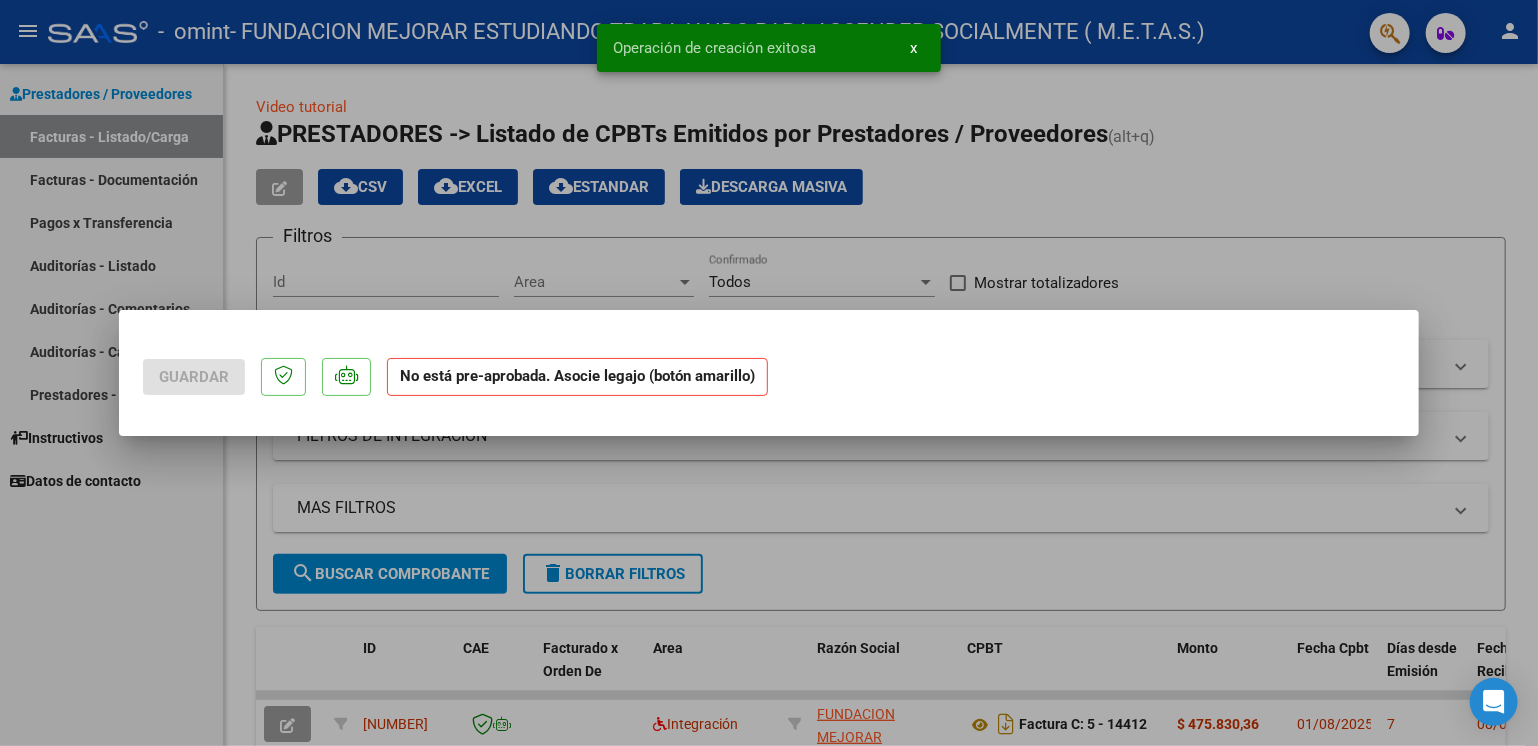 scroll, scrollTop: 0, scrollLeft: 0, axis: both 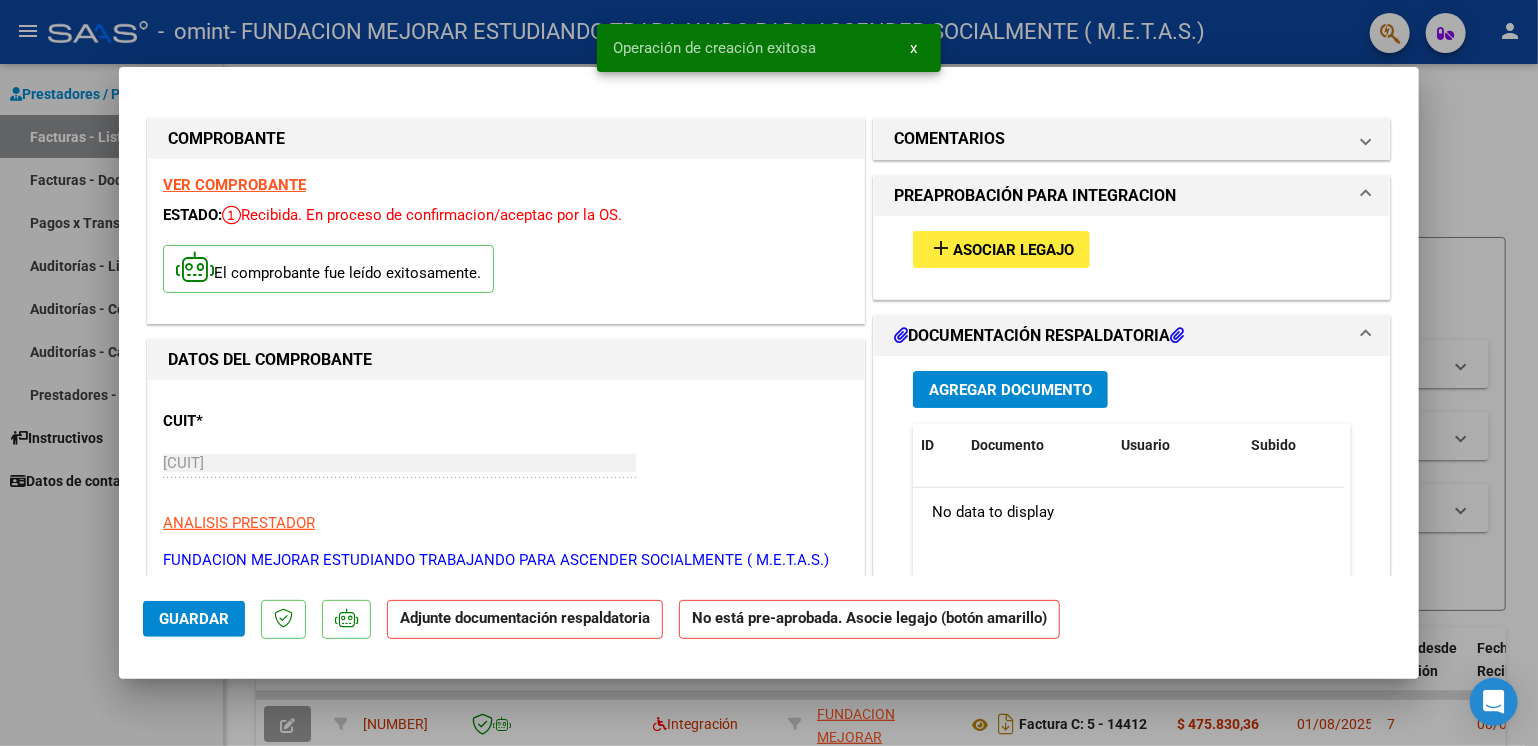 click on "VER COMPROBANTE" at bounding box center (234, 185) 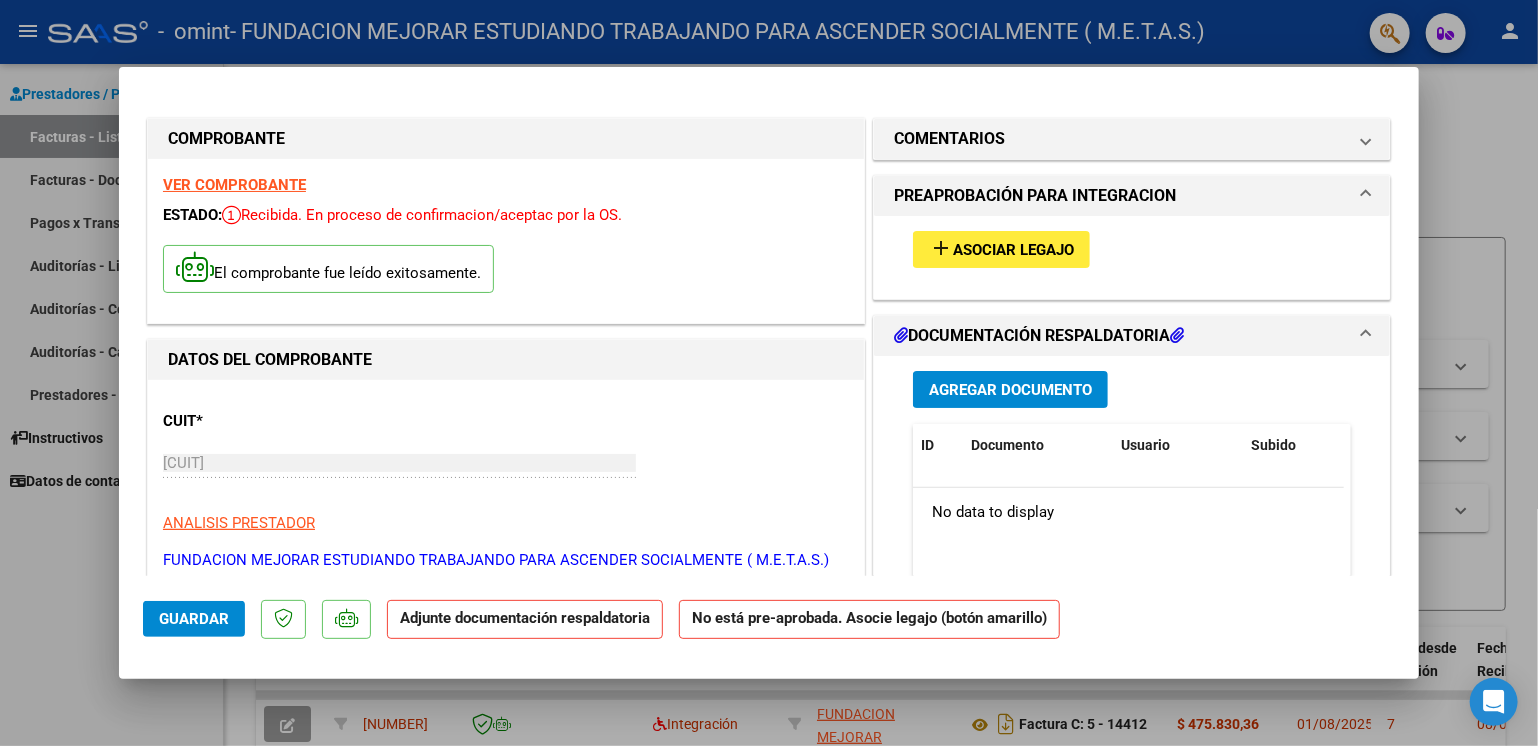 click on "Asociar Legajo" at bounding box center [1013, 250] 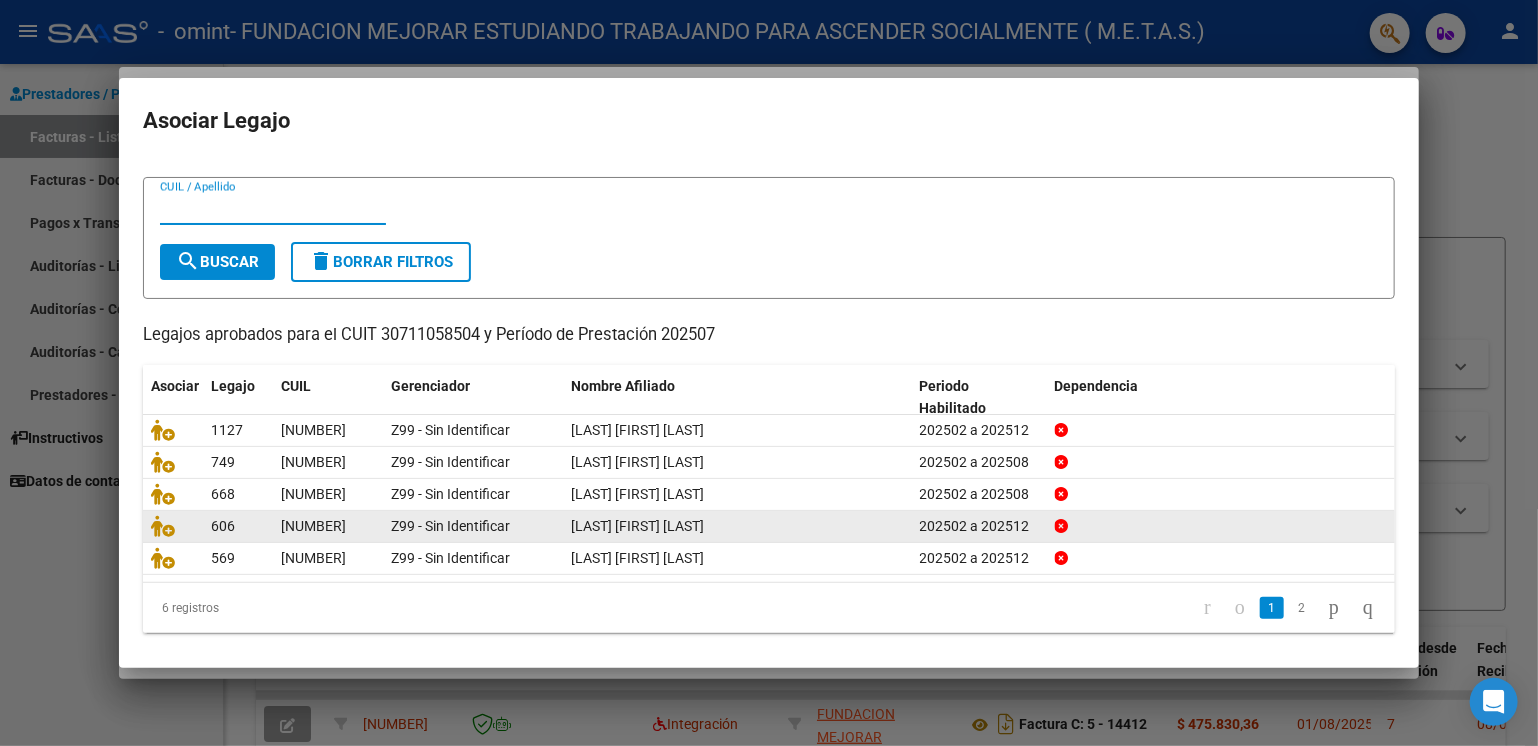scroll, scrollTop: 34, scrollLeft: 0, axis: vertical 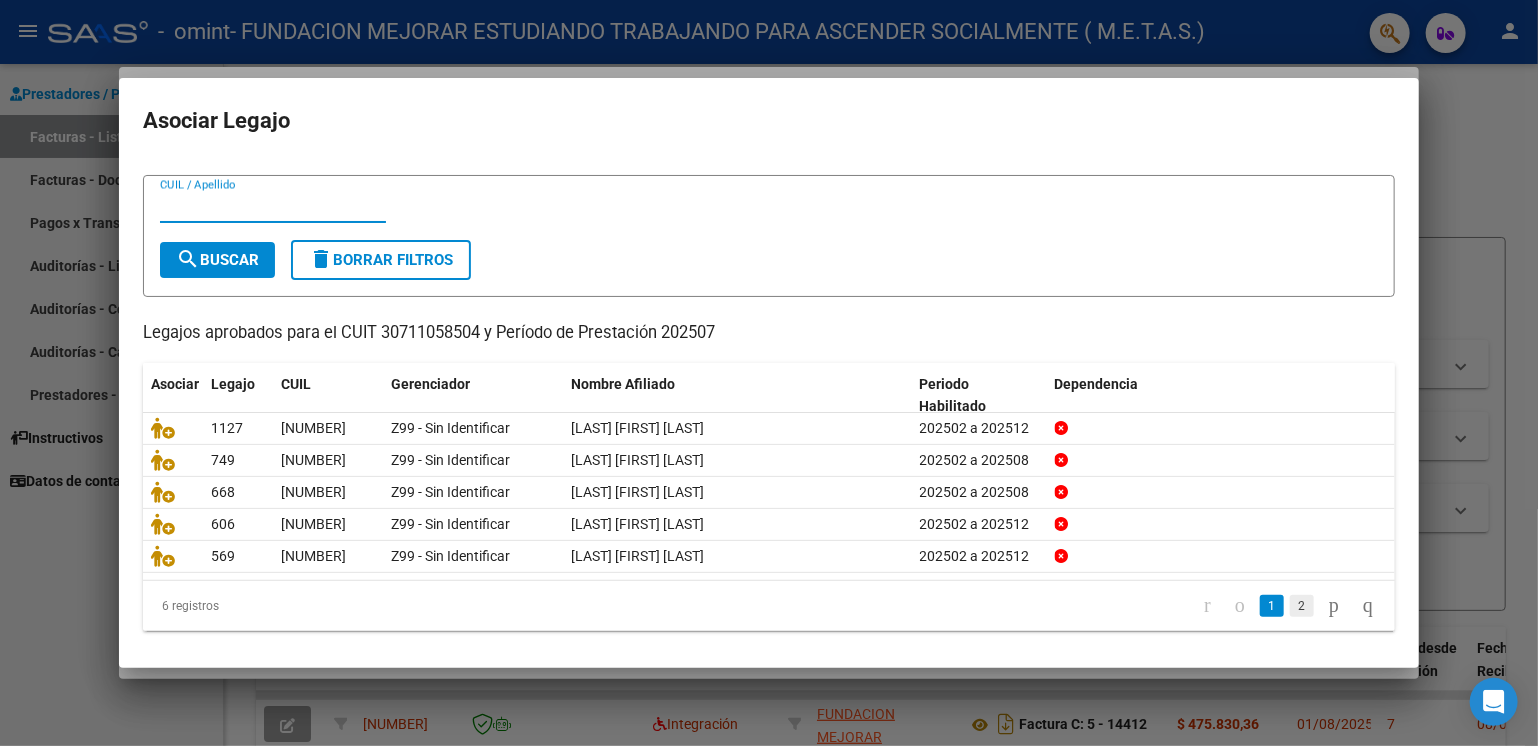 click on "2" 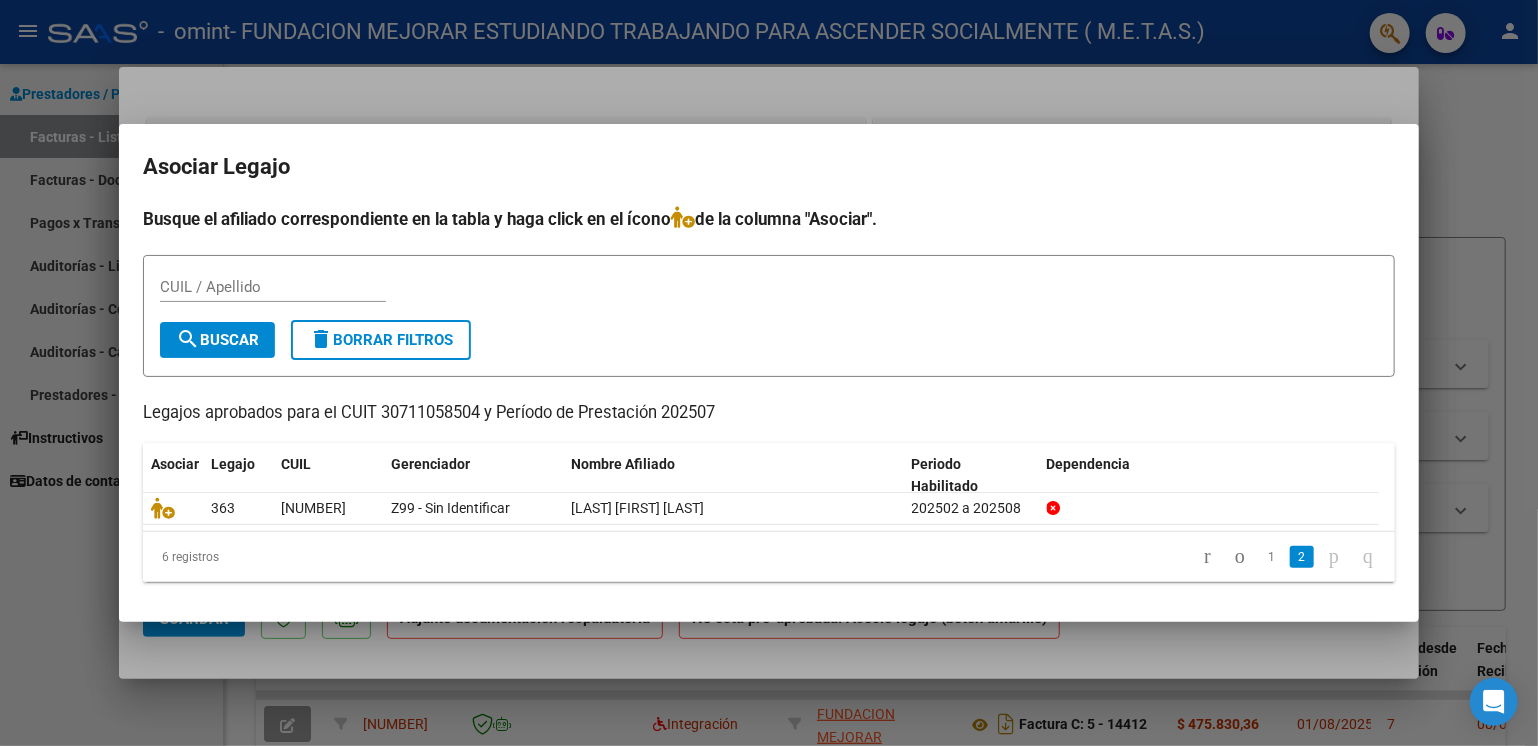 scroll, scrollTop: 0, scrollLeft: 0, axis: both 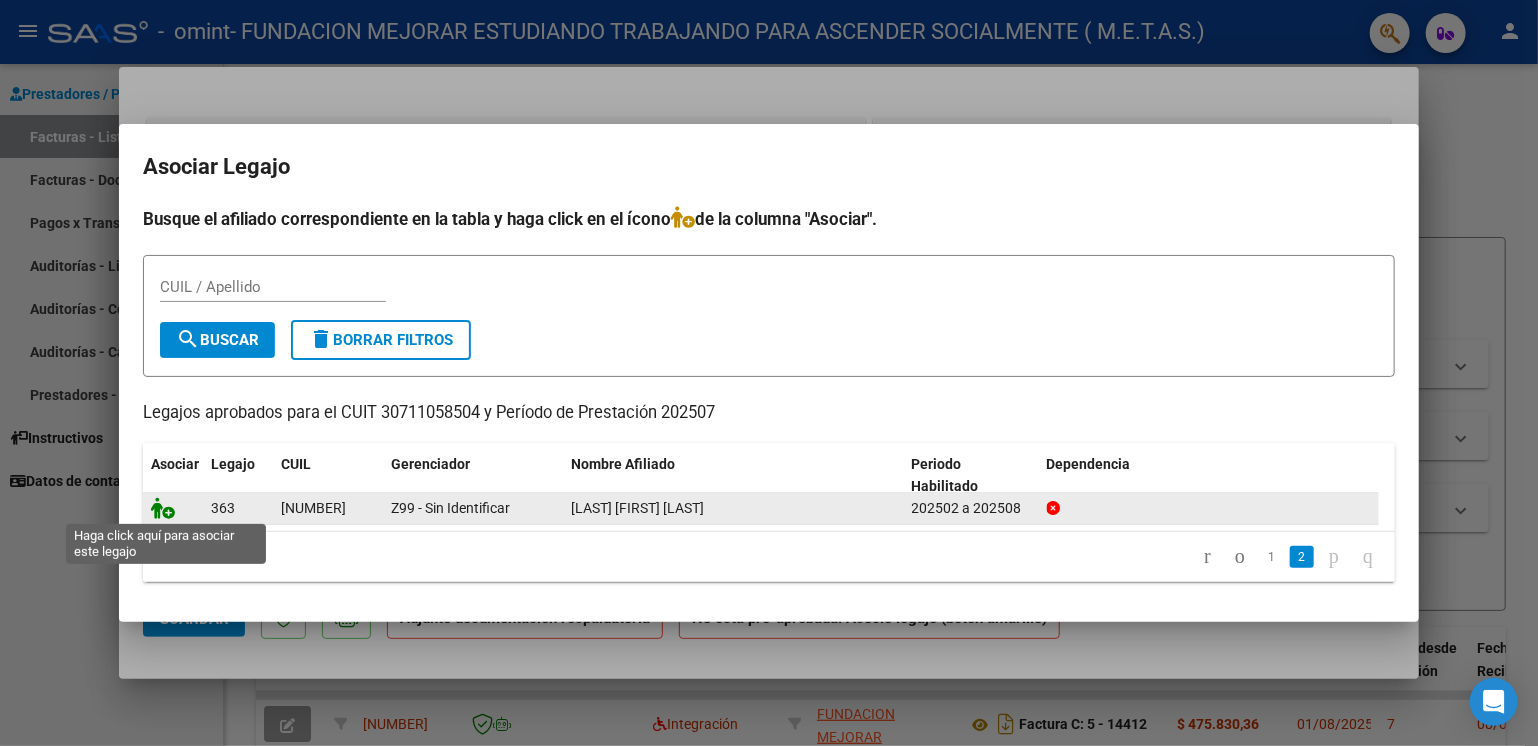 click 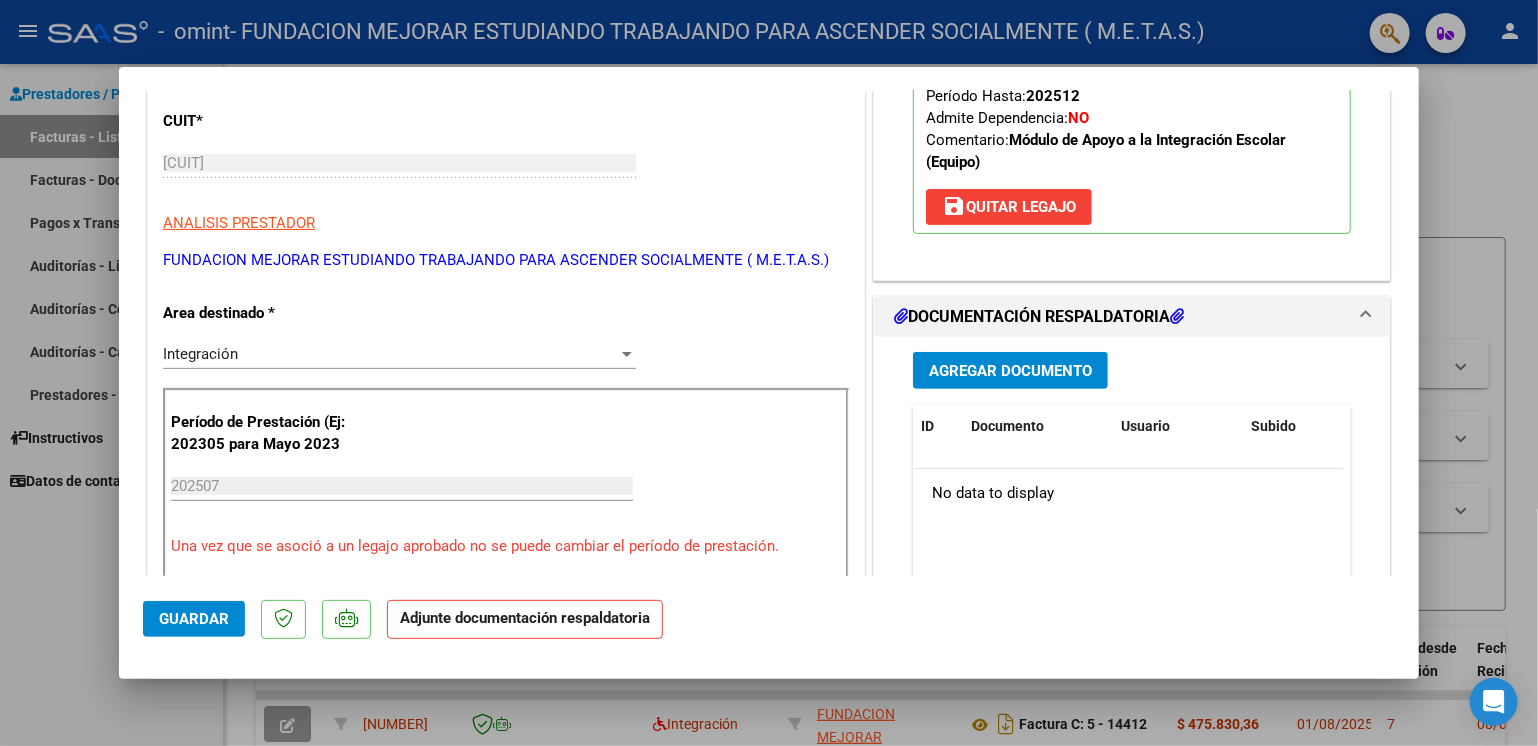 scroll, scrollTop: 200, scrollLeft: 0, axis: vertical 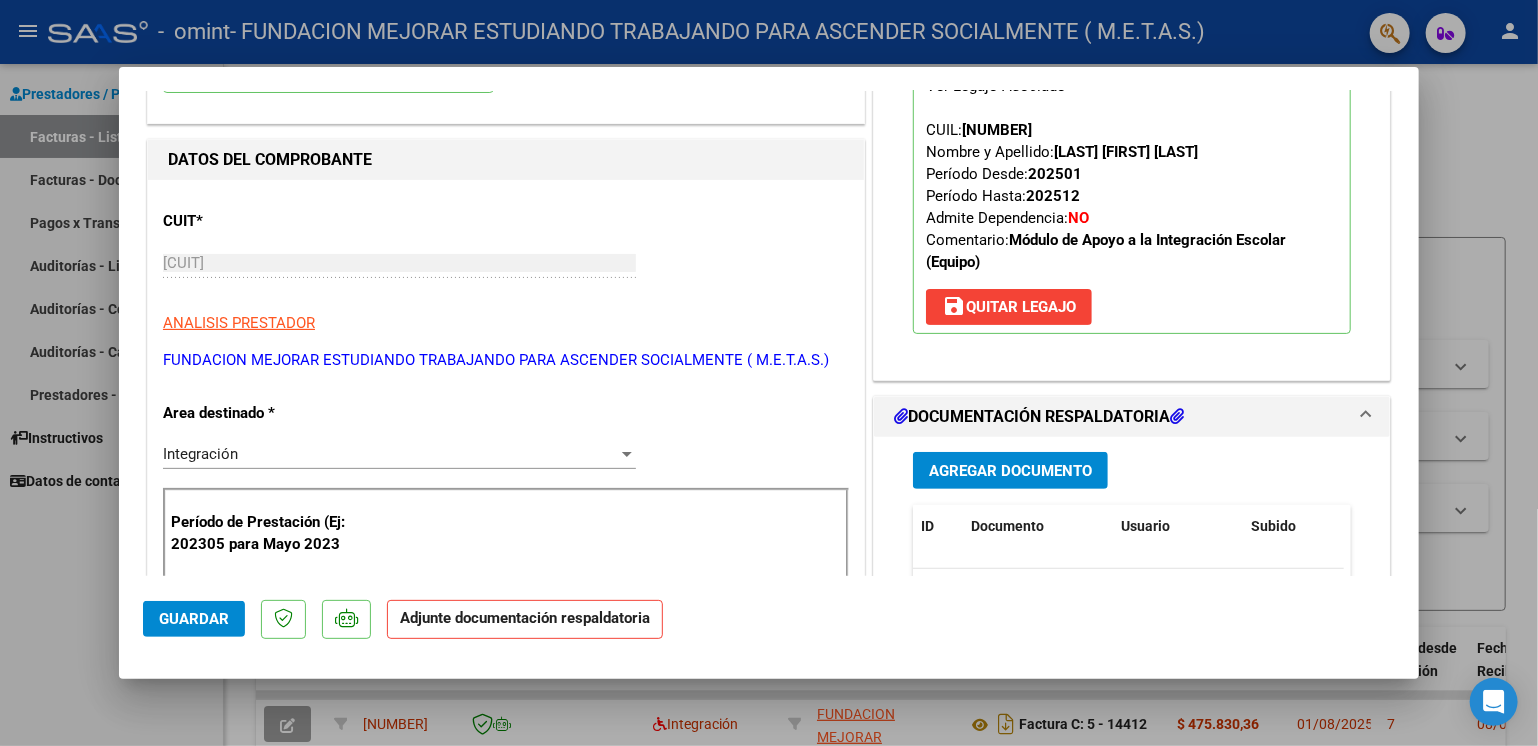 click on "Agregar Documento" at bounding box center [1010, 471] 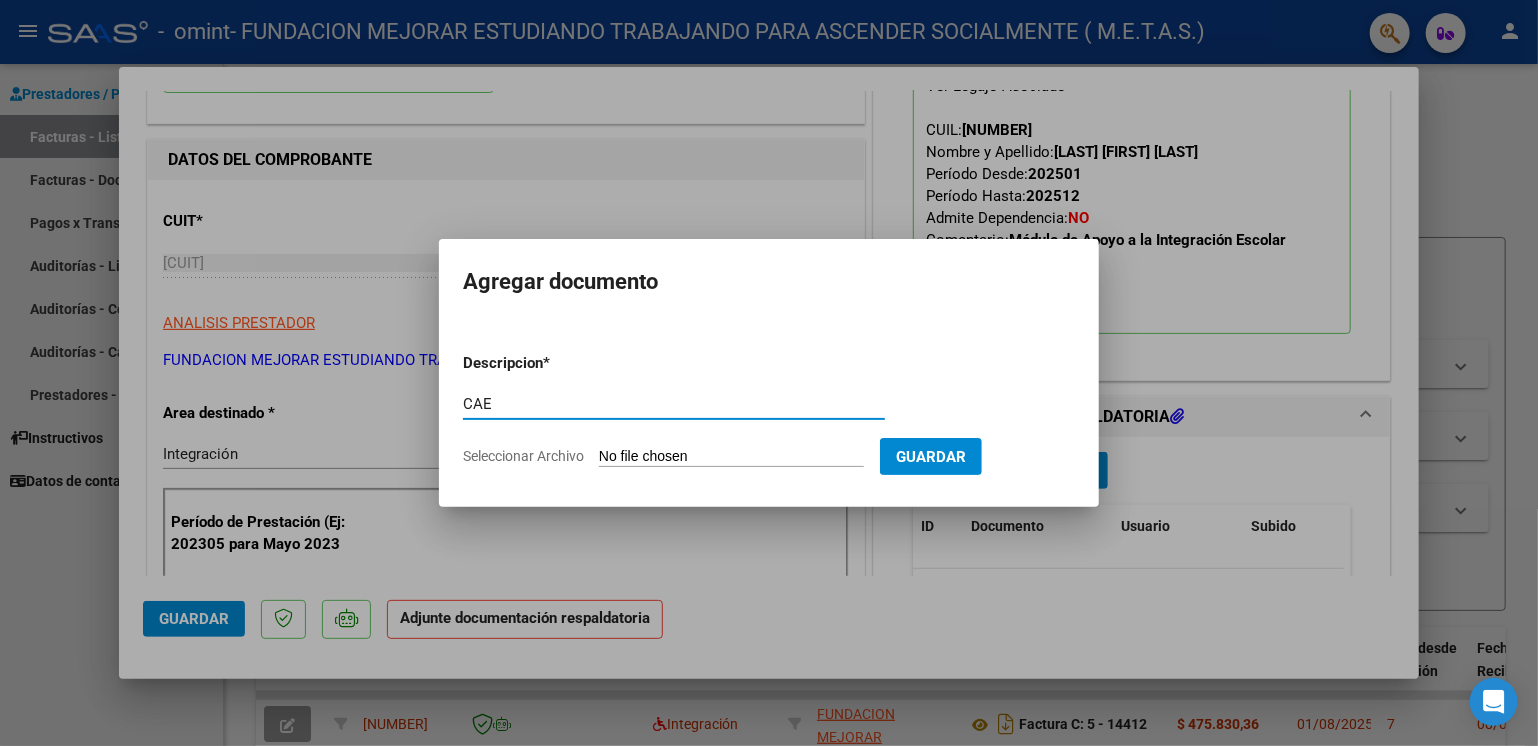 type on "CAE" 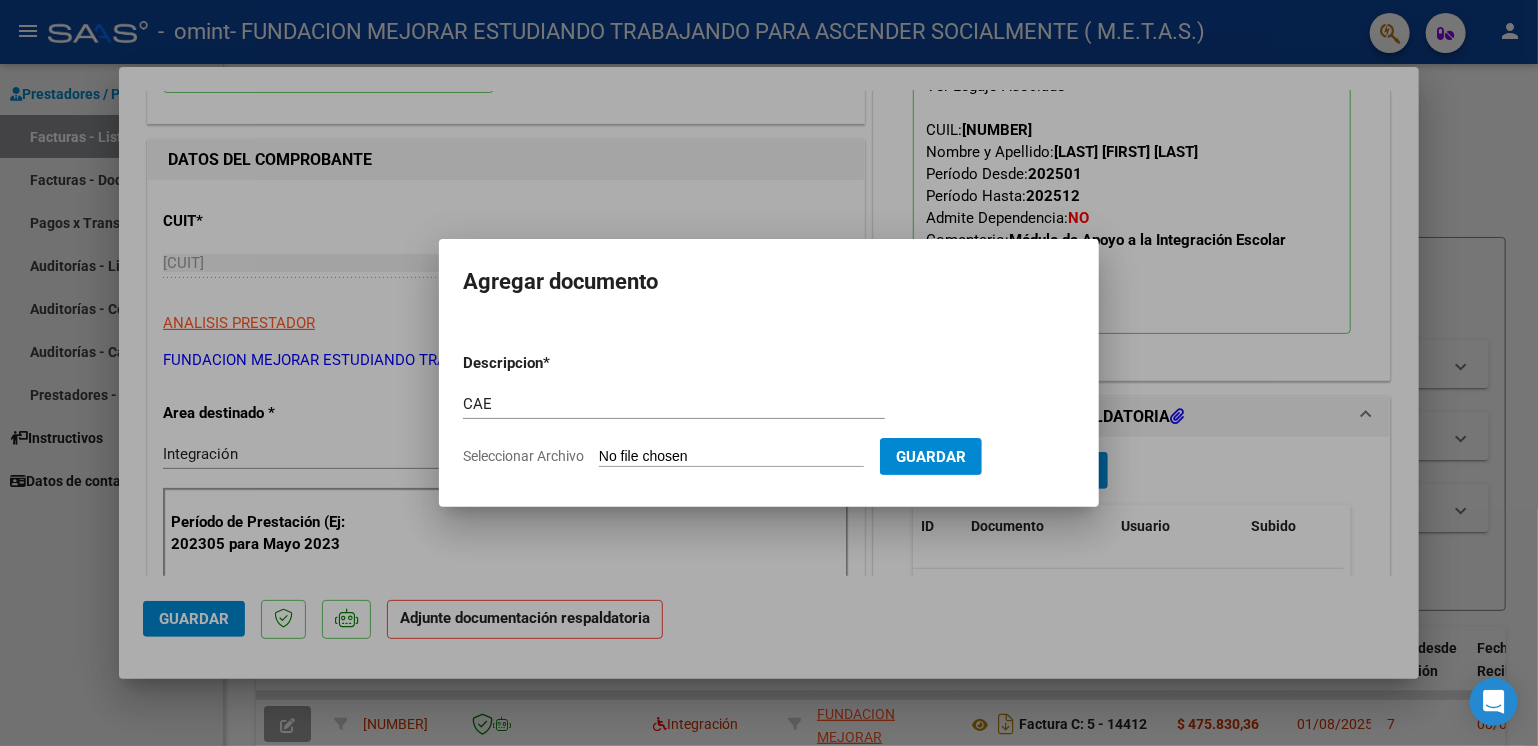type on "C:\fakepath\CAE FC 14413.pdf" 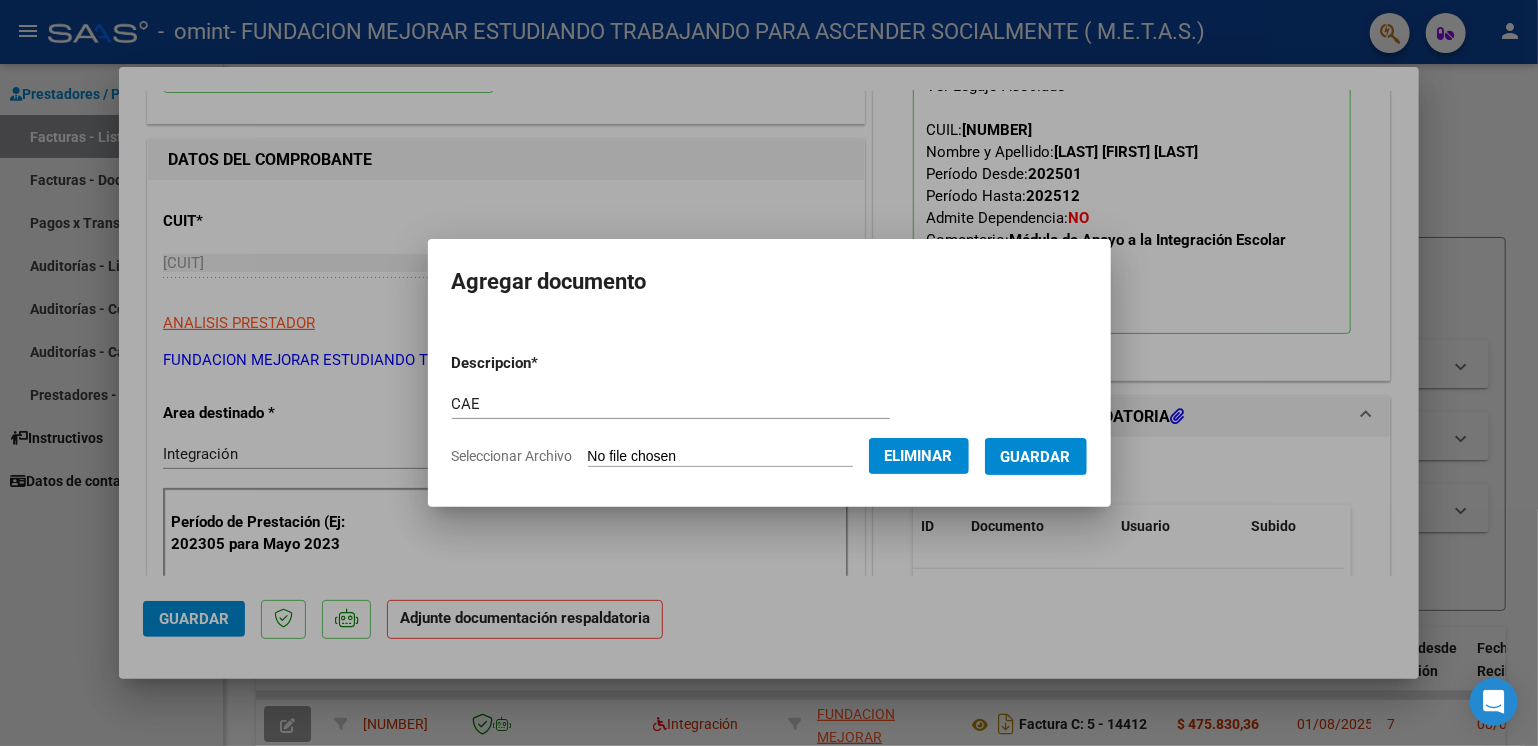 click on "Guardar" at bounding box center [1036, 457] 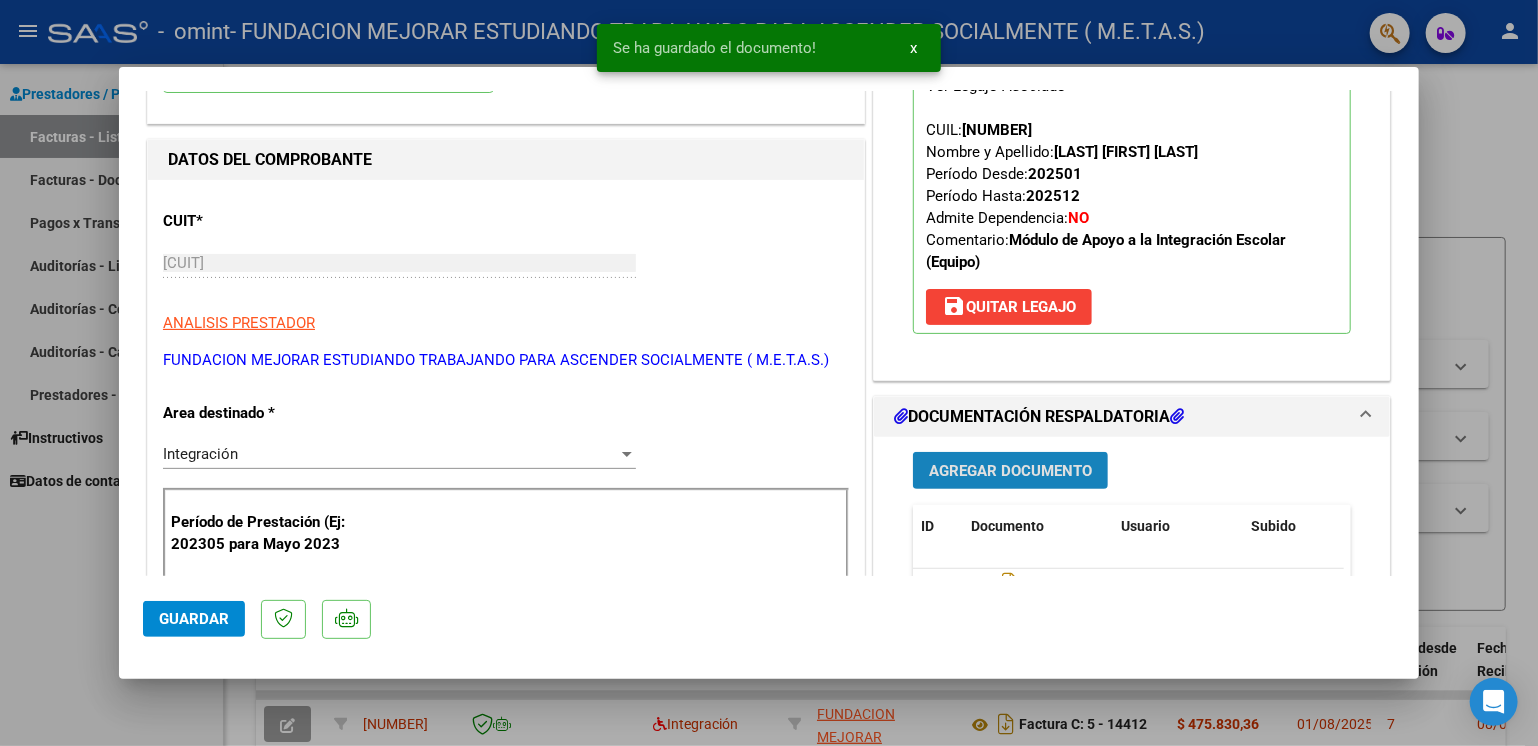 click on "Agregar Documento" at bounding box center (1010, 471) 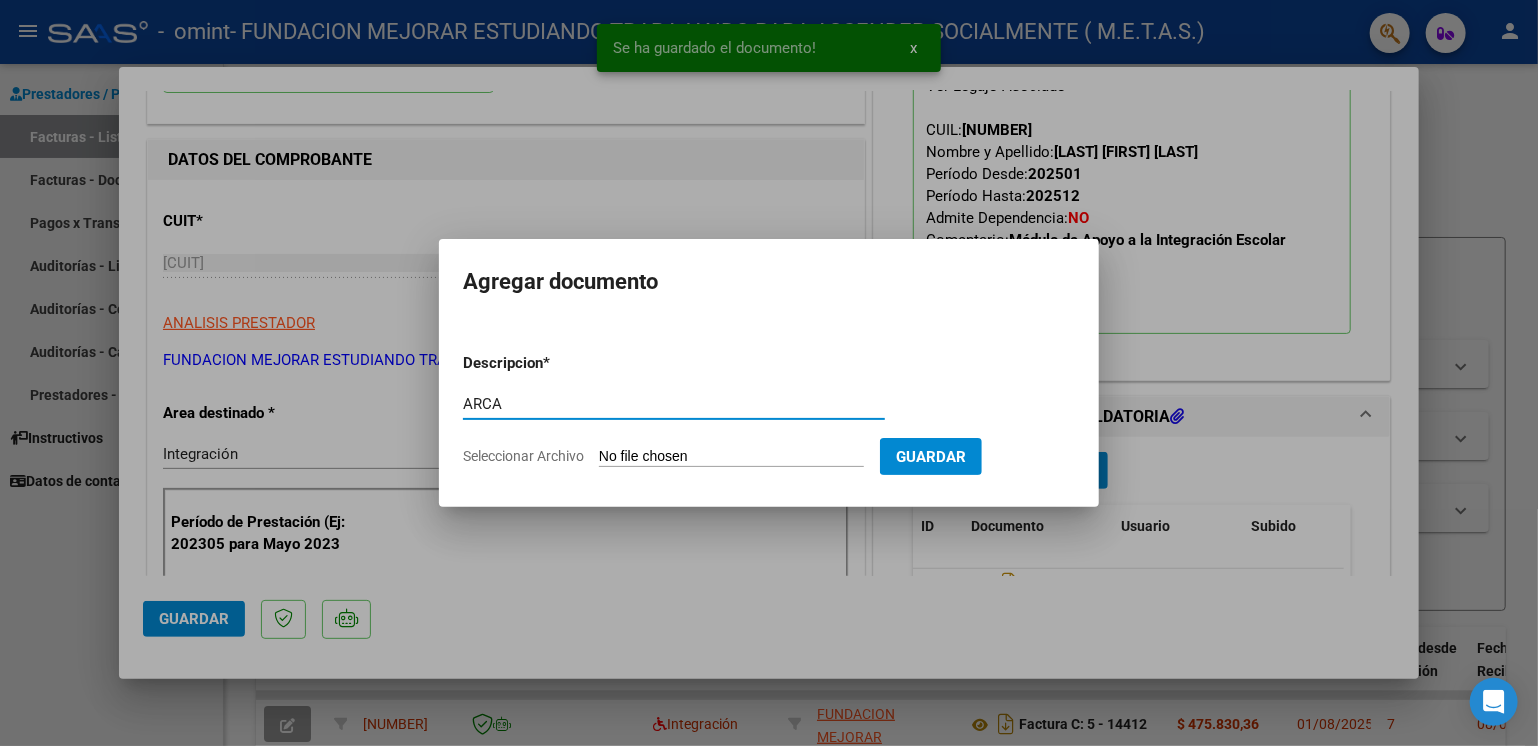type on "ARCA" 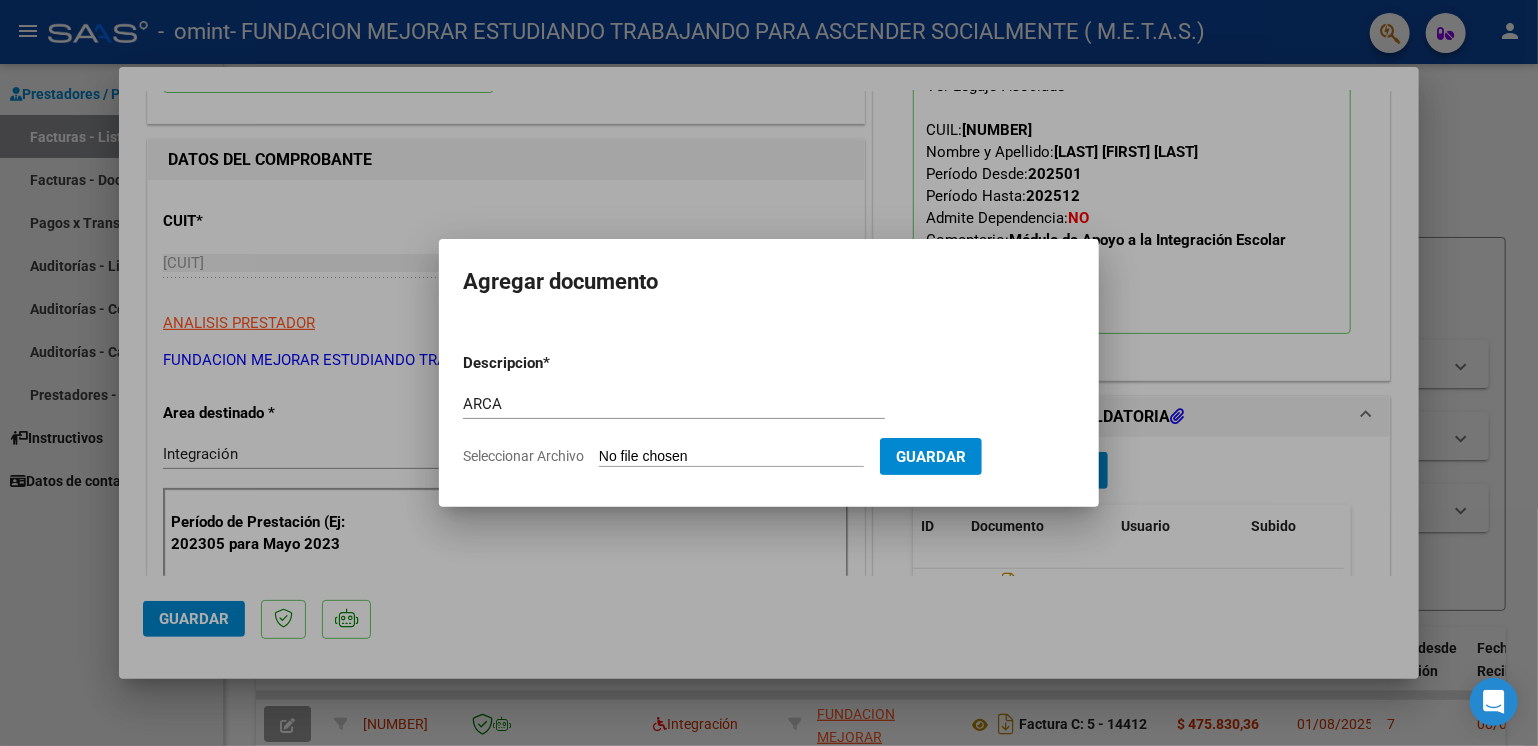 type on "C:\fakepath\AFIP ARCA.pdf" 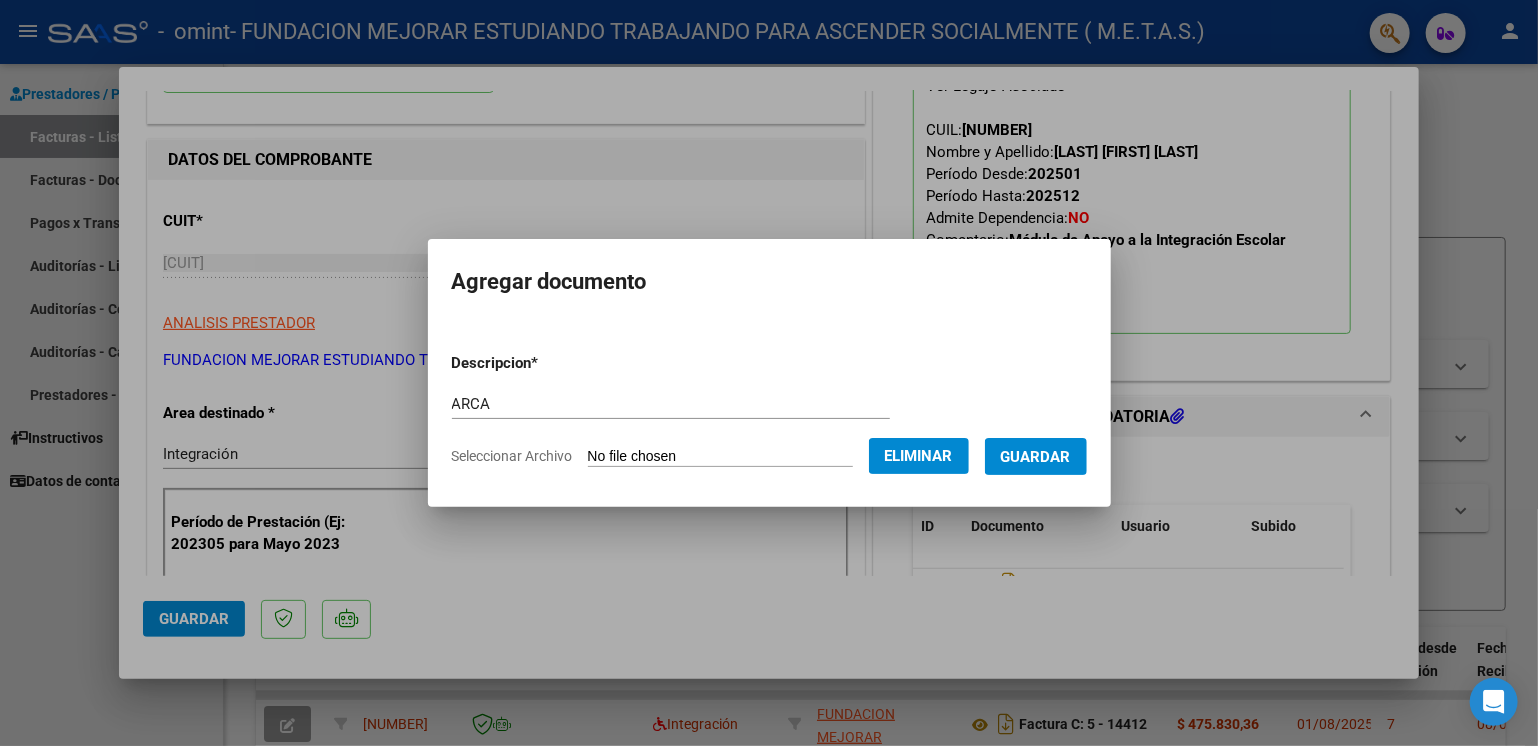click on "Guardar" at bounding box center [1036, 457] 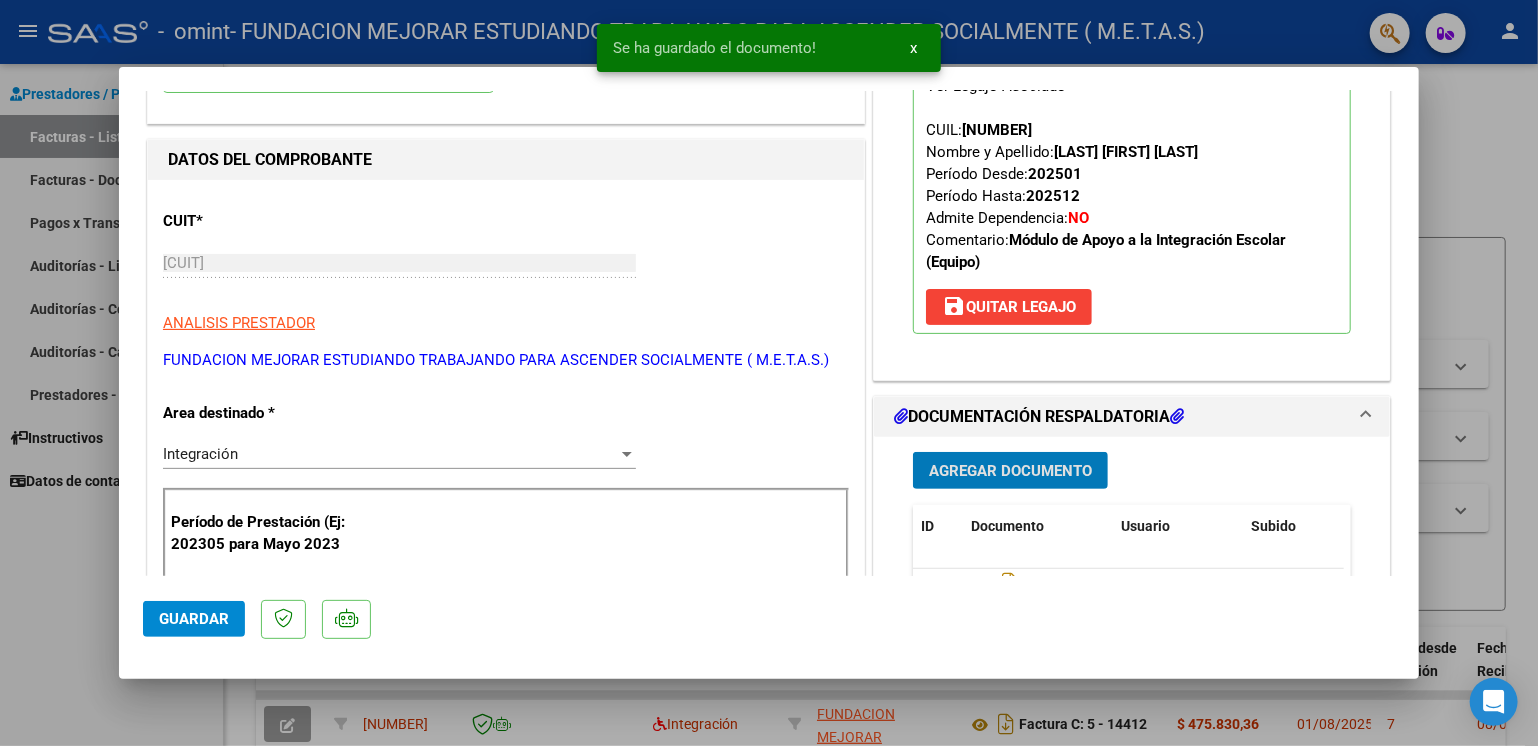 click on "Agregar Documento" at bounding box center [1010, 471] 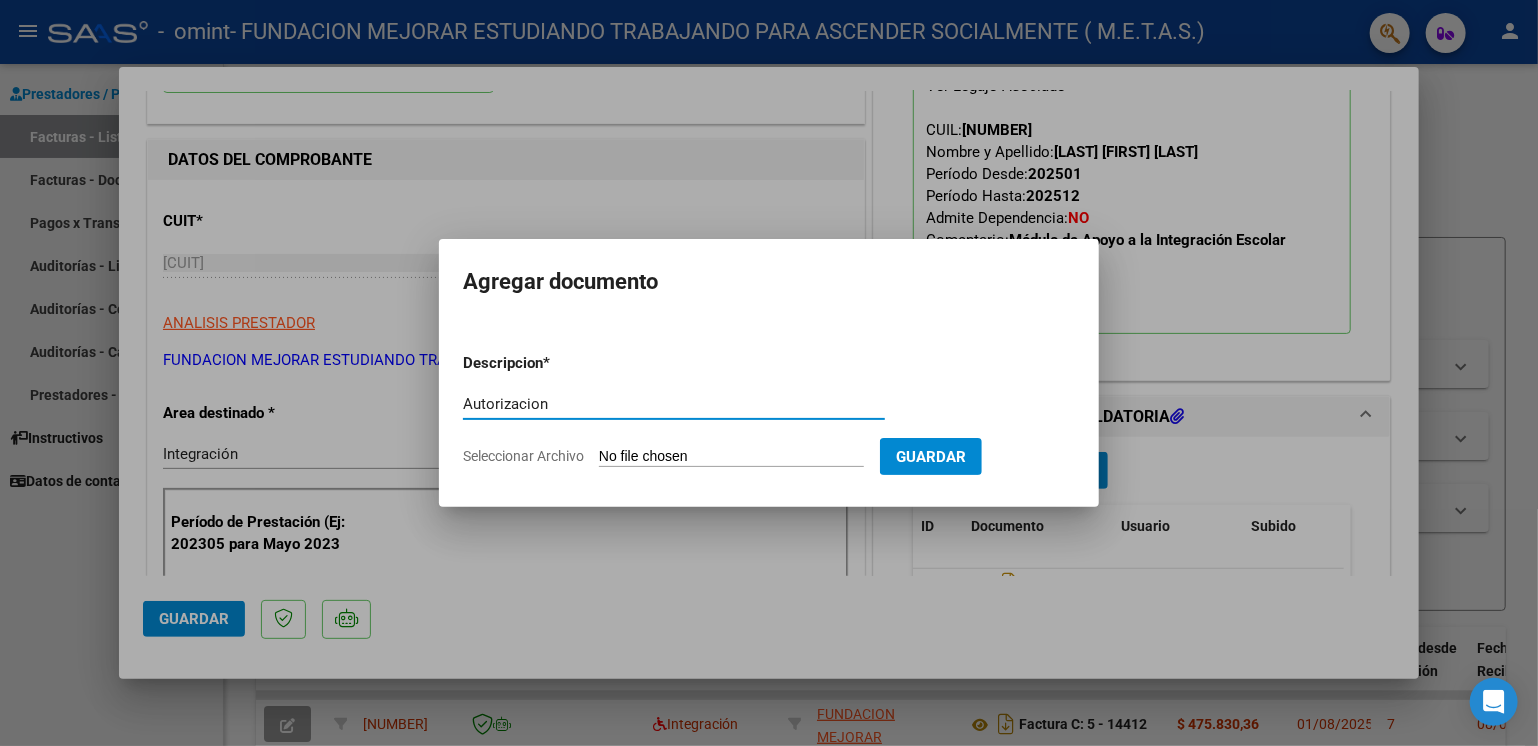 type on "Autorizacion" 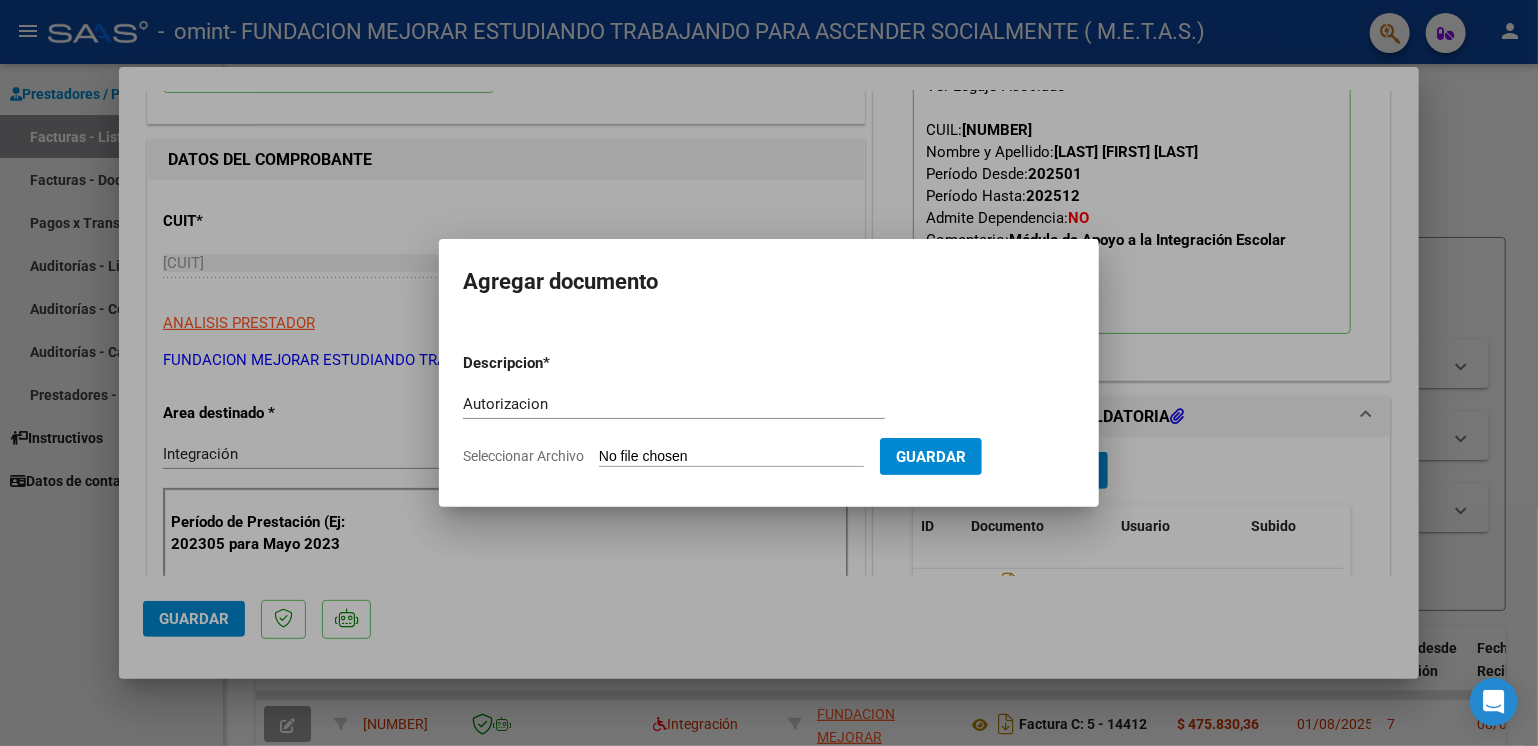 type on "C:\fakepath\[LAST] [FIRST] (Feb-Dic).PNG" 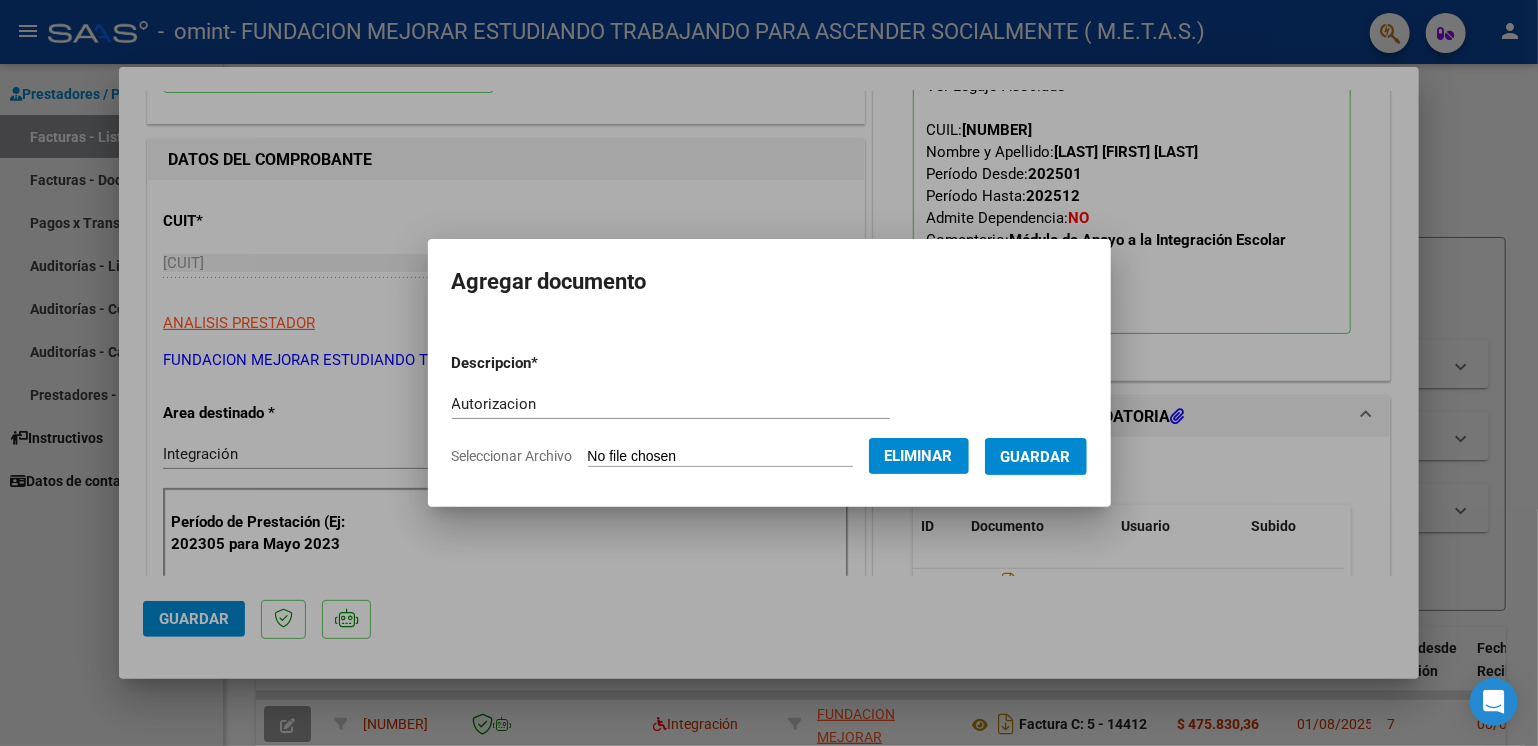 click on "Guardar" at bounding box center (1036, 457) 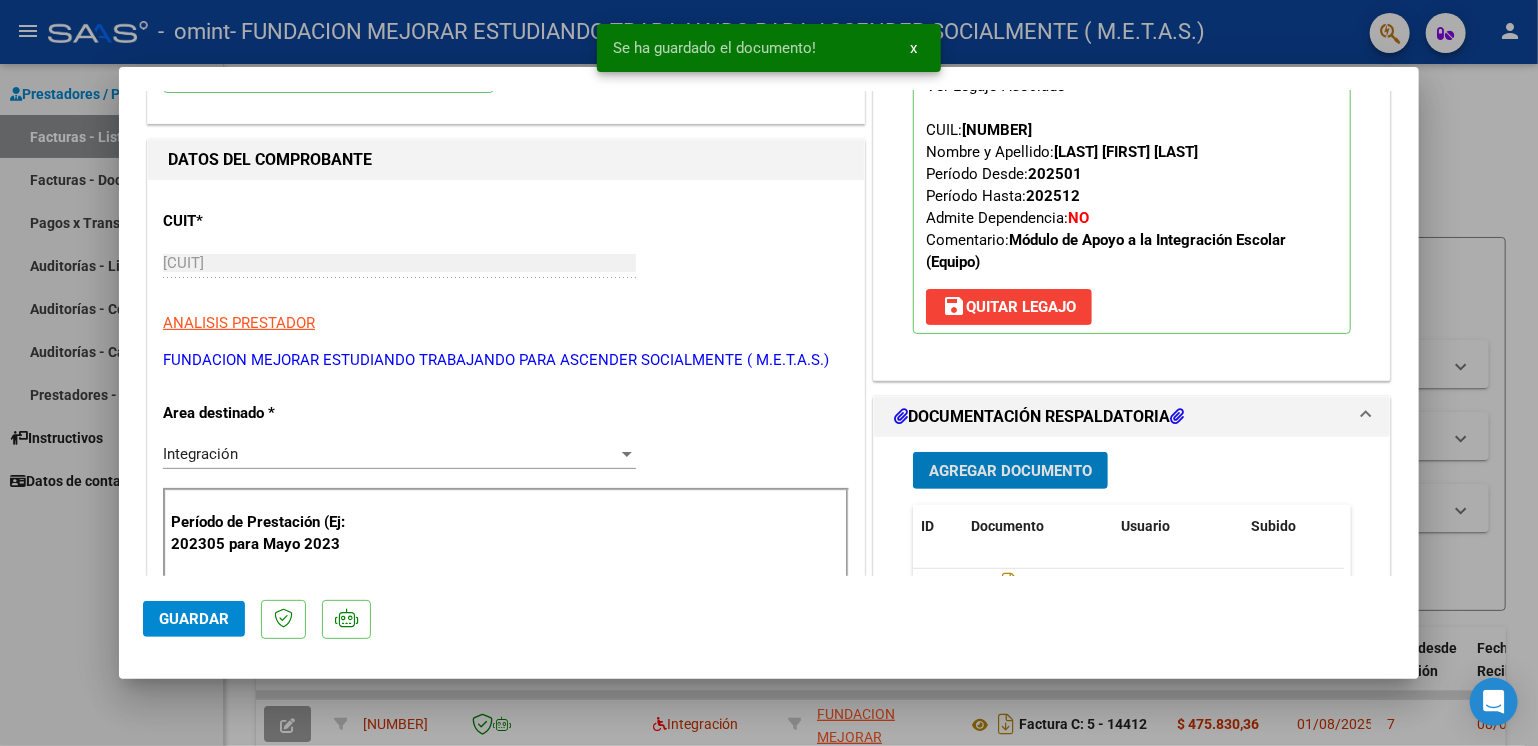 click on "Agregar Documento" at bounding box center [1010, 471] 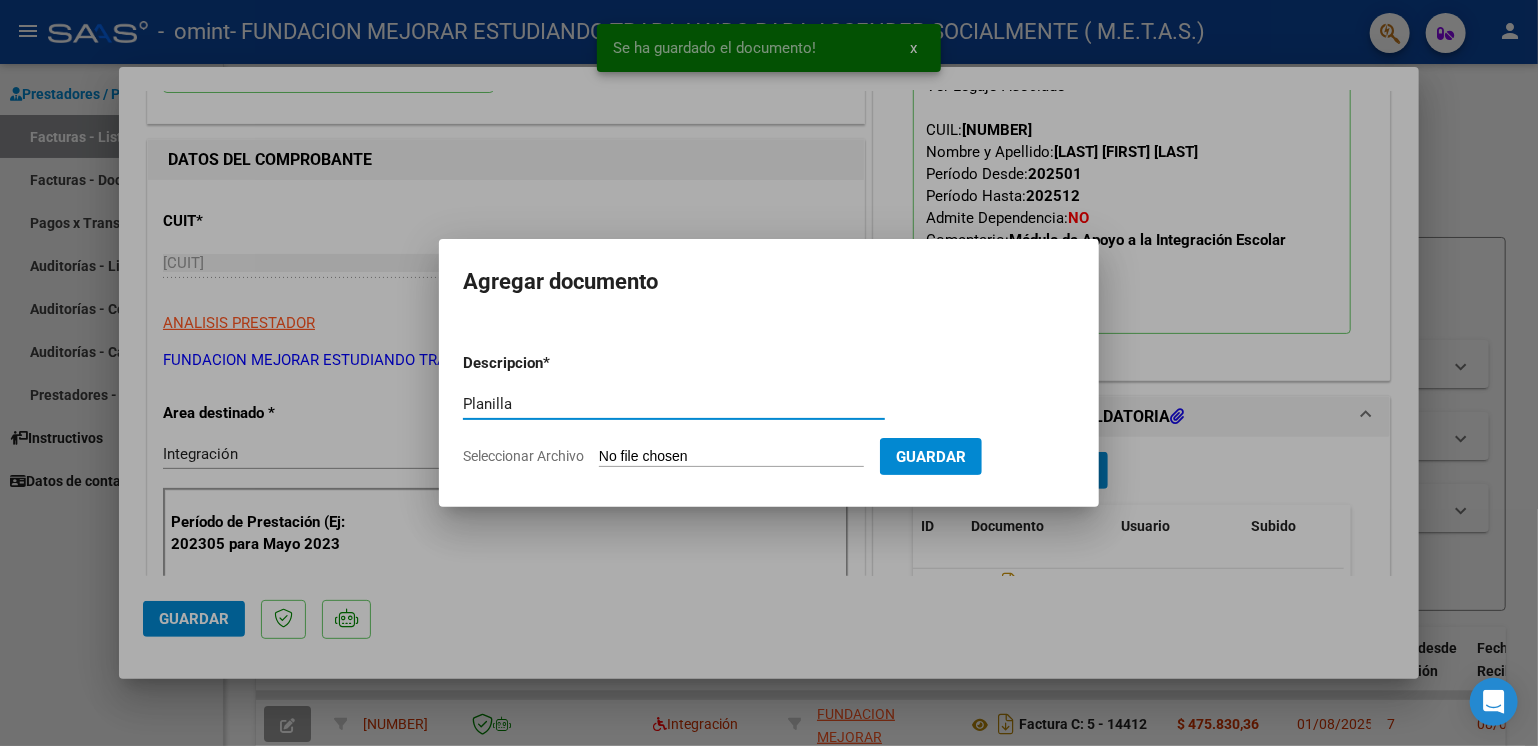 type on "Planilla" 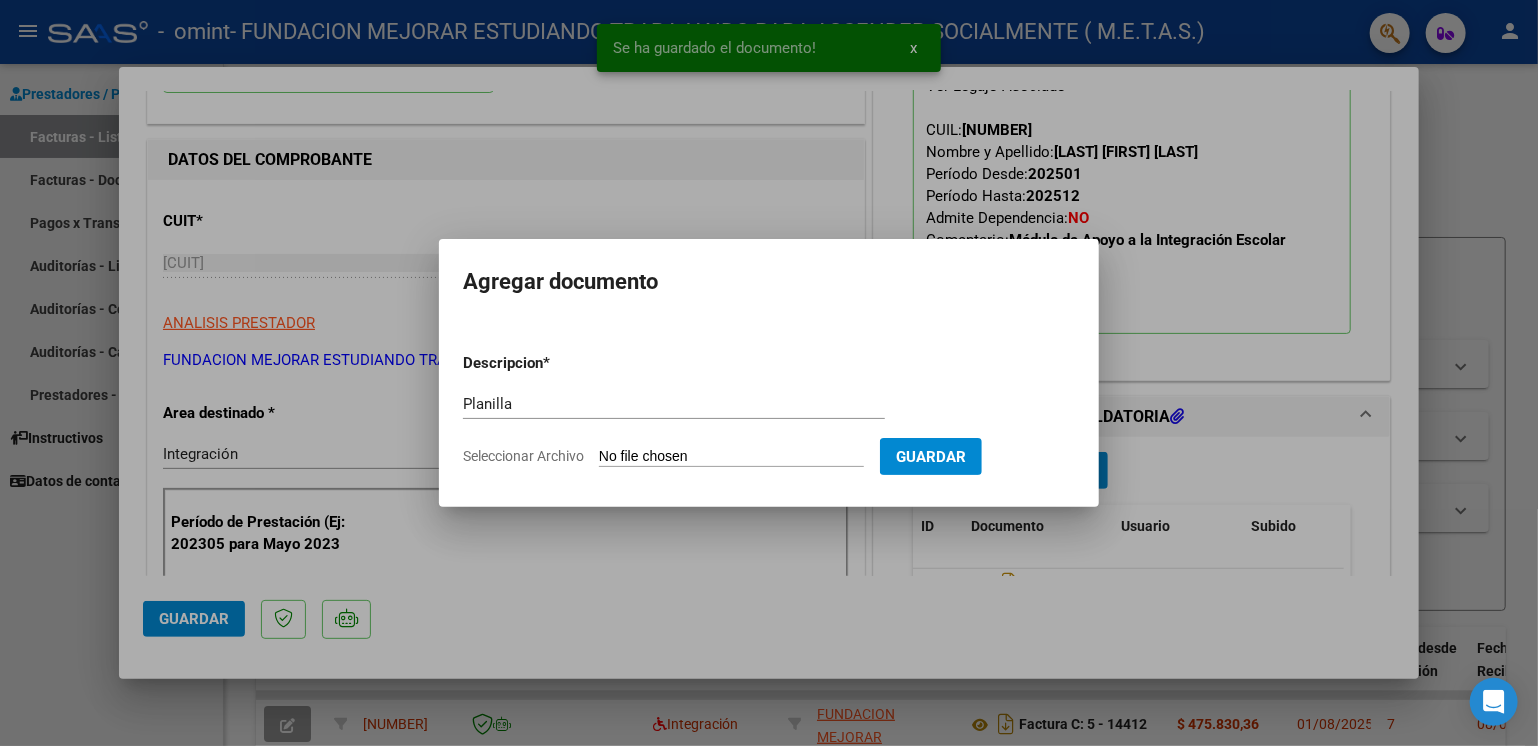 click on "Descripcion  *   Planilla Escriba aquí una descripcion  Seleccionar Archivo Guardar" at bounding box center (769, 410) 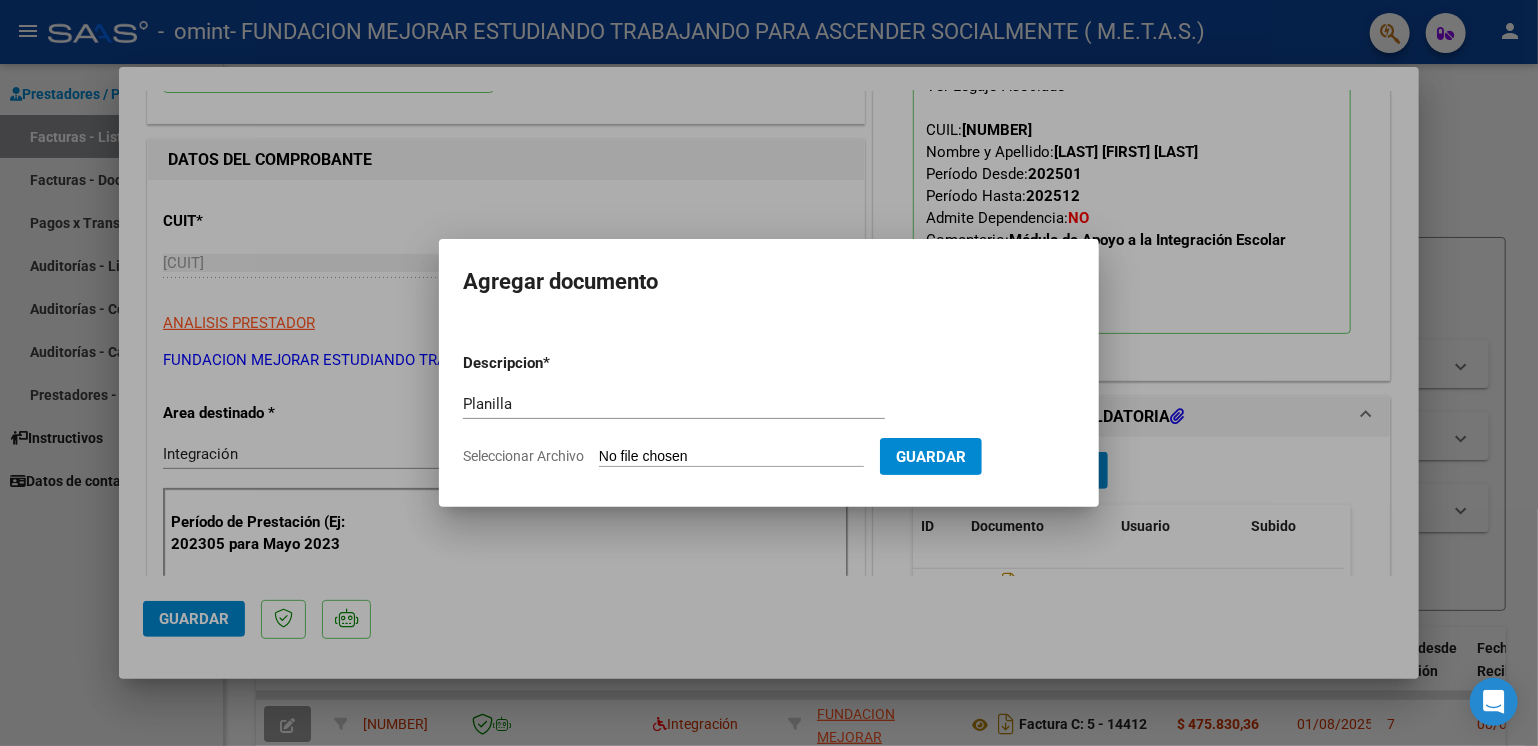 click on "Seleccionar Archivo" at bounding box center [731, 457] 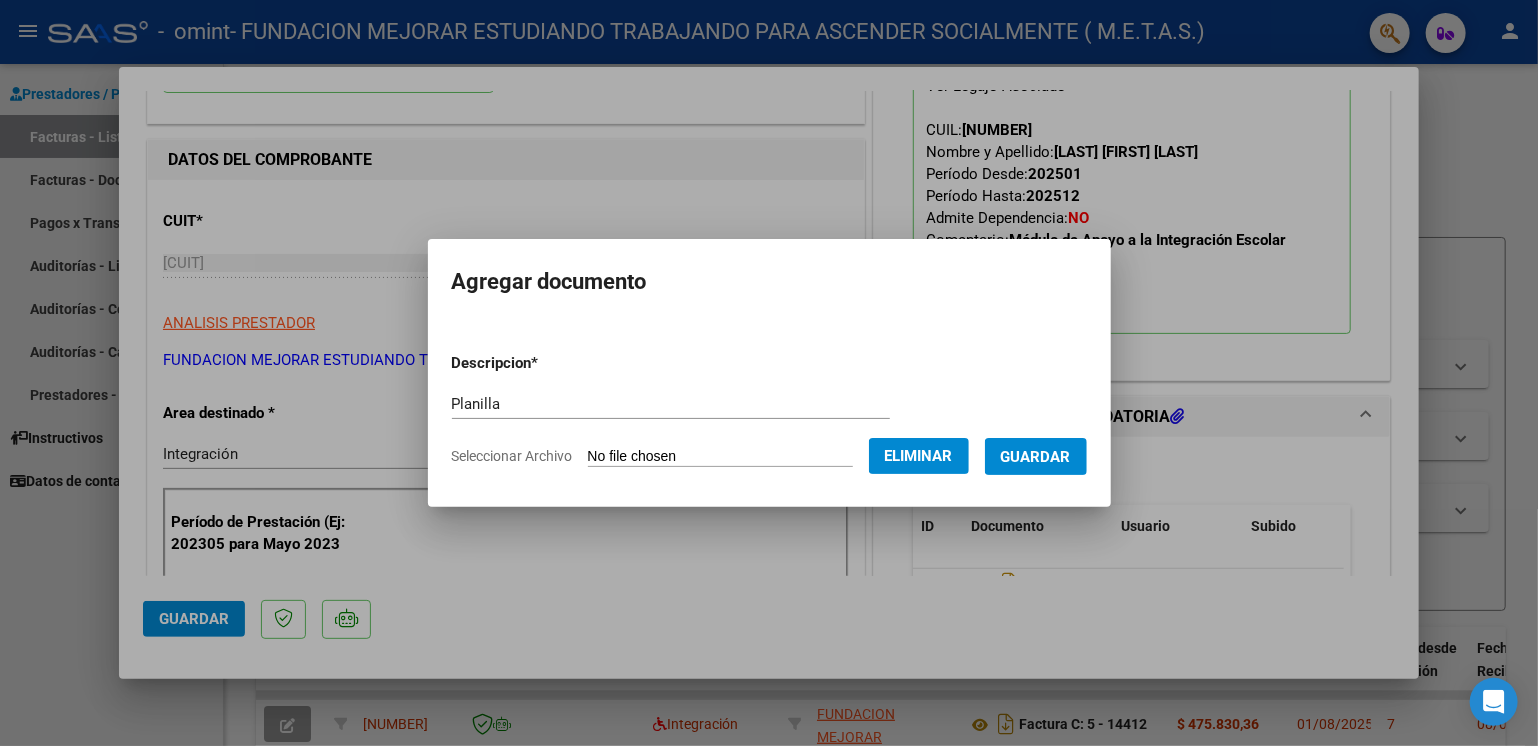 click on "Guardar" at bounding box center (1036, 457) 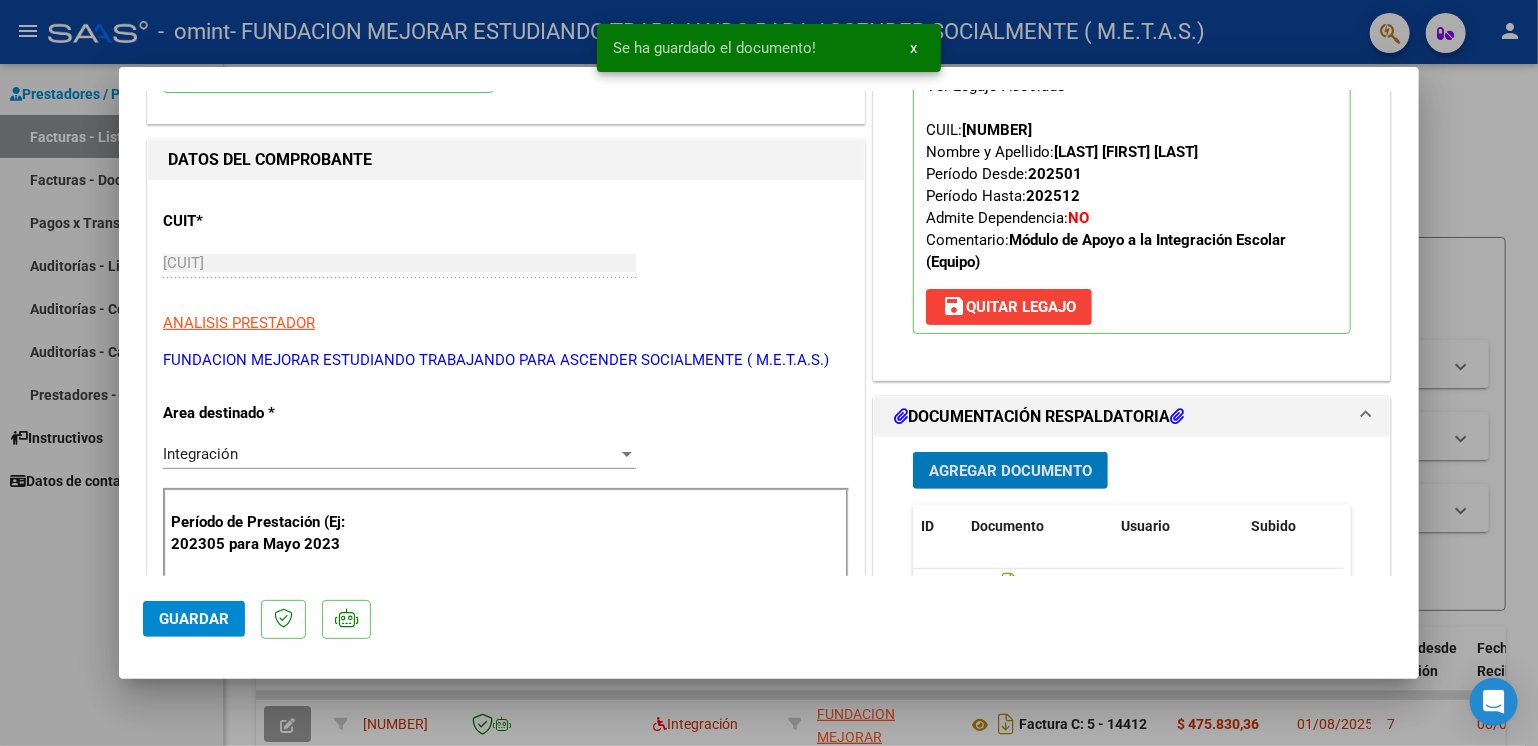 click on "Agregar Documento" at bounding box center (1010, 471) 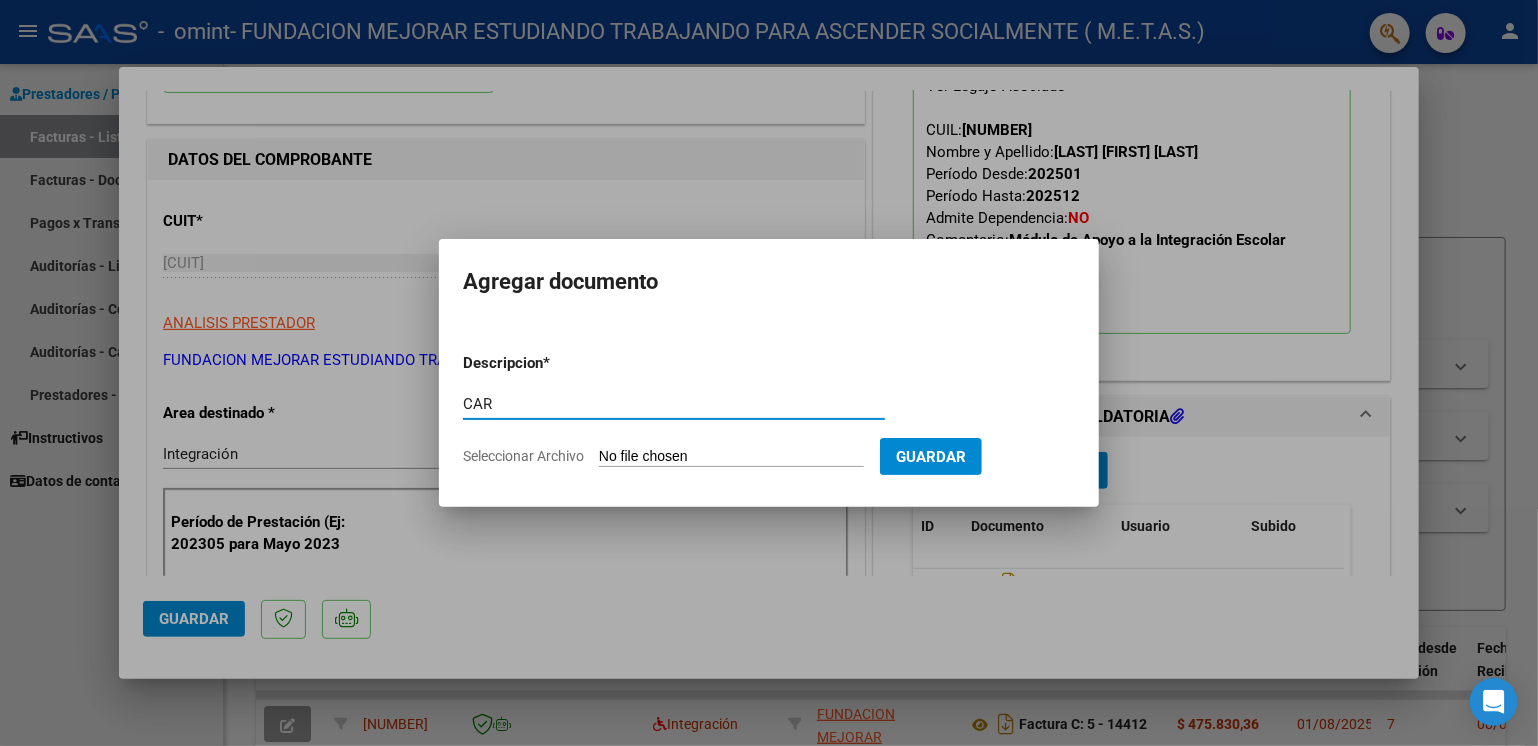 type on "CAR" 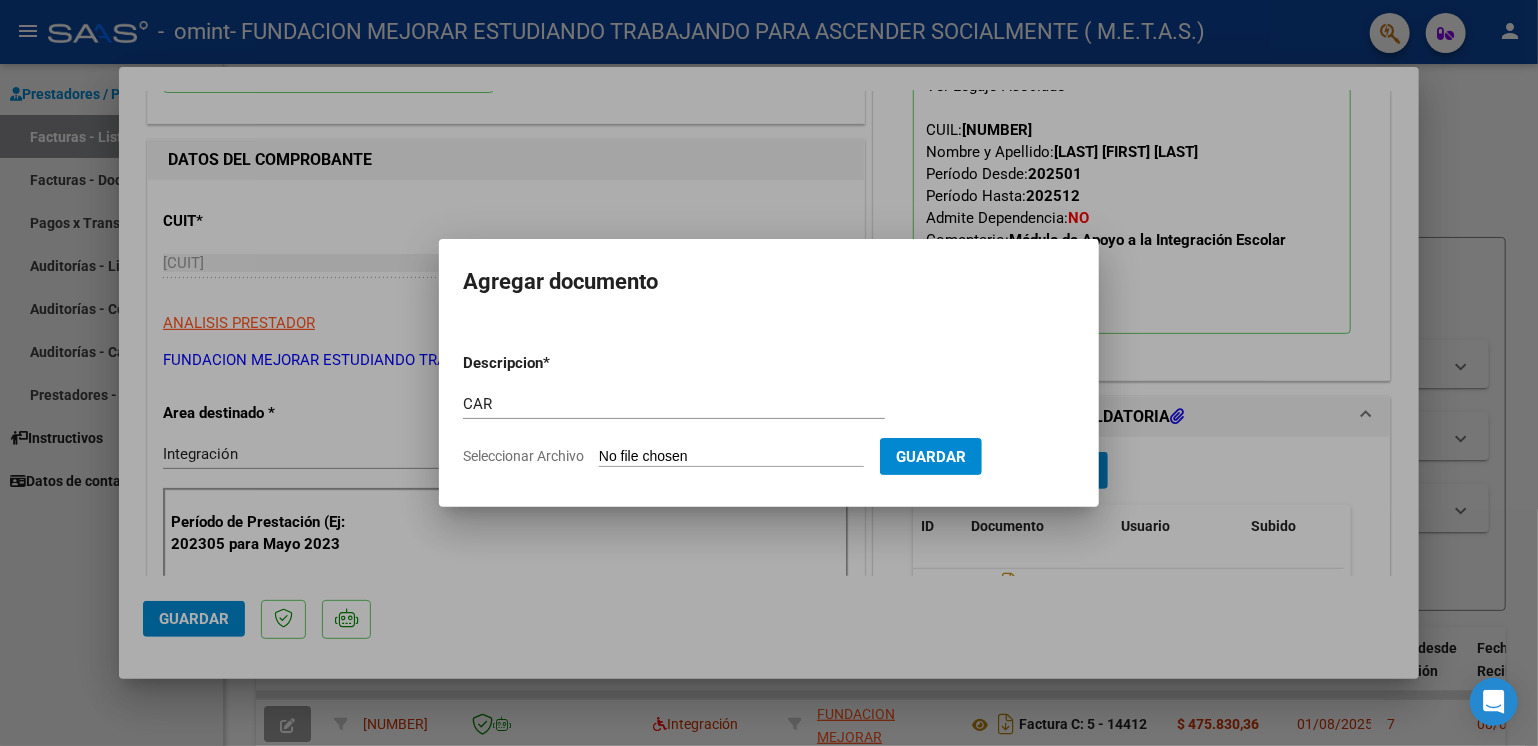 type on "C:\fakepath\[LAST] [FIRST] - CAR JULIO.pdf" 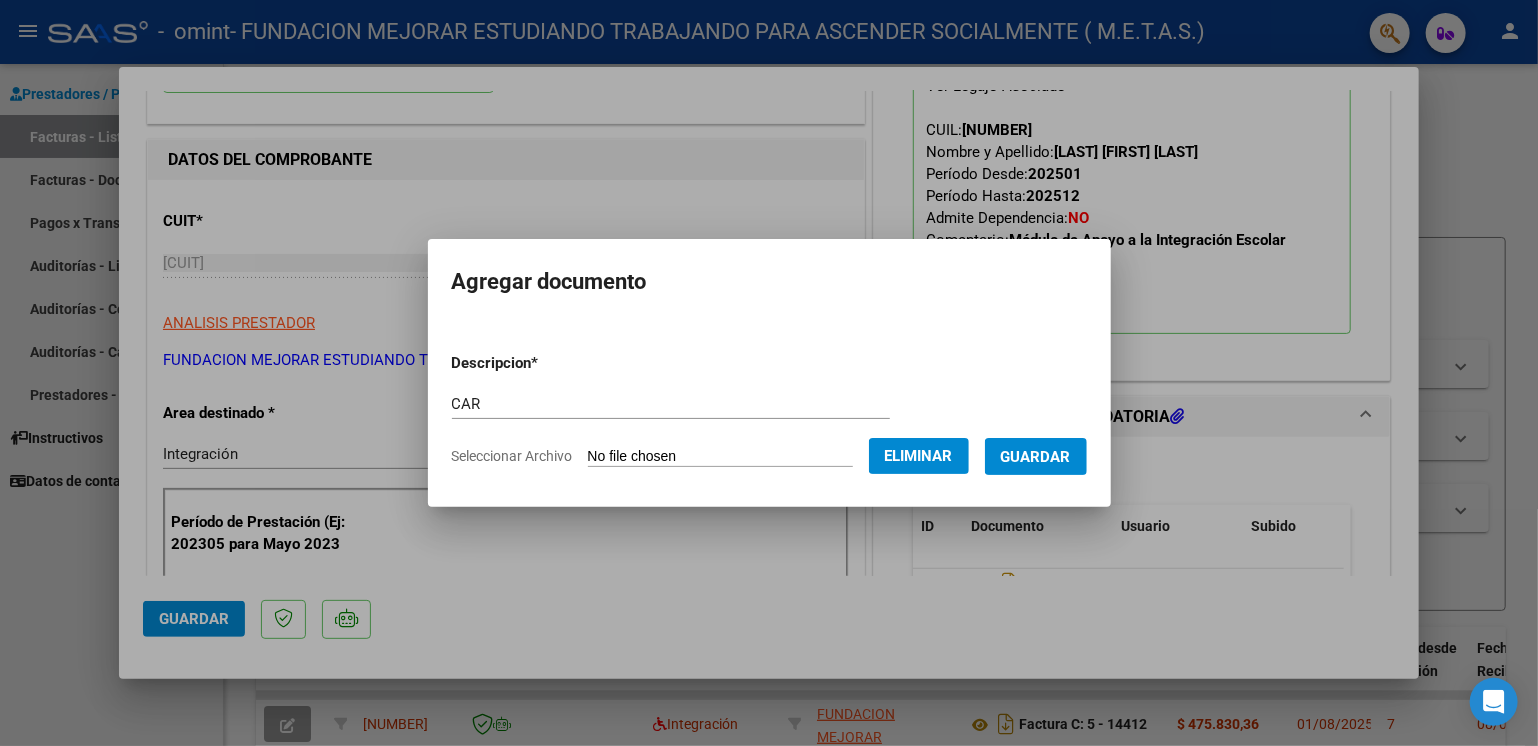 click on "Guardar" at bounding box center [1036, 457] 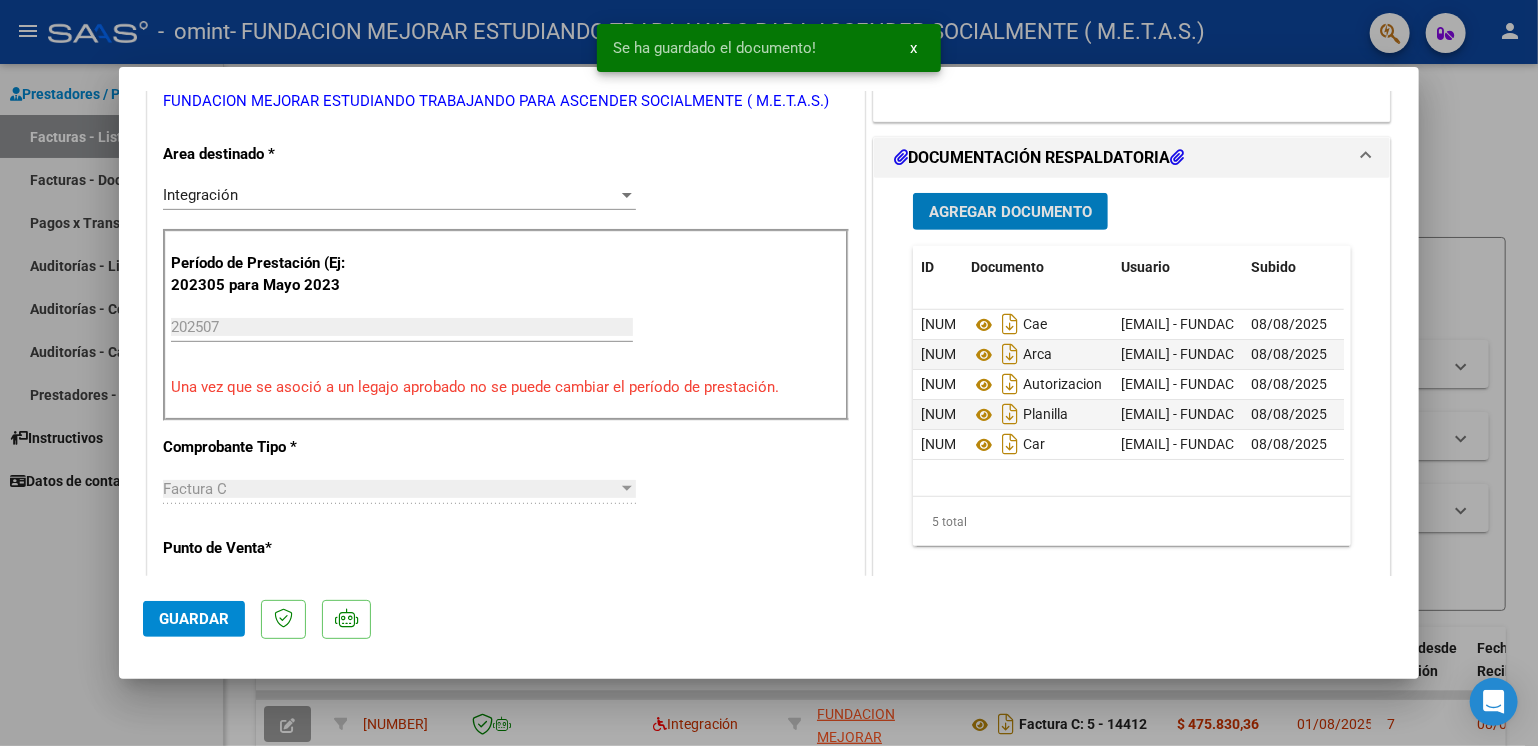 scroll, scrollTop: 500, scrollLeft: 0, axis: vertical 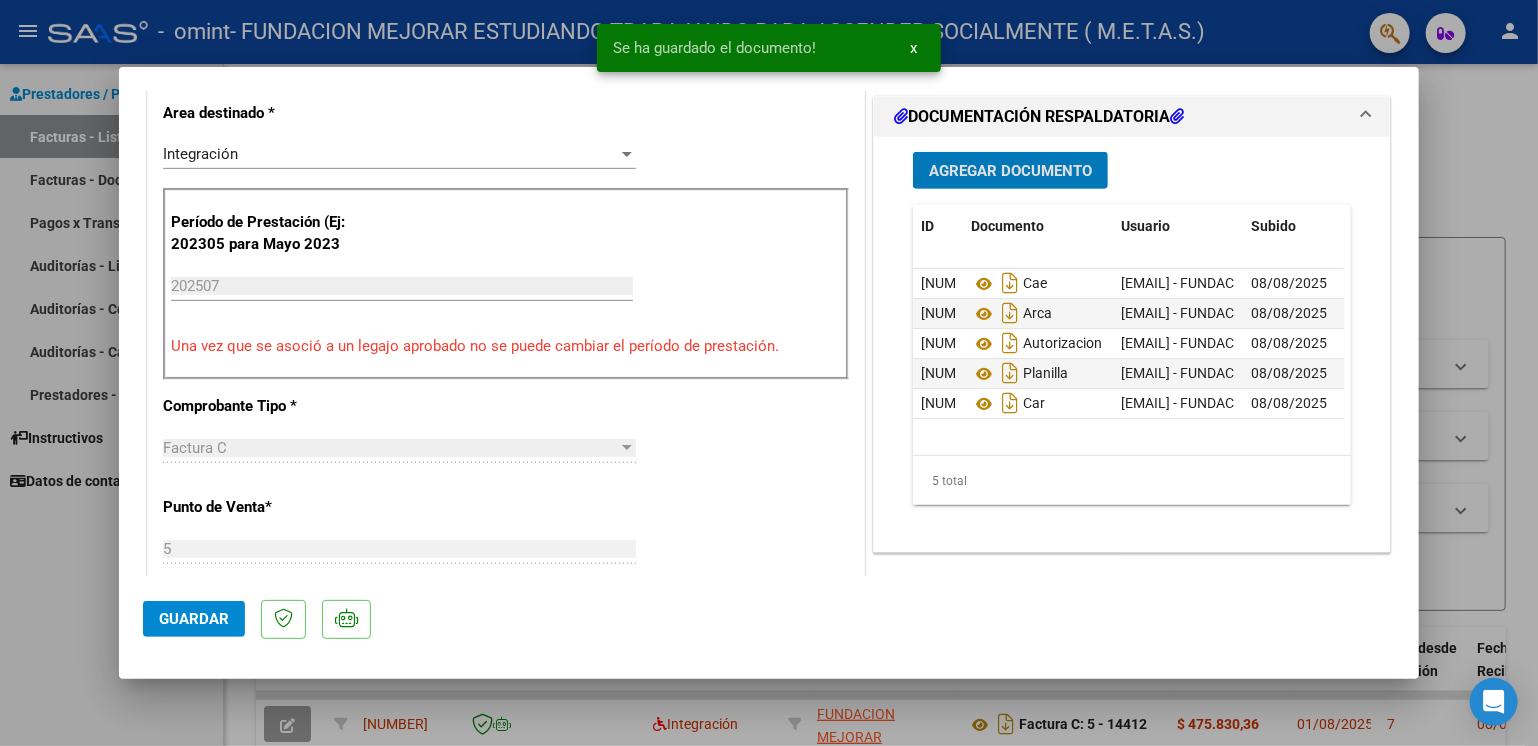 click on "Guardar" 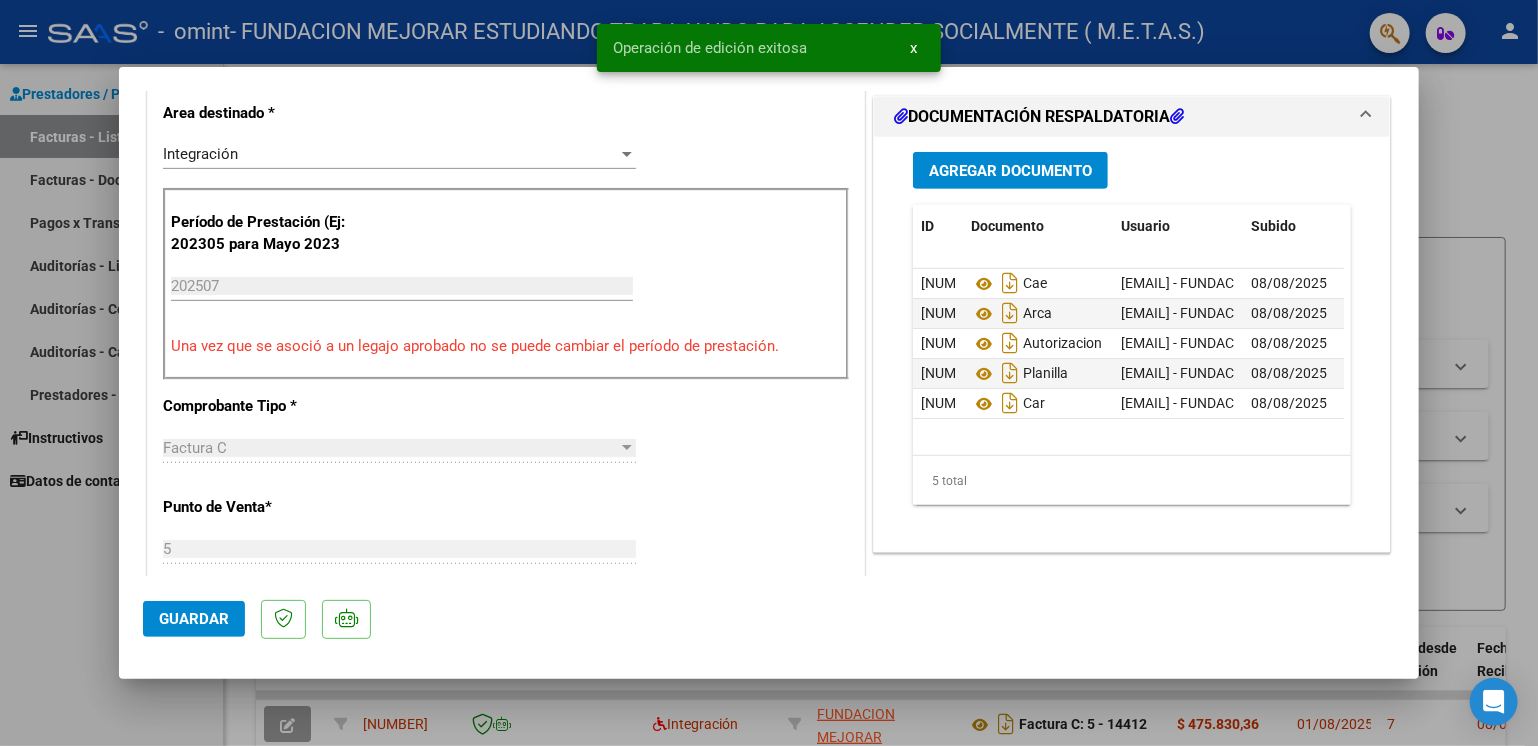 click at bounding box center [769, 373] 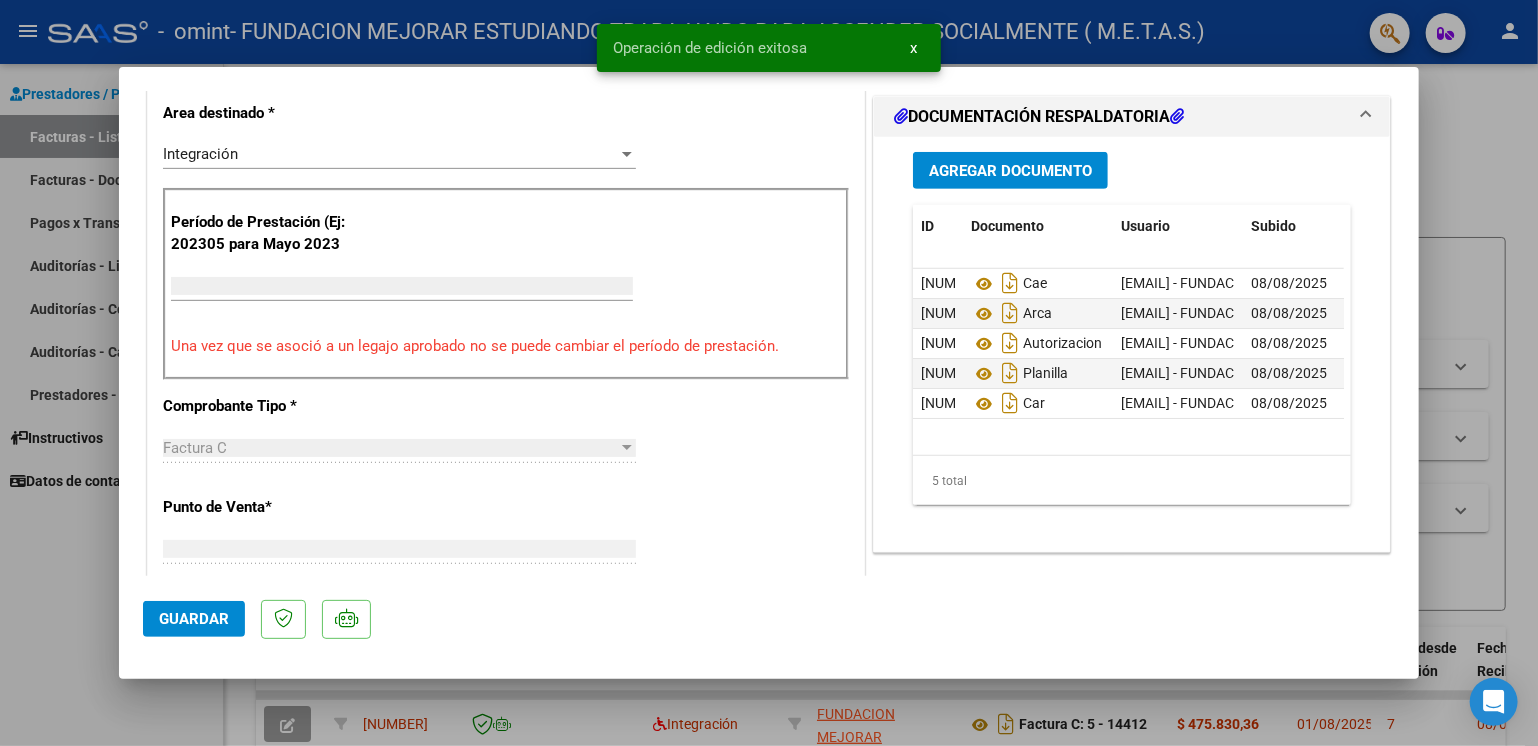 scroll, scrollTop: 0, scrollLeft: 0, axis: both 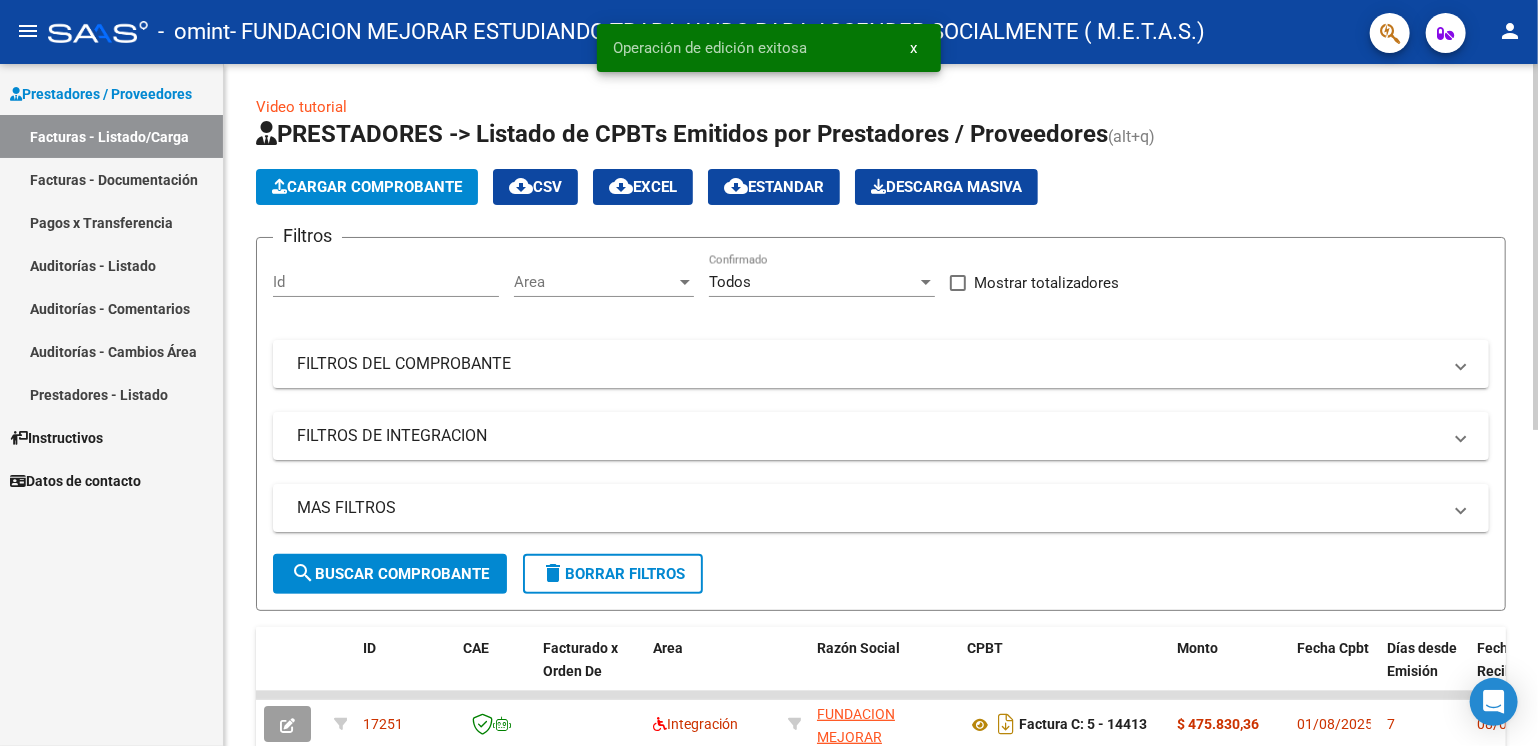 click on "Filtros Id Area Area Todos Confirmado   Mostrar totalizadores   FILTROS DEL COMPROBANTE  Comprobante Tipo Comprobante Tipo Start date – End date Fec. Comprobante Desde / Hasta Días Emisión Desde(cant. días) Días Emisión Hasta(cant. días) CUIT / Razón Social Pto. Venta Nro. Comprobante Código SSS CAE Válido CAE Válido Todos Cargado Módulo Hosp. Todos Tiene facturacion Apócrifa Hospital Refes  FILTROS DE INTEGRACION  Período De Prestación Campos del Archivo de Rendición Devuelto x SSS (dr_envio) Todos Rendido x SSS (dr_envio) Tipo de Registro Tipo de Registro Período Presentación Período Presentación Campos del Legajo Asociado (preaprobación) Afiliado Legajo (cuil/nombre) Todos Solo facturas preaprobadas  MAS FILTROS  Todos Con Doc. Respaldatoria Todos Con Trazabilidad Todos Asociado a Expediente Sur Auditoría Auditoría Auditoría Id Start date – End date Auditoría Confirmada Desde / Hasta Start date – End date Fec. Rec. Desde / Hasta Start date – End date Start date – End date" 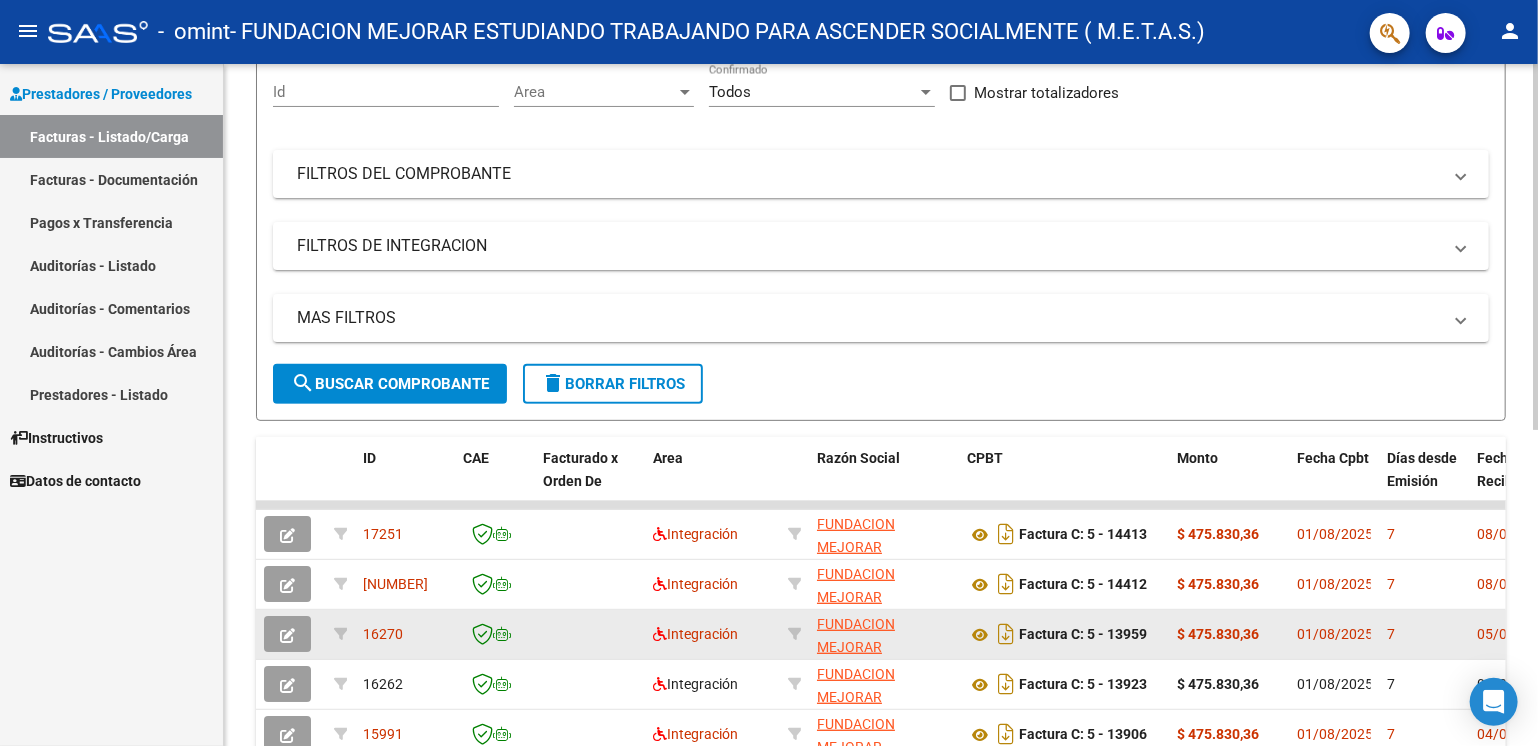 scroll, scrollTop: 200, scrollLeft: 0, axis: vertical 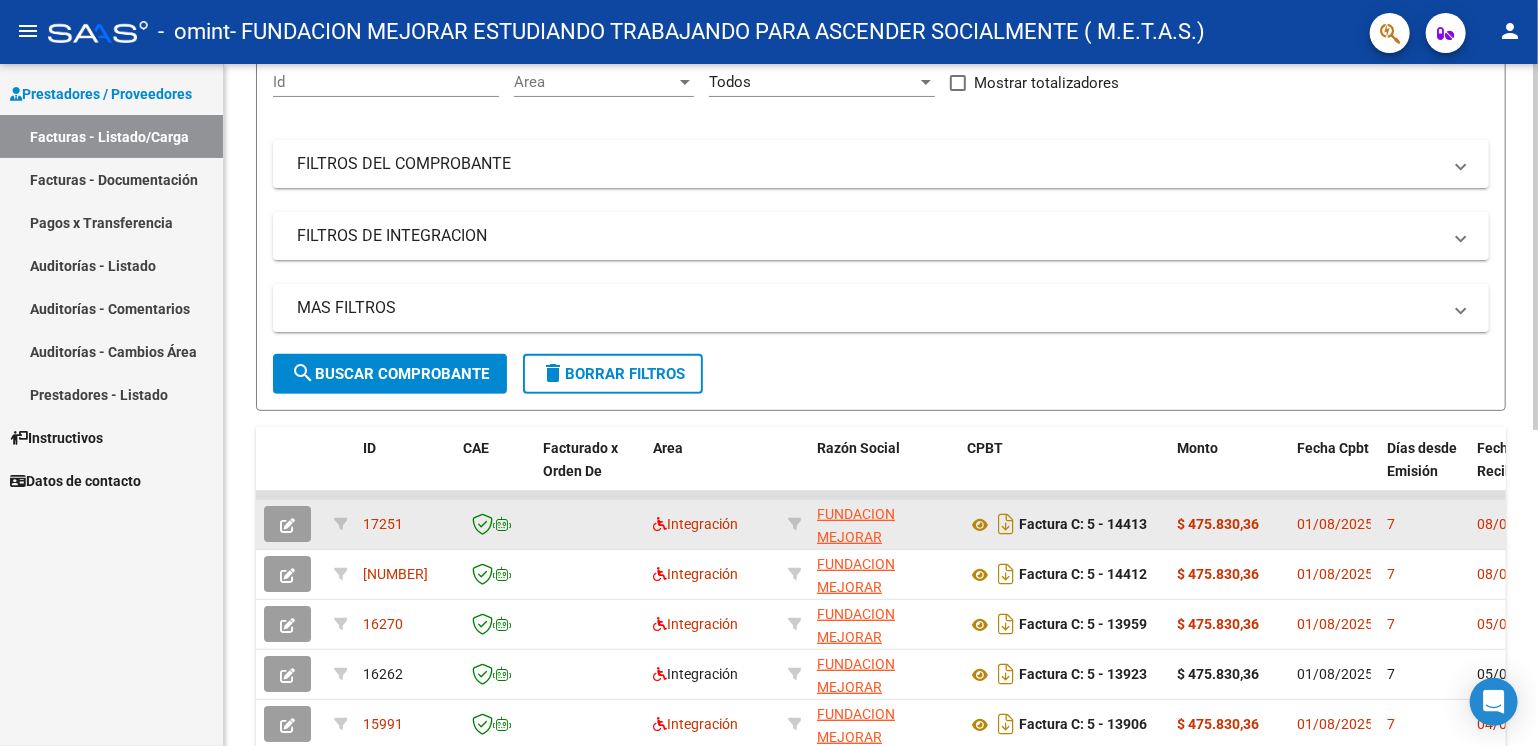 click 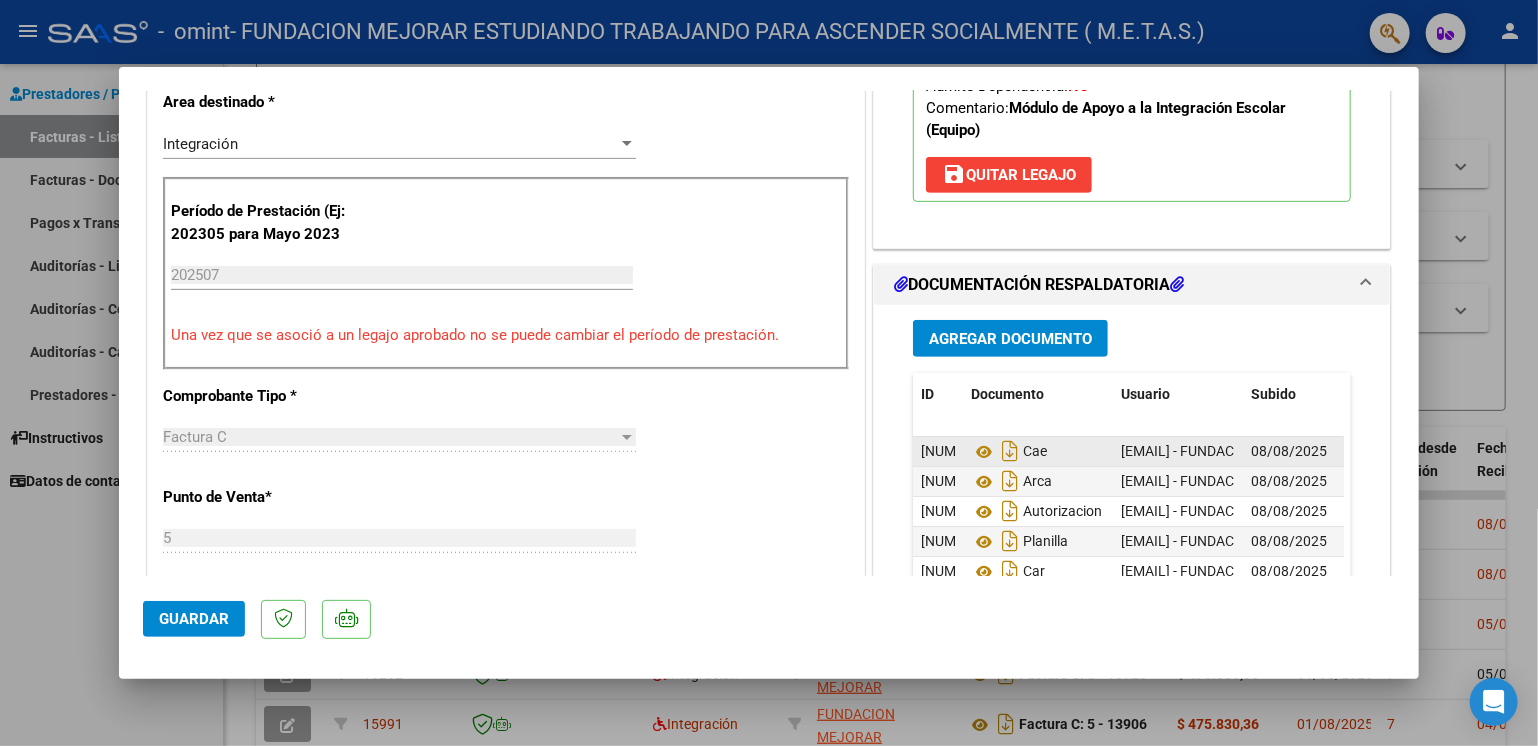 scroll, scrollTop: 500, scrollLeft: 0, axis: vertical 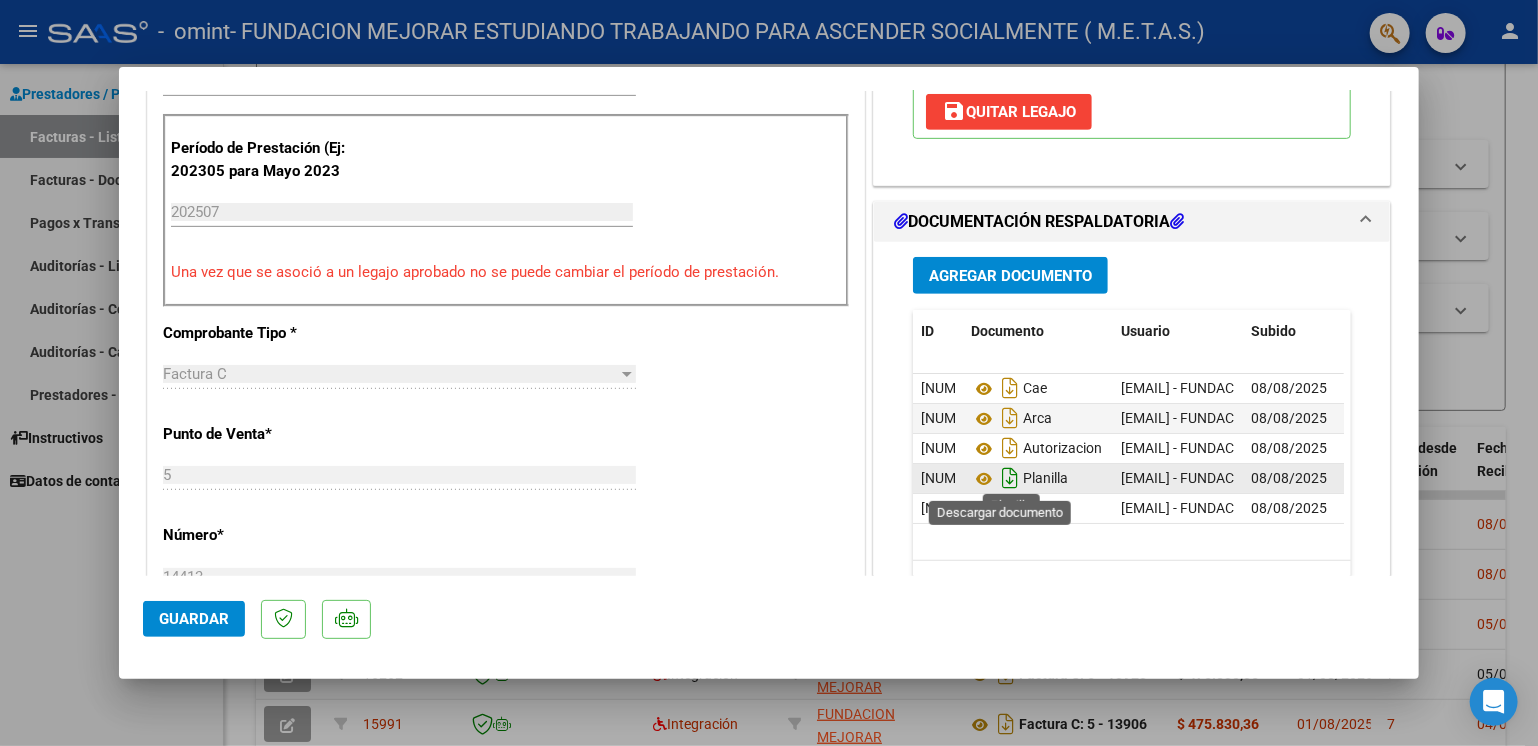 click 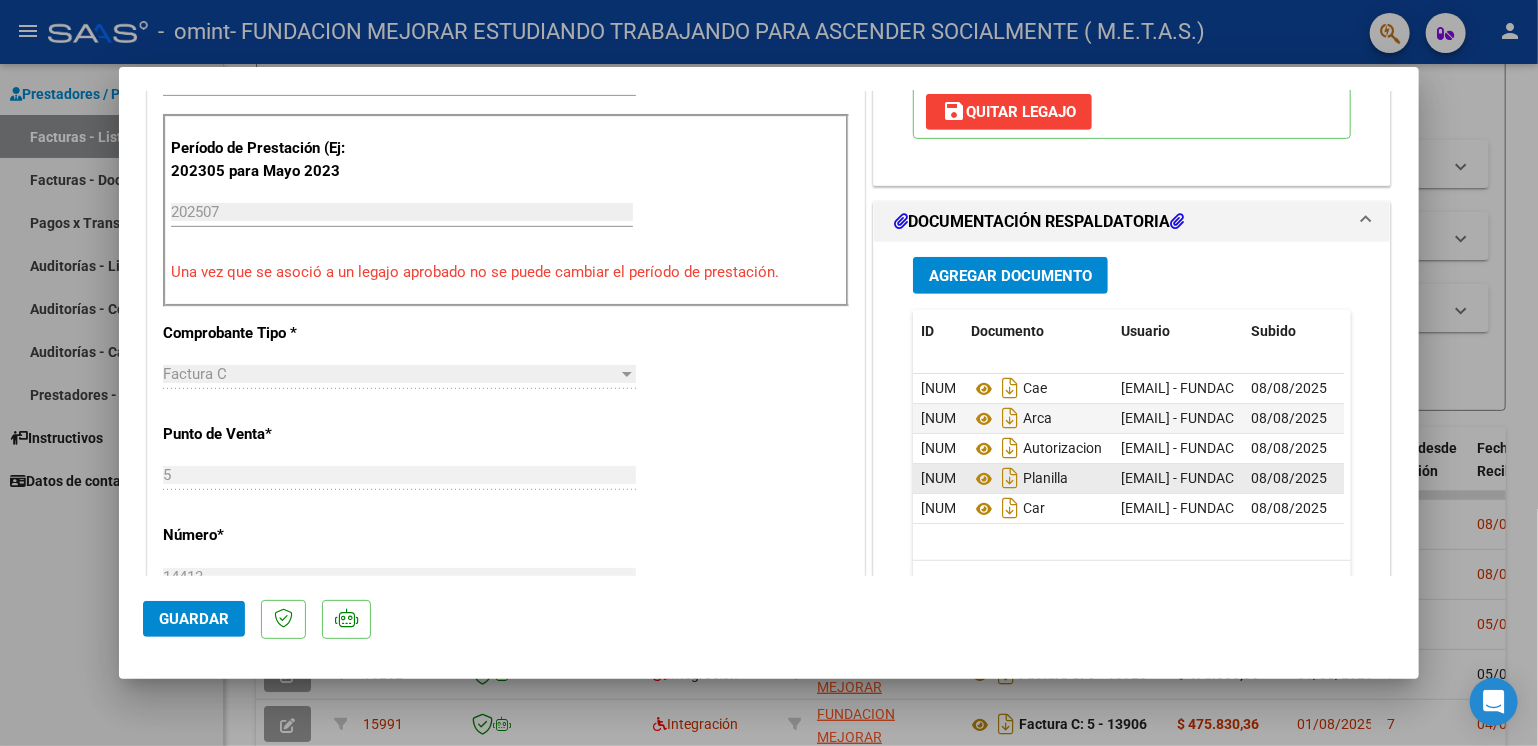 click at bounding box center [769, 373] 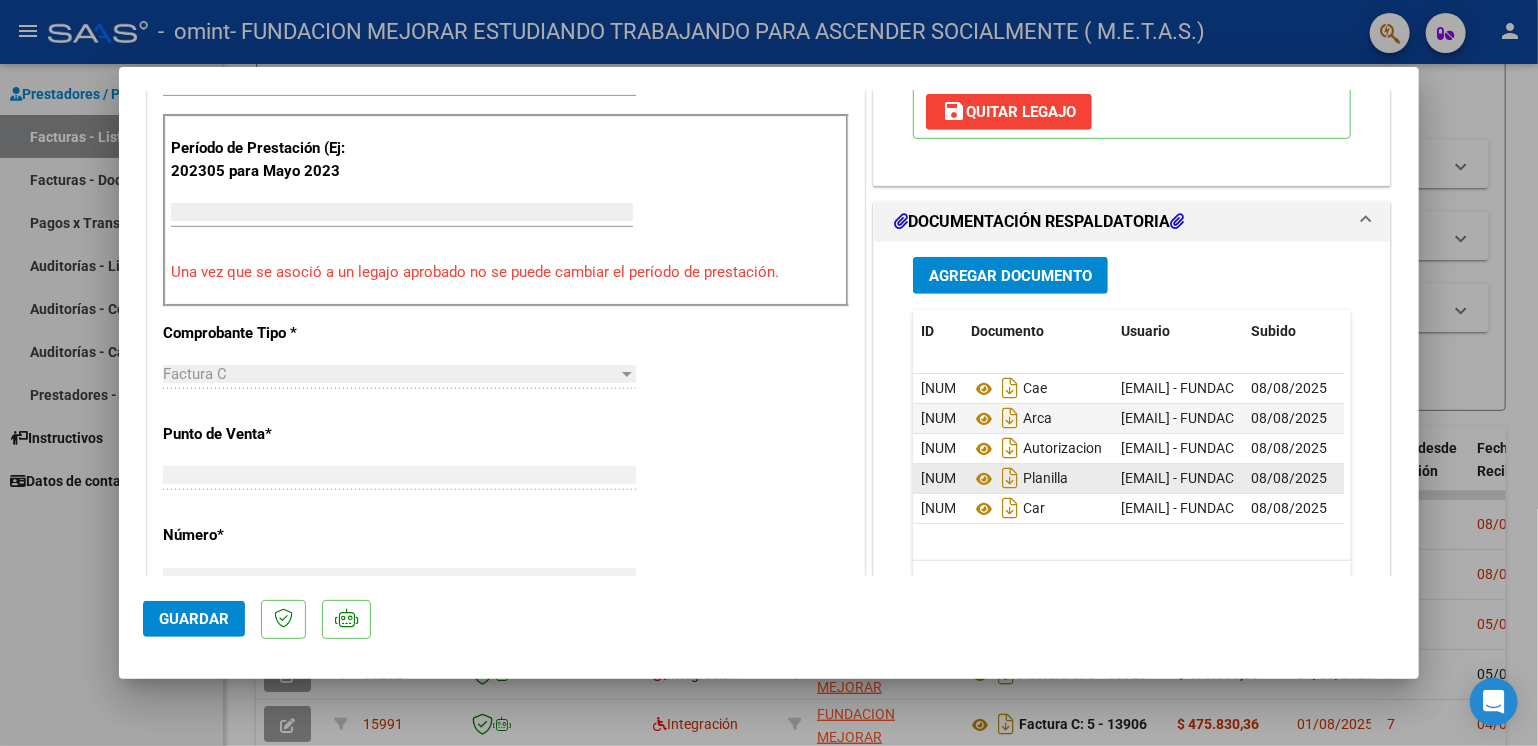 scroll, scrollTop: 485, scrollLeft: 0, axis: vertical 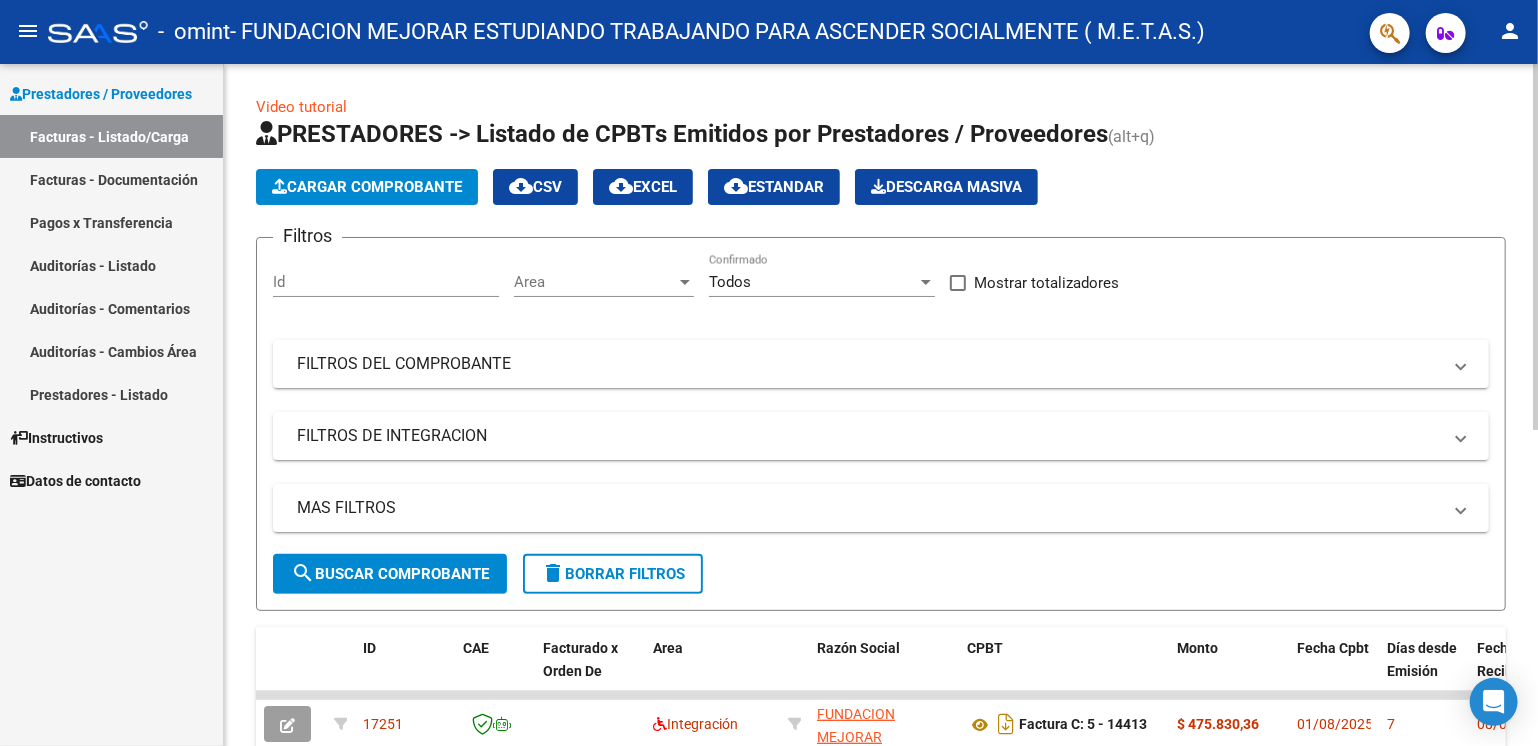click on "Cargar Comprobante" 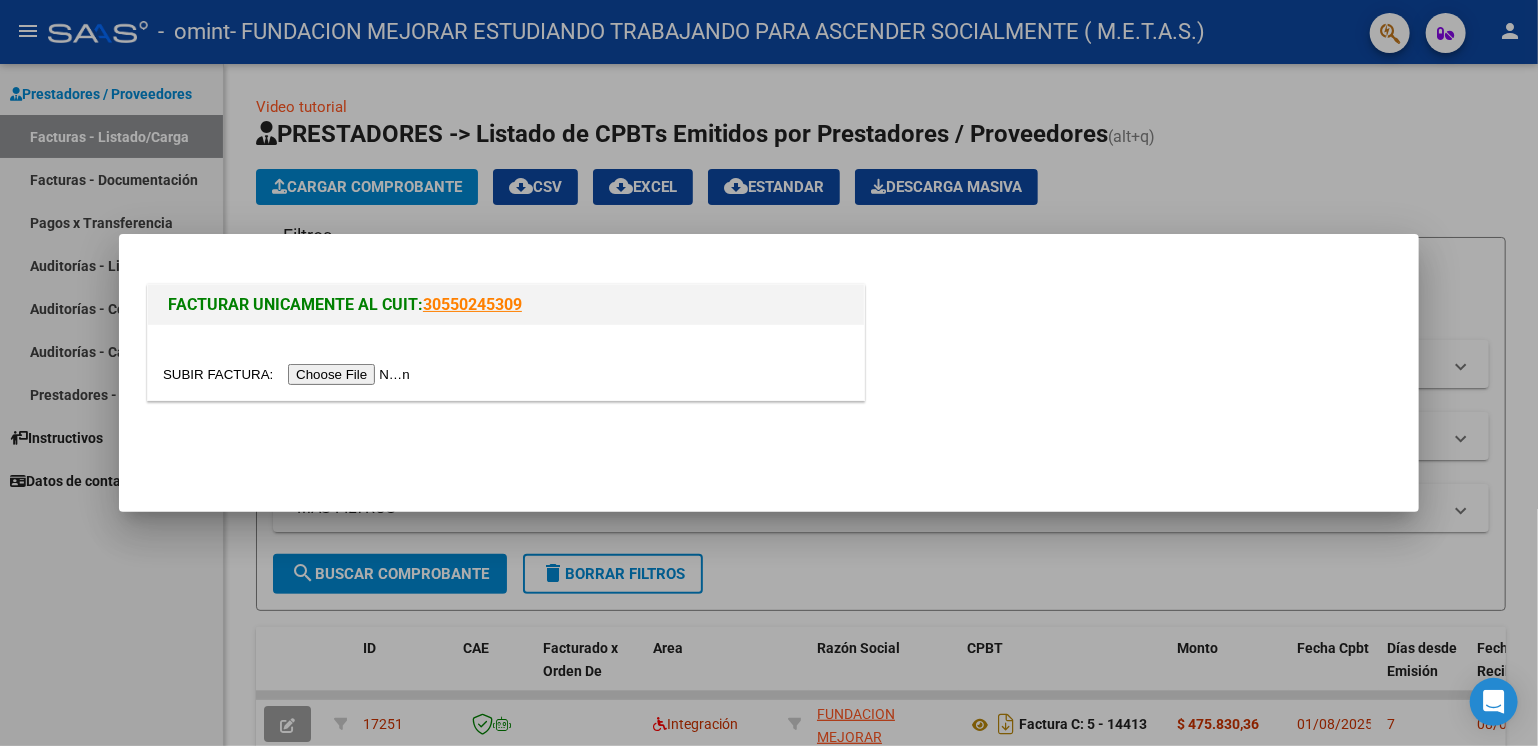 click at bounding box center (289, 374) 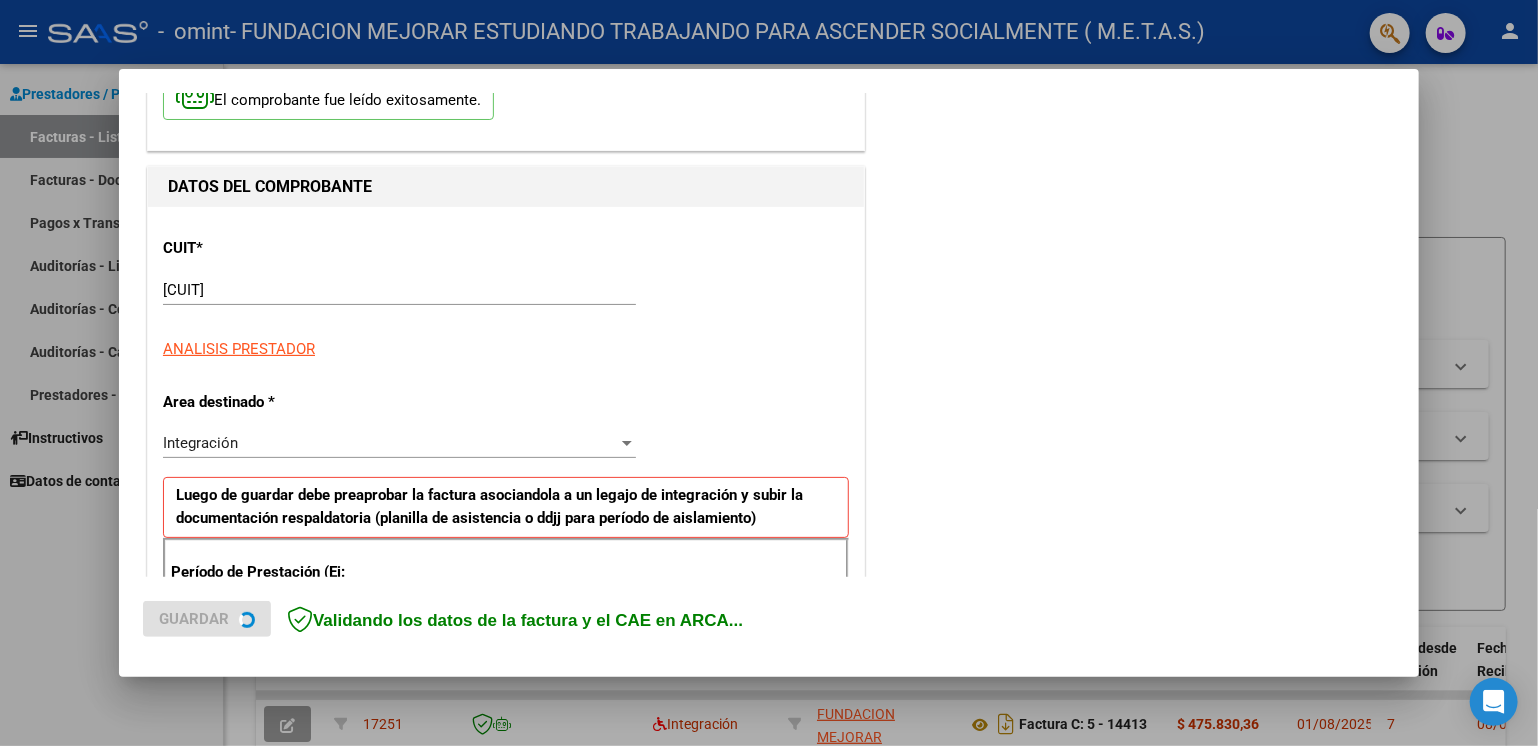 scroll, scrollTop: 200, scrollLeft: 0, axis: vertical 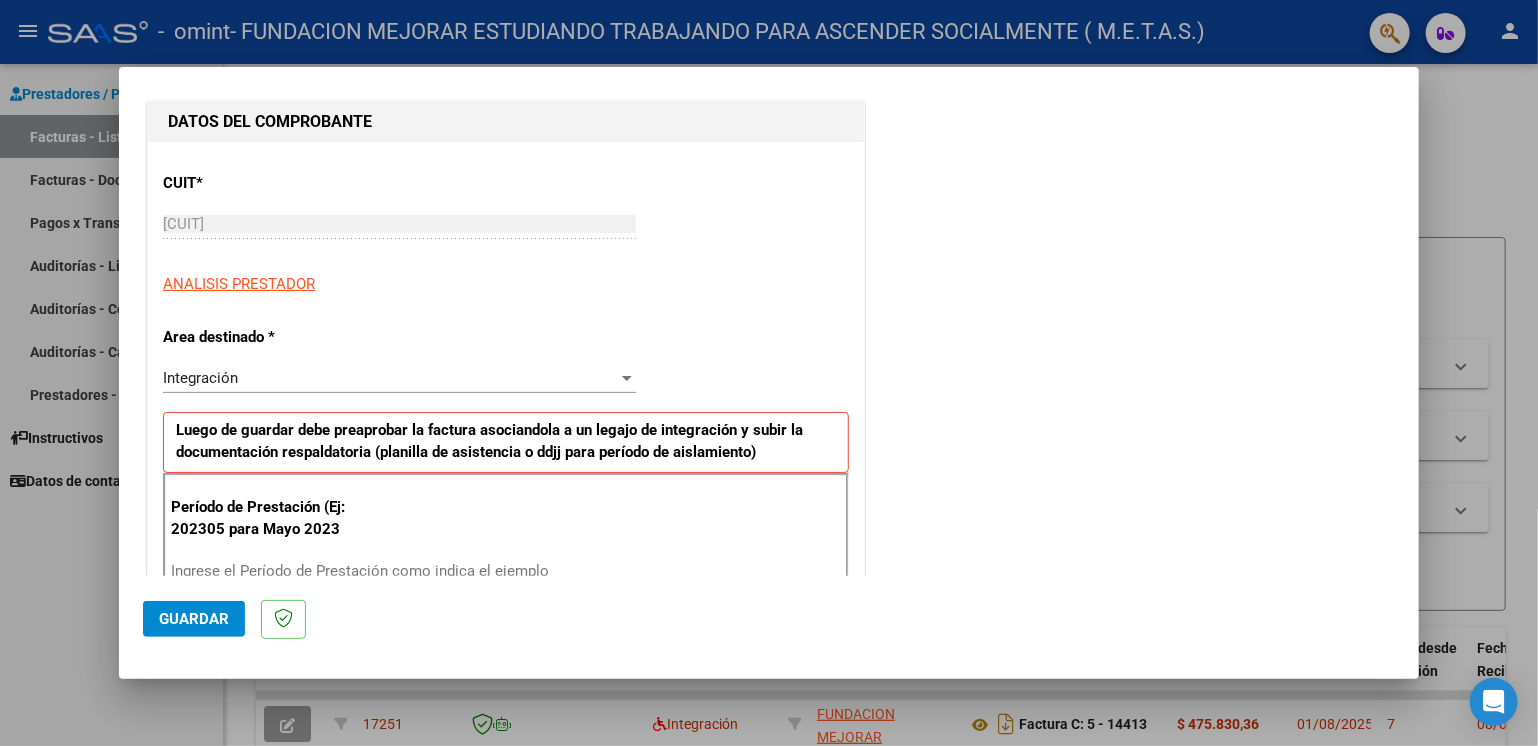 click on "Ingrese el Período de Prestación como indica el ejemplo" at bounding box center (402, 571) 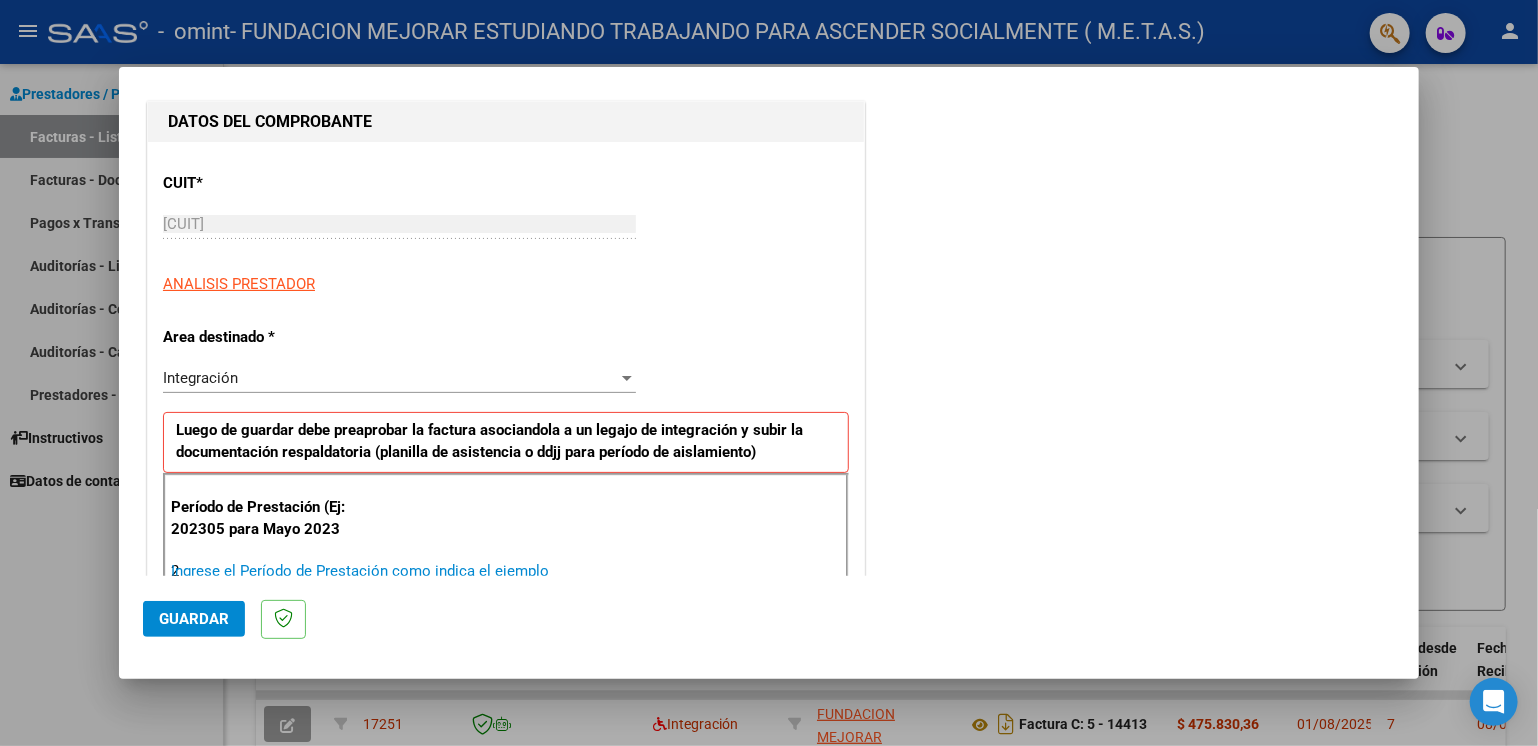scroll, scrollTop: 202, scrollLeft: 0, axis: vertical 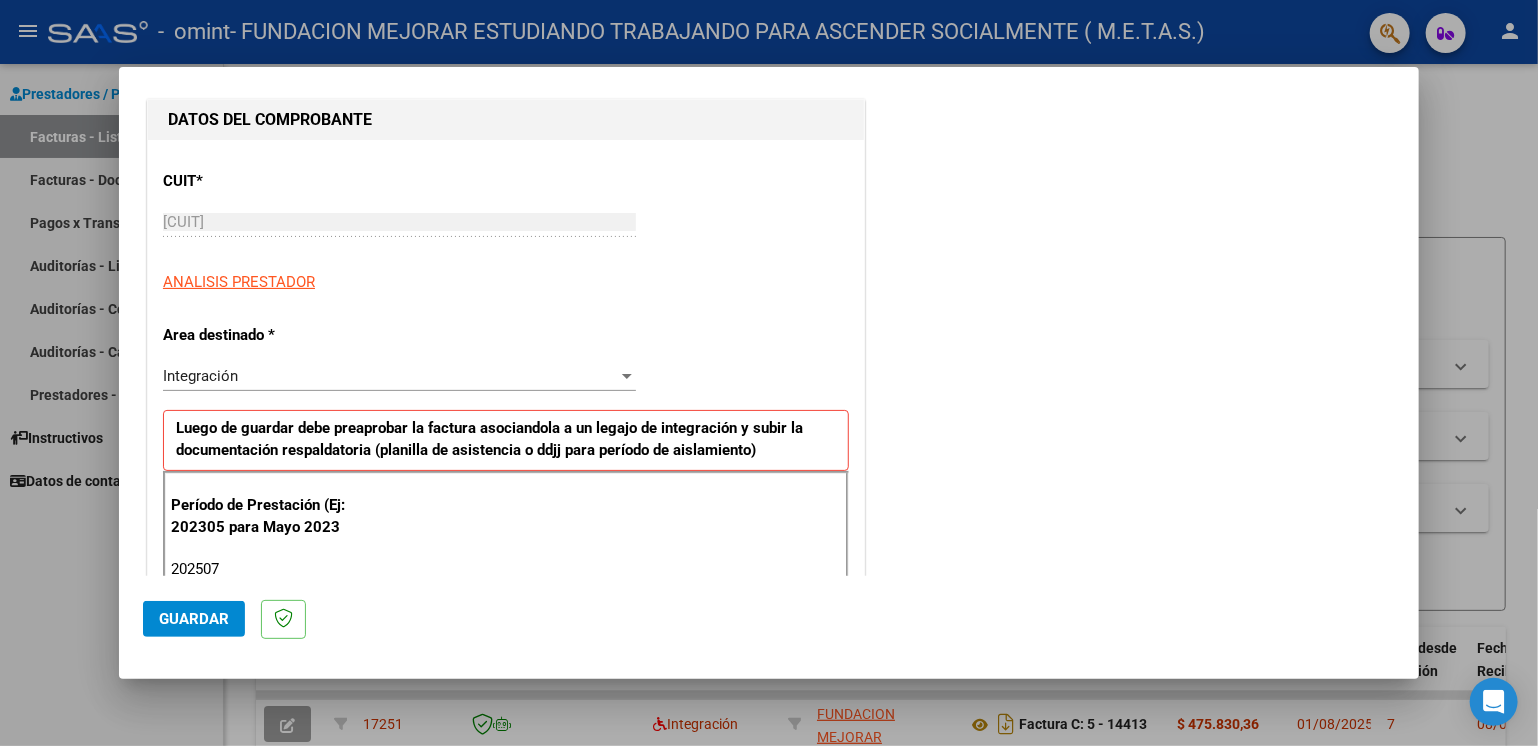 type on "202507" 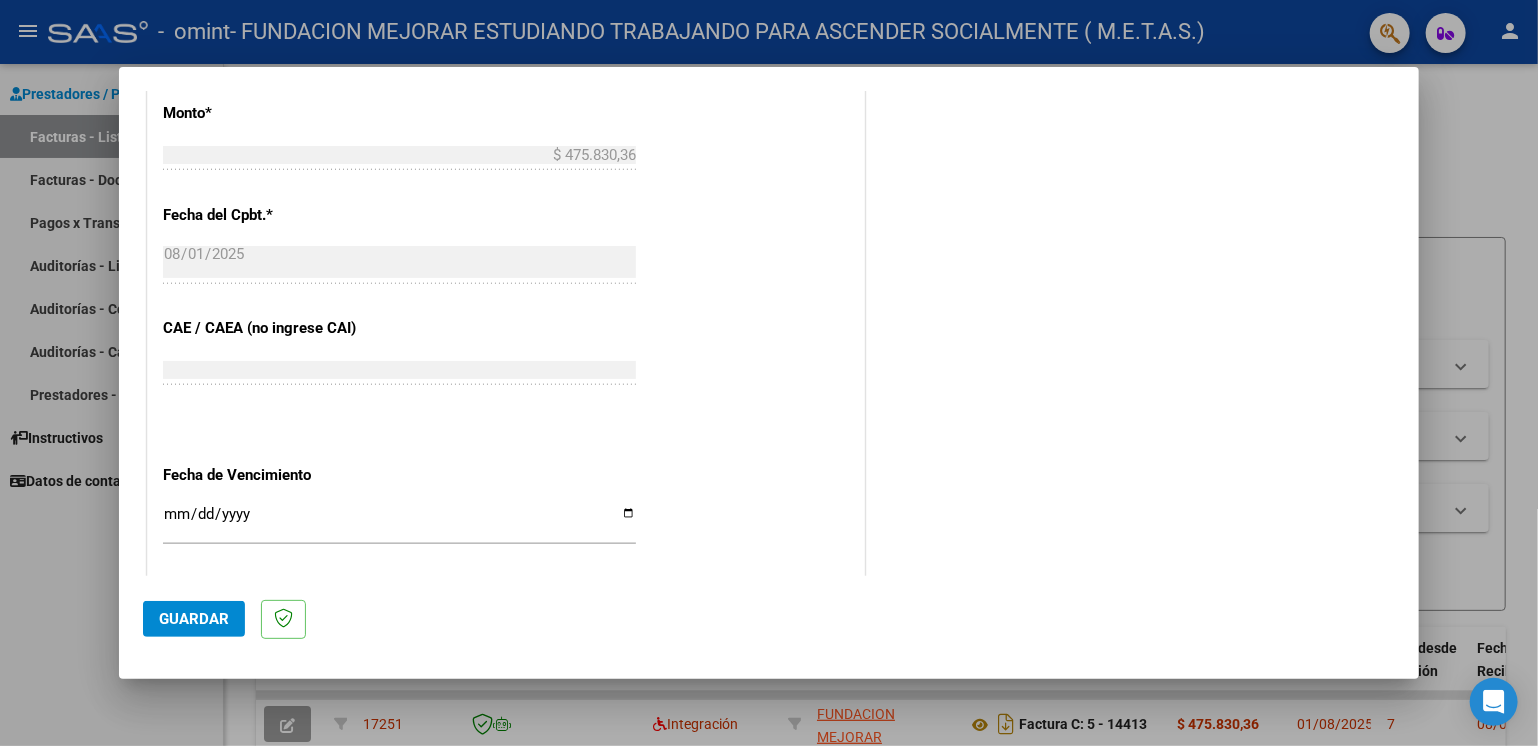 scroll, scrollTop: 1102, scrollLeft: 0, axis: vertical 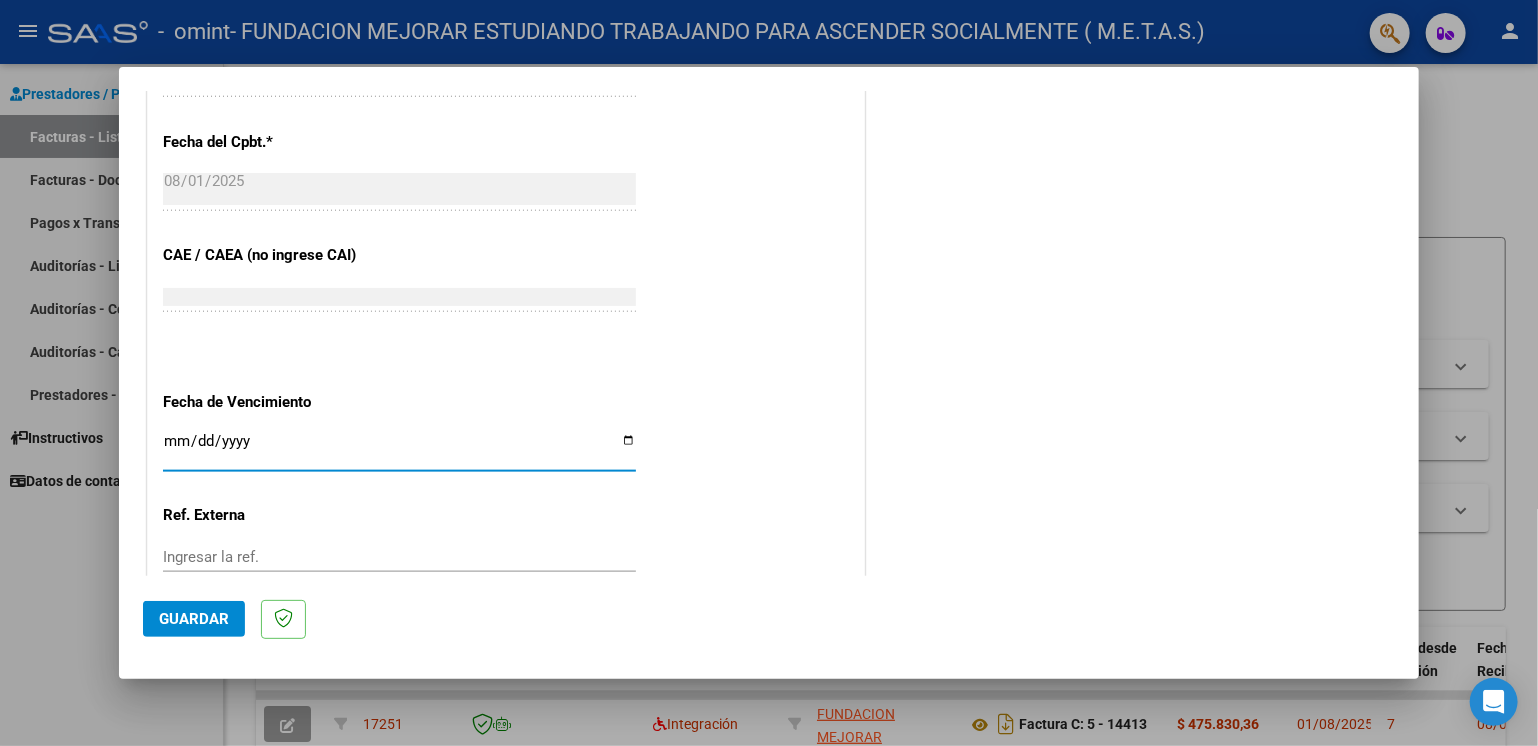 click on "Ingresar la fecha" at bounding box center [399, 449] 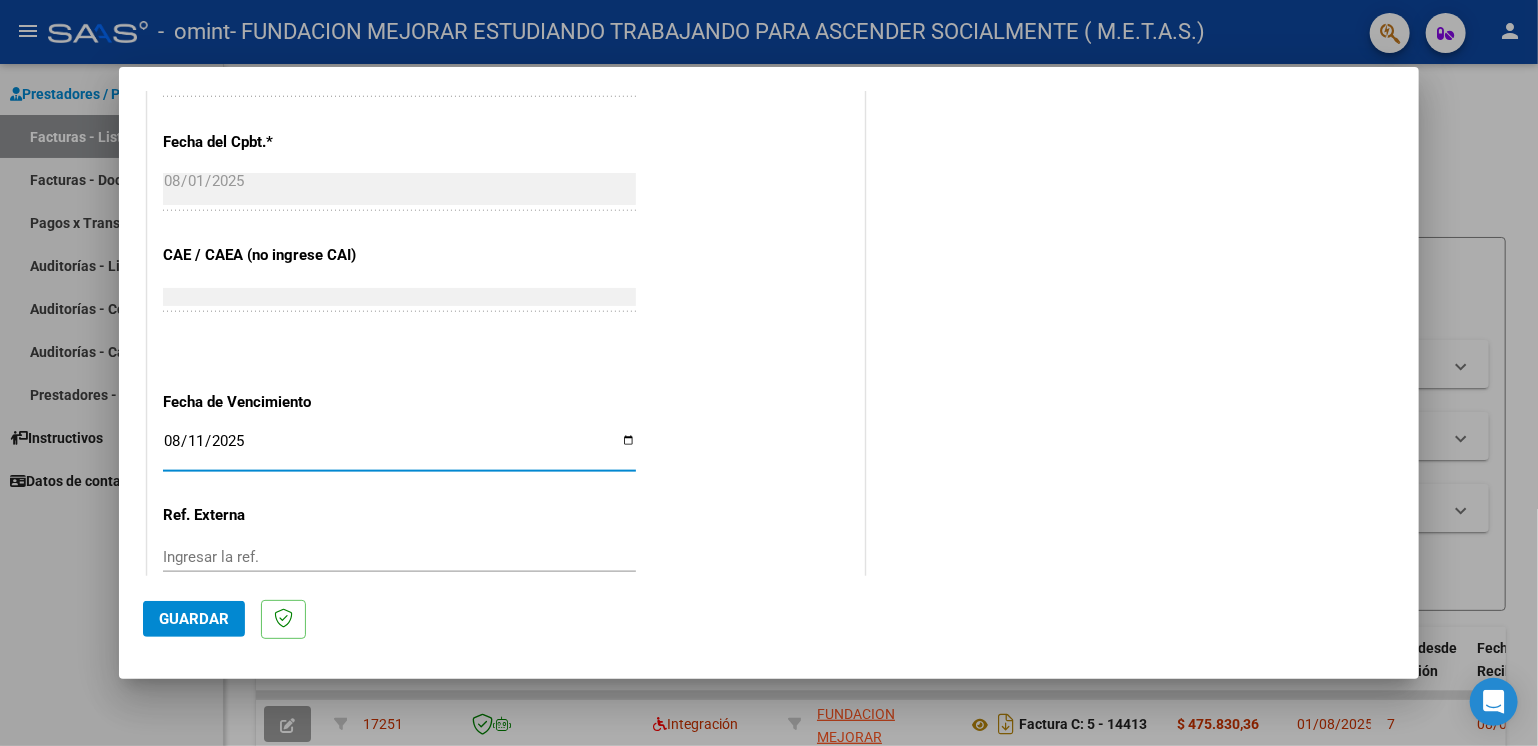 type on "2025-08-11" 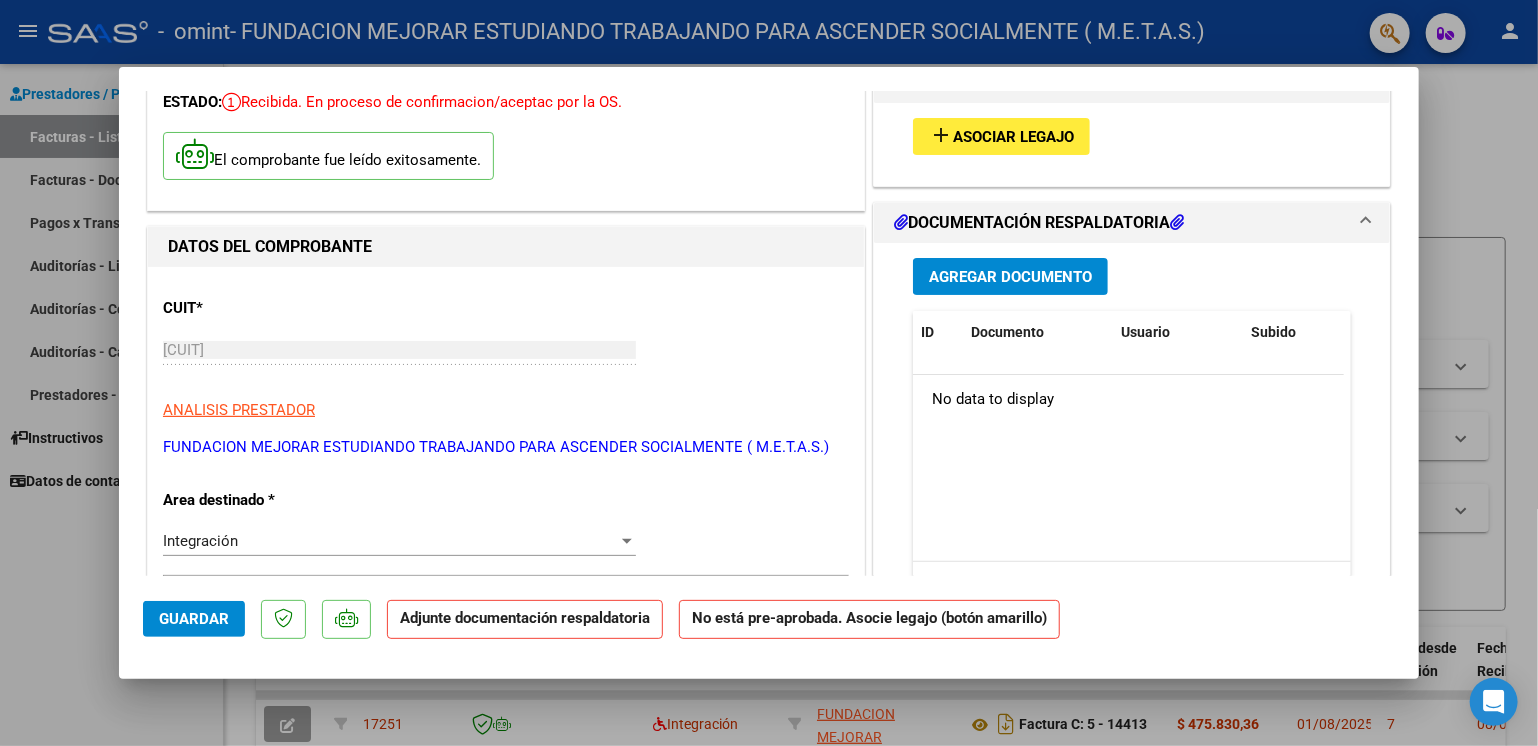 scroll, scrollTop: 0, scrollLeft: 0, axis: both 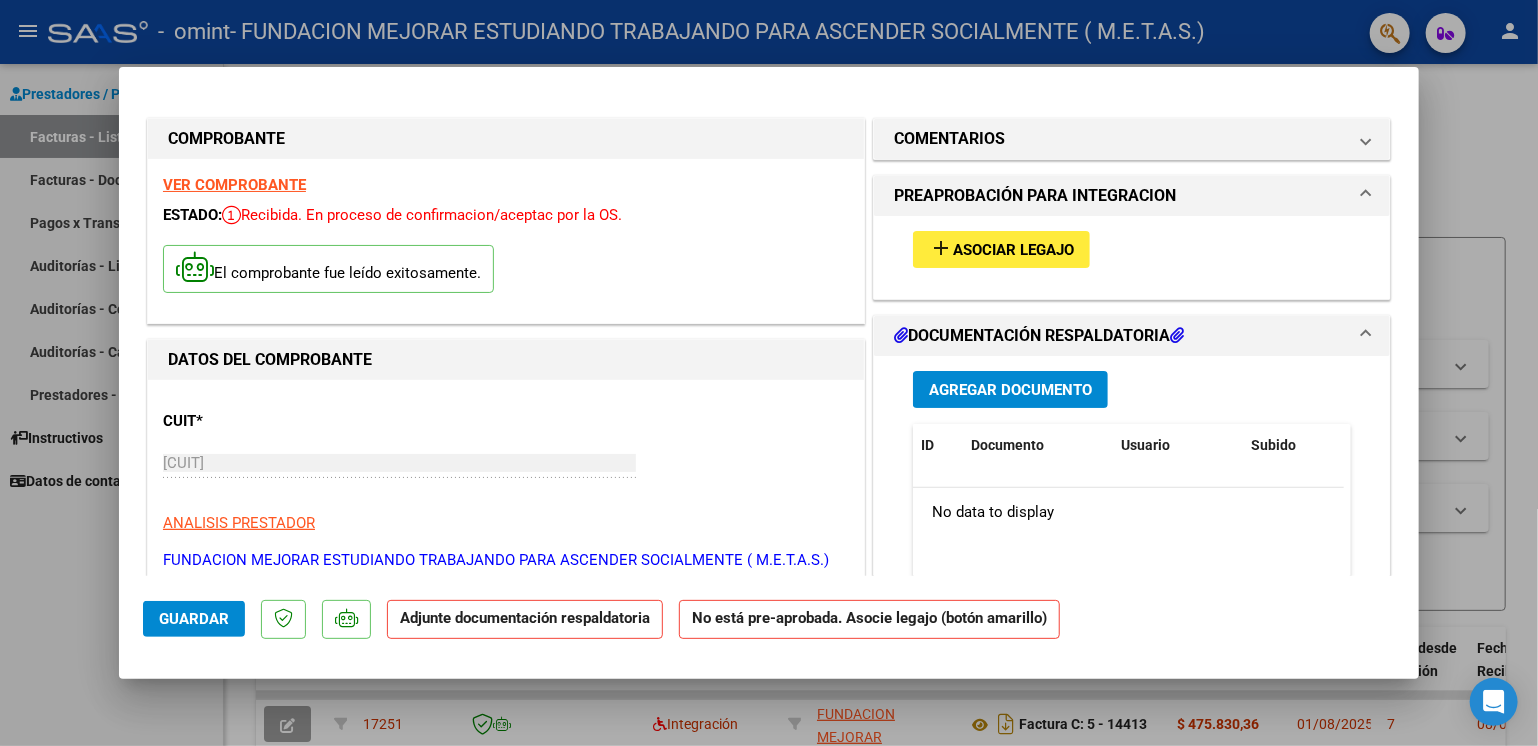 click on "Asociar Legajo" at bounding box center [1013, 250] 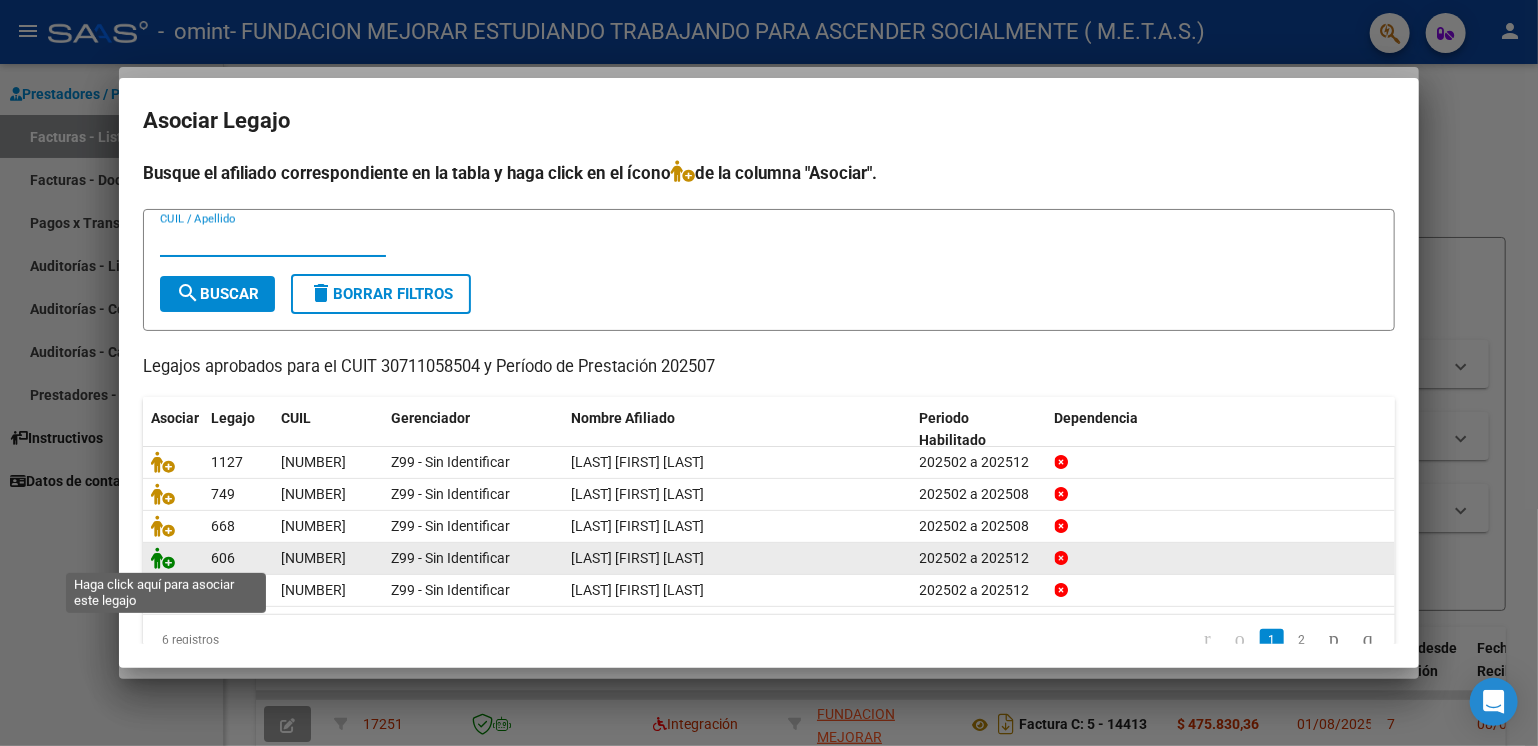 click 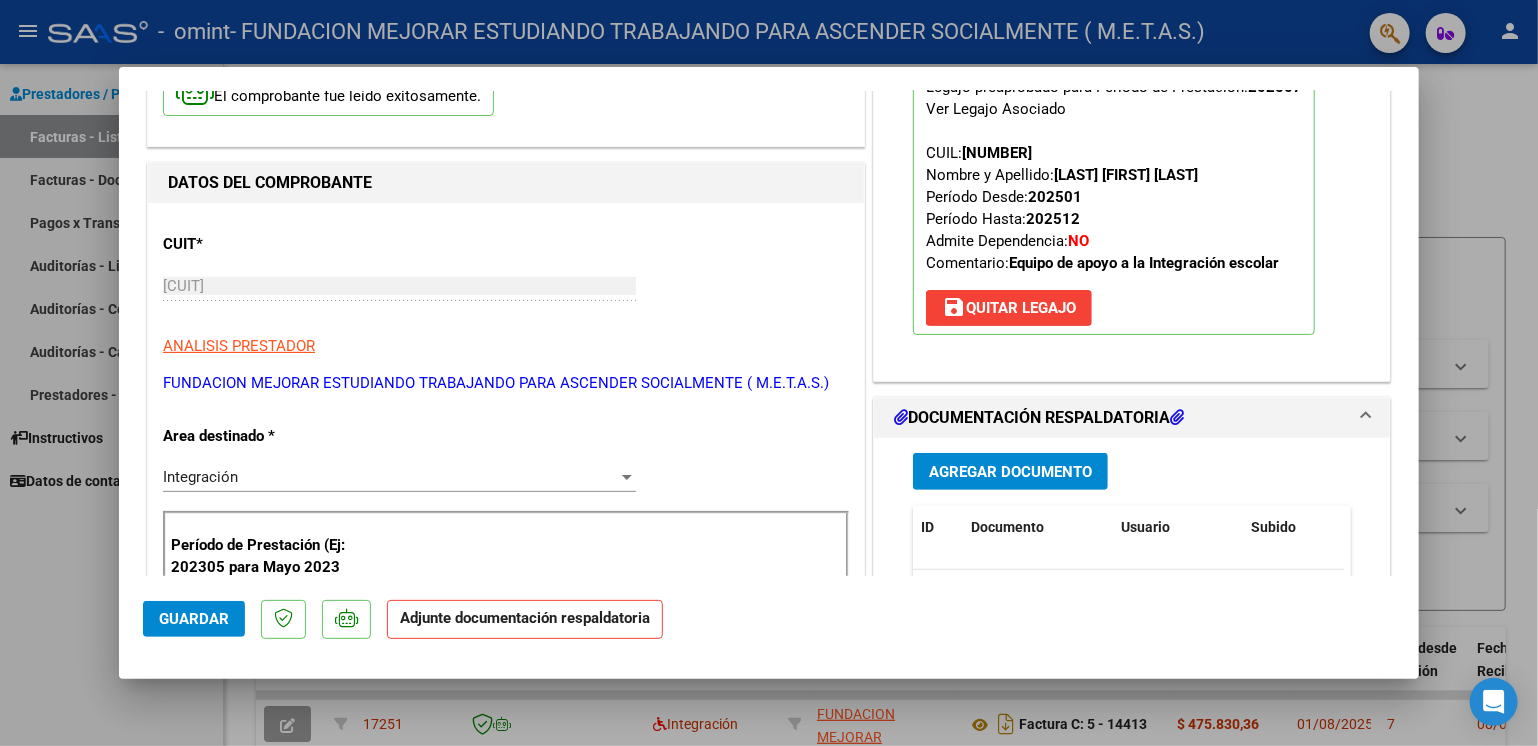scroll, scrollTop: 200, scrollLeft: 0, axis: vertical 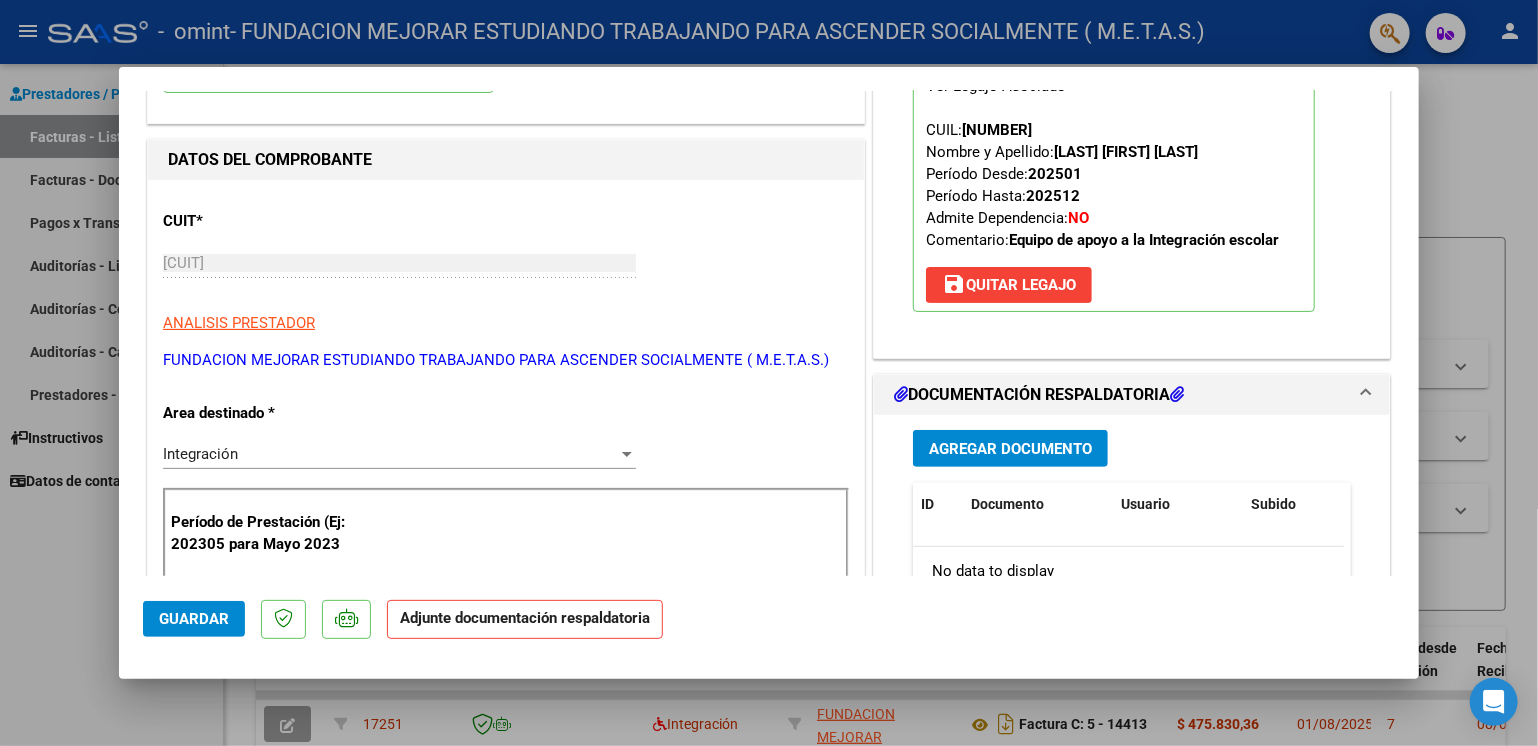 click on "Agregar Documento" at bounding box center (1010, 449) 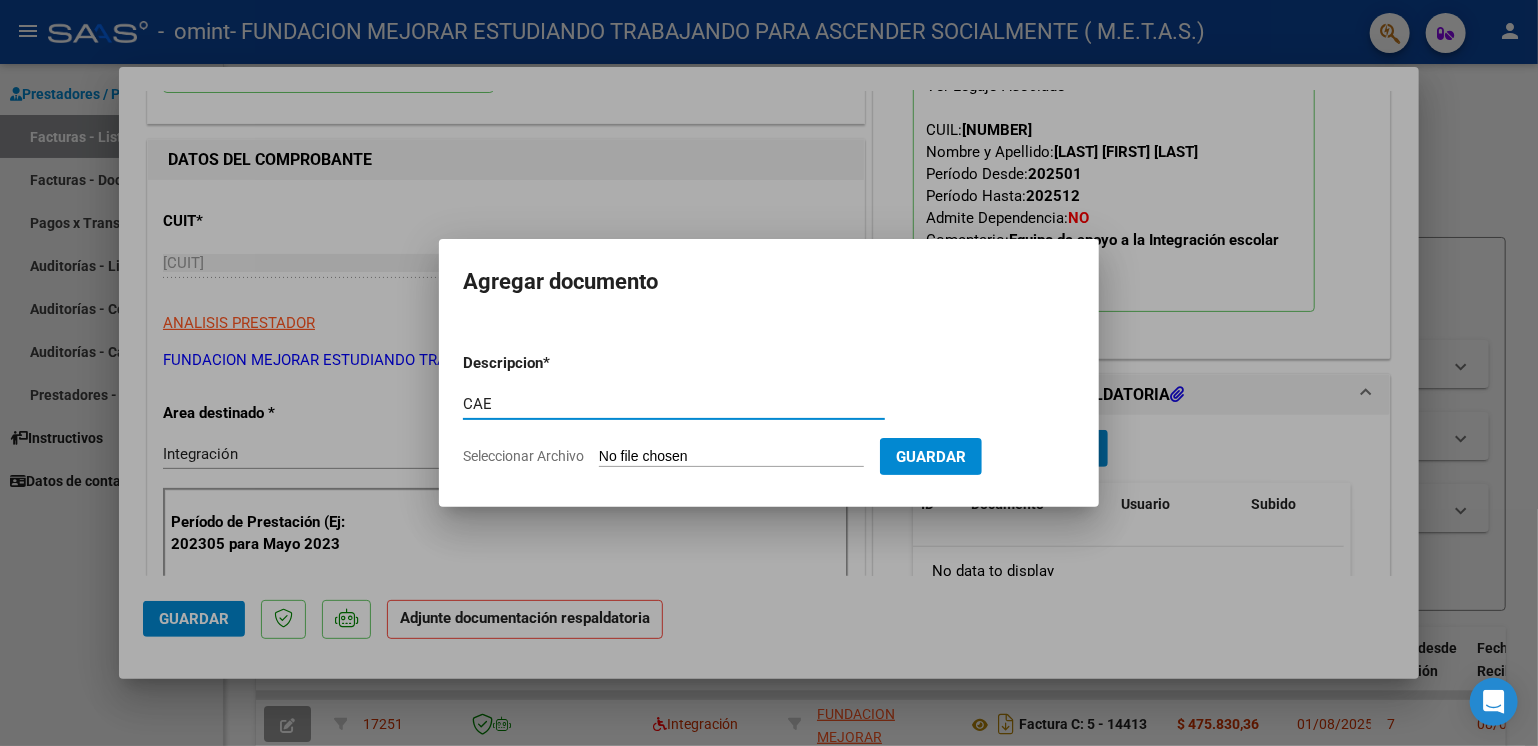 type on "CAE" 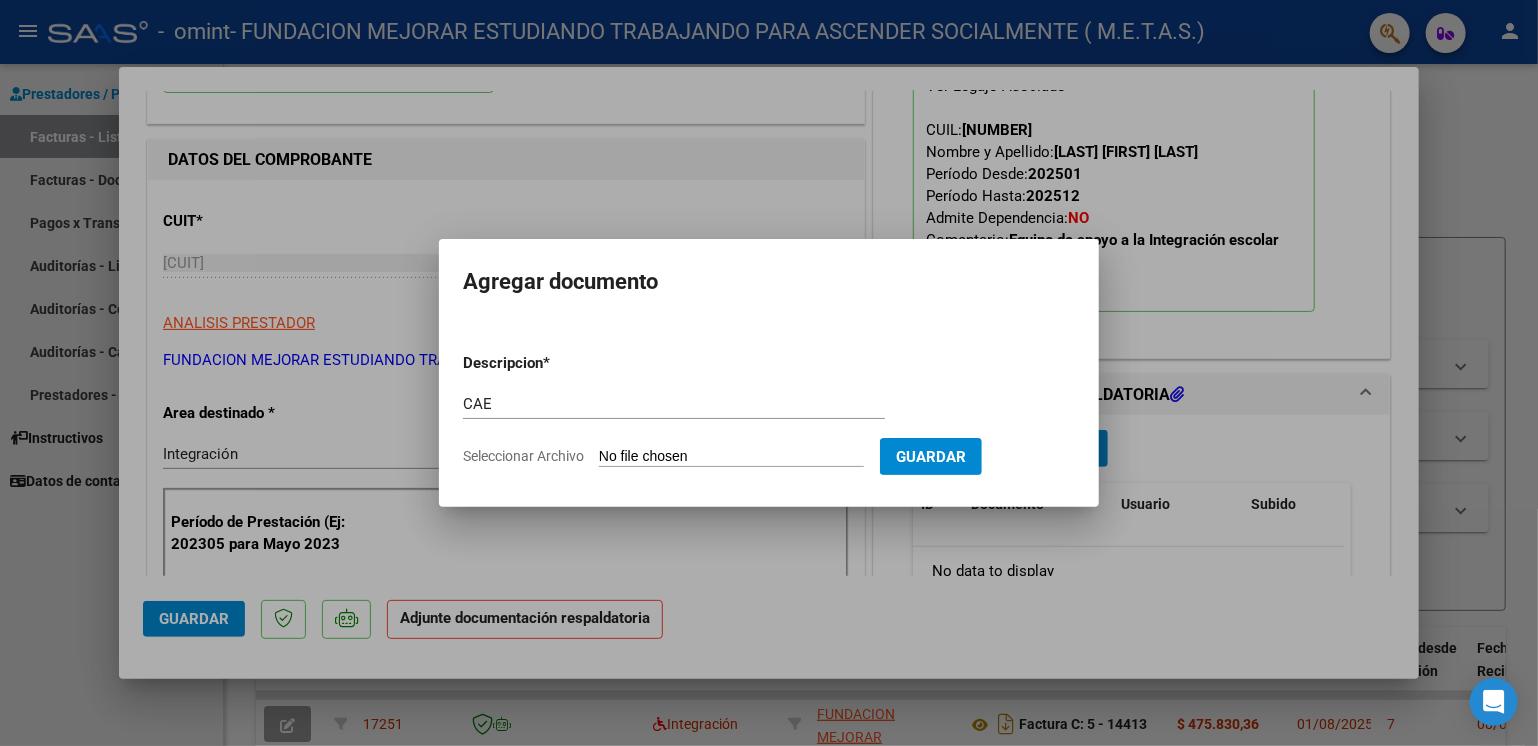 type on "C:\fakepath\CAE FC 14489.pdf" 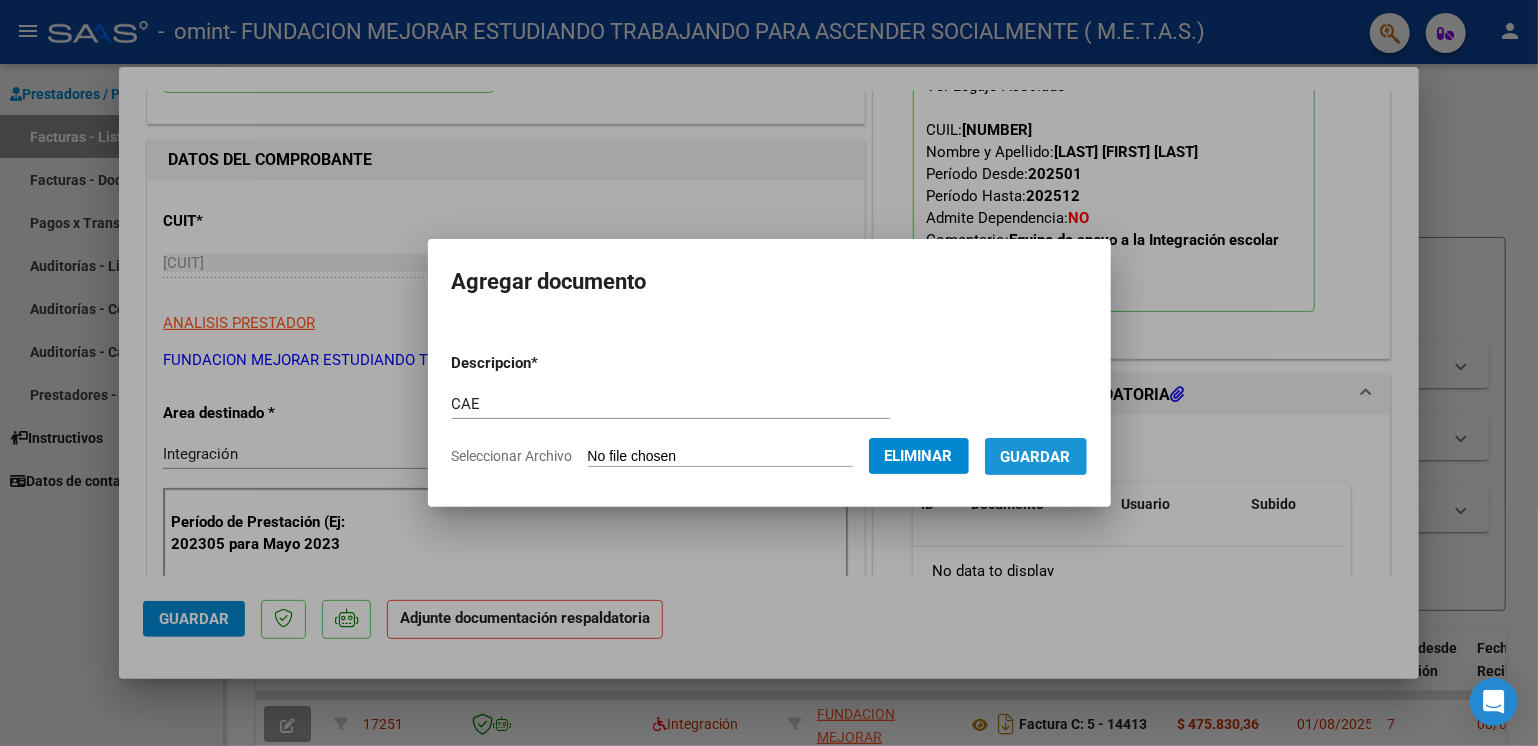 click on "Guardar" at bounding box center [1036, 457] 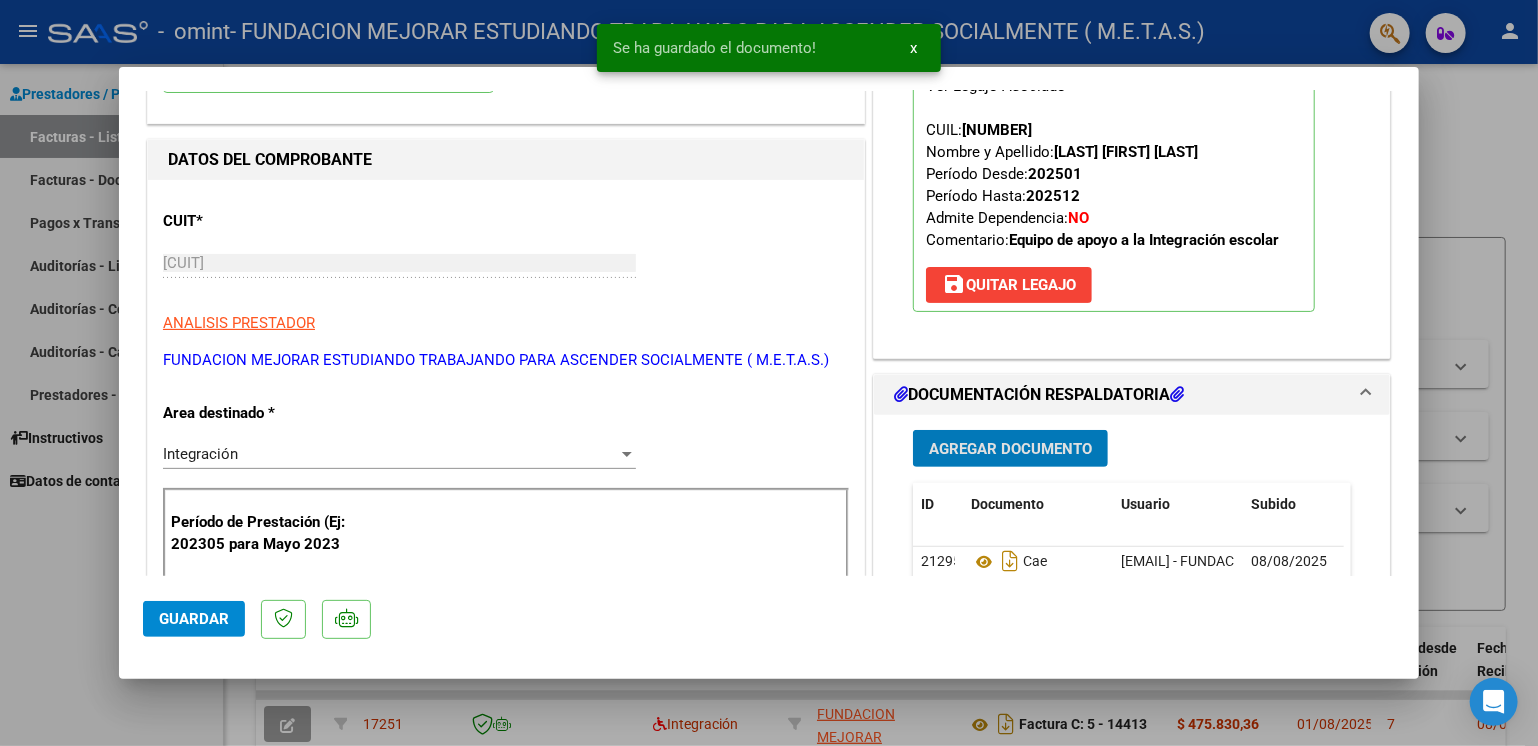 click on "Agregar Documento" at bounding box center [1010, 449] 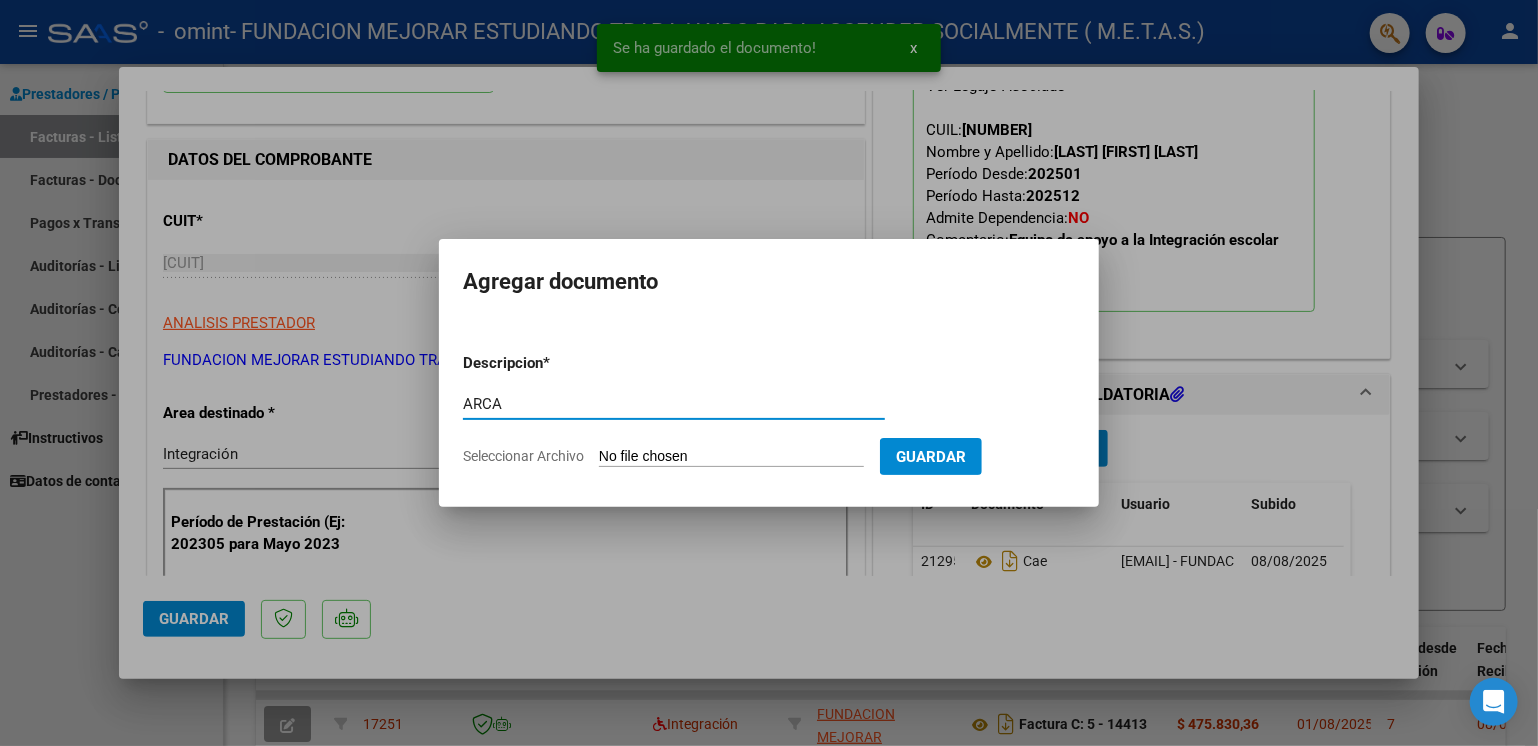 type on "ARCA" 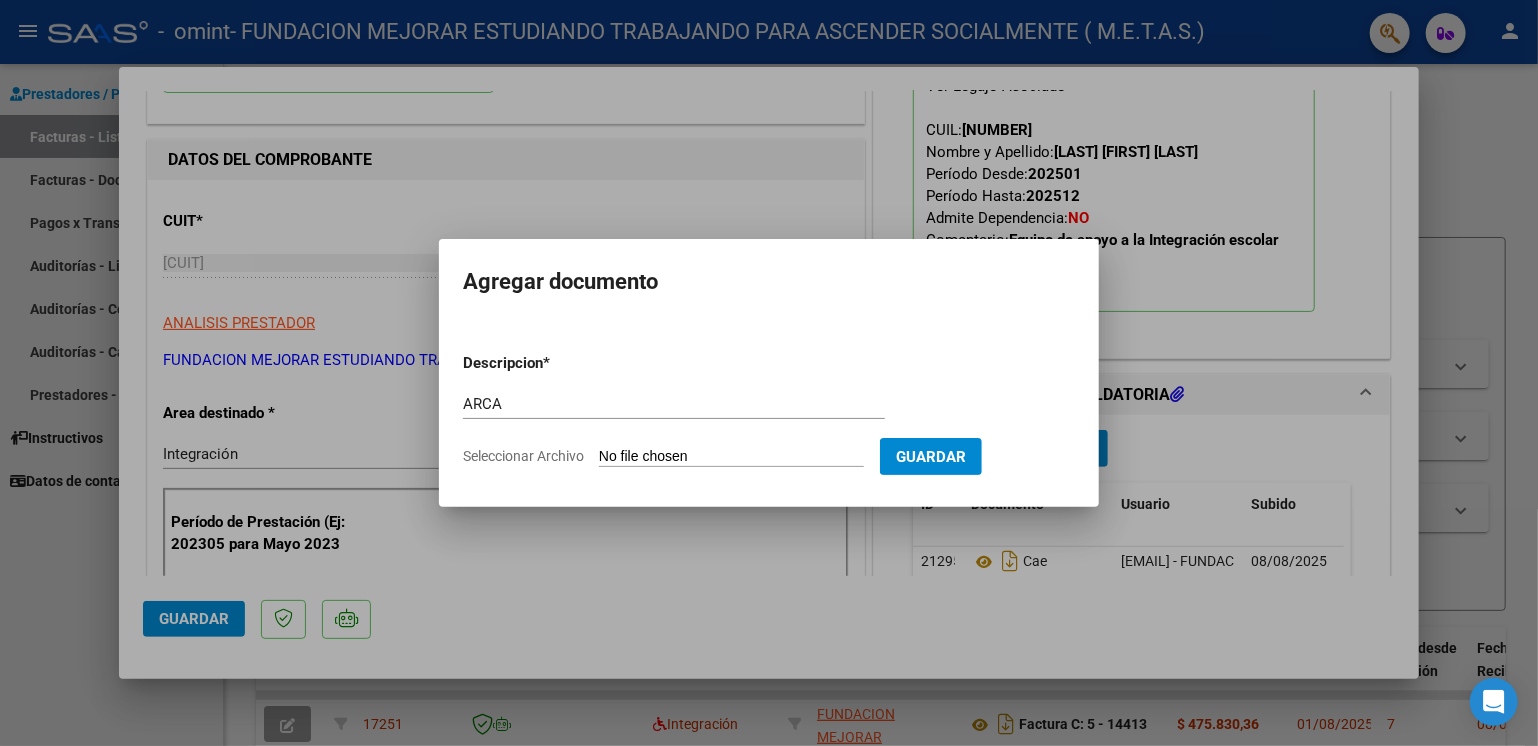 type on "C:\fakepath\AFIP ARCA.pdf" 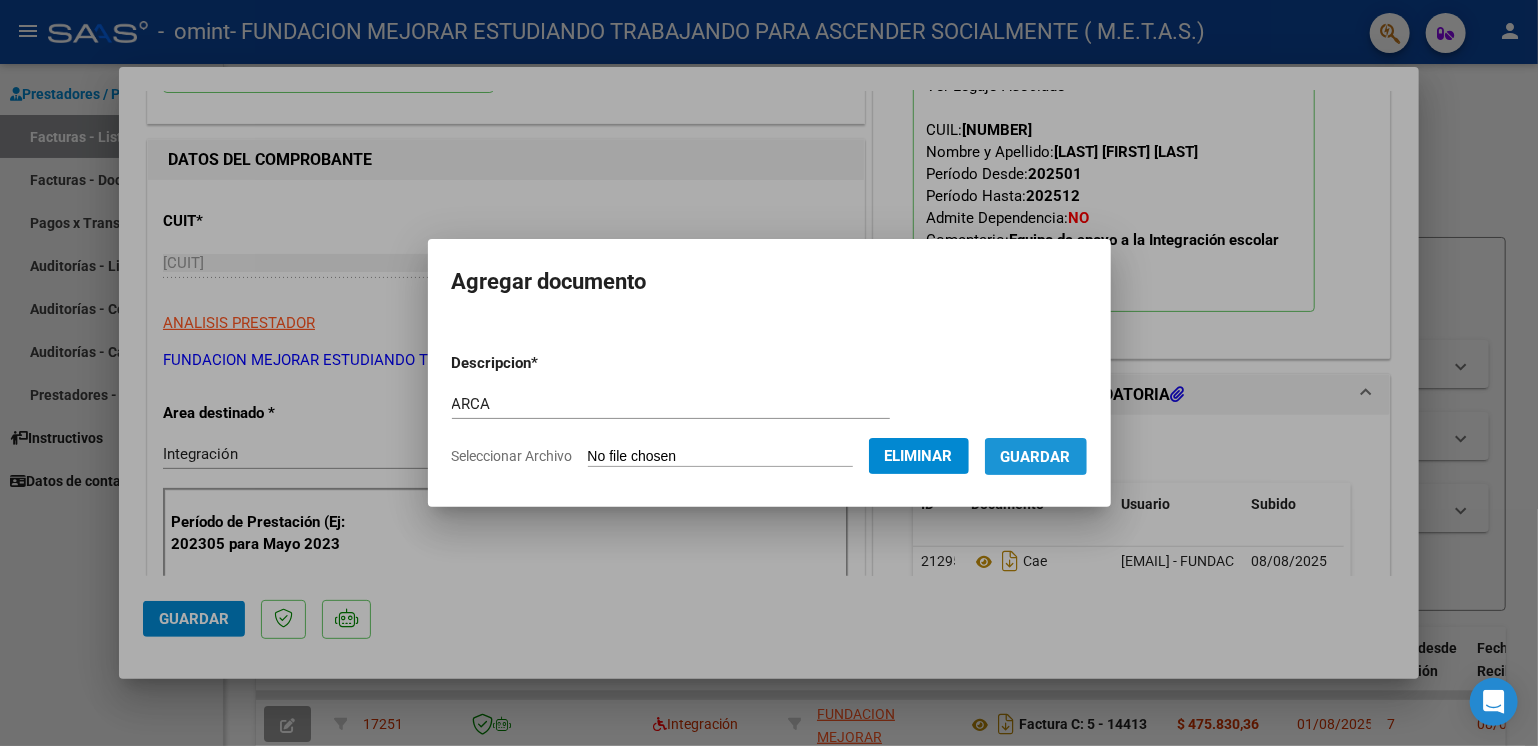 click on "Guardar" at bounding box center (1036, 457) 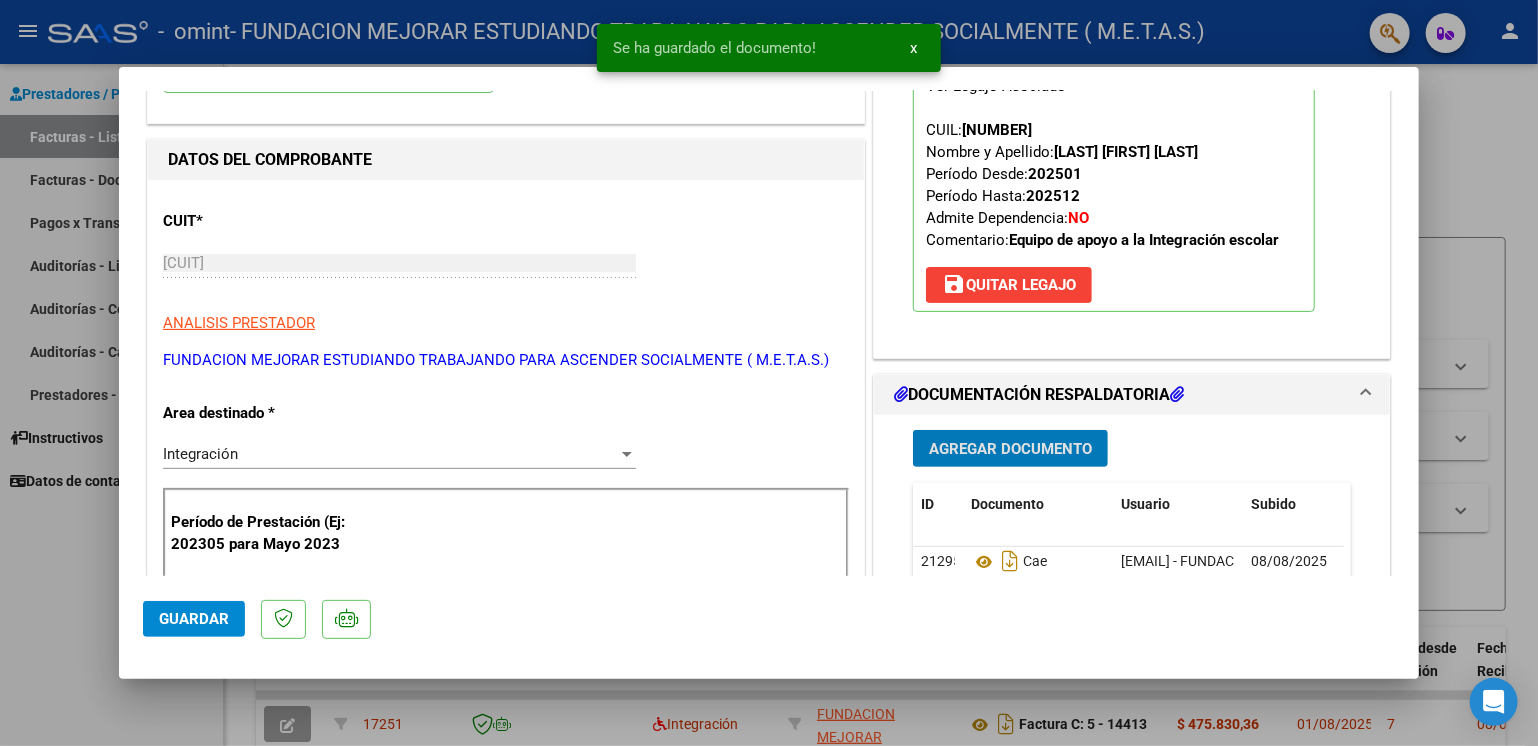 click on "Agregar Documento" at bounding box center [1010, 449] 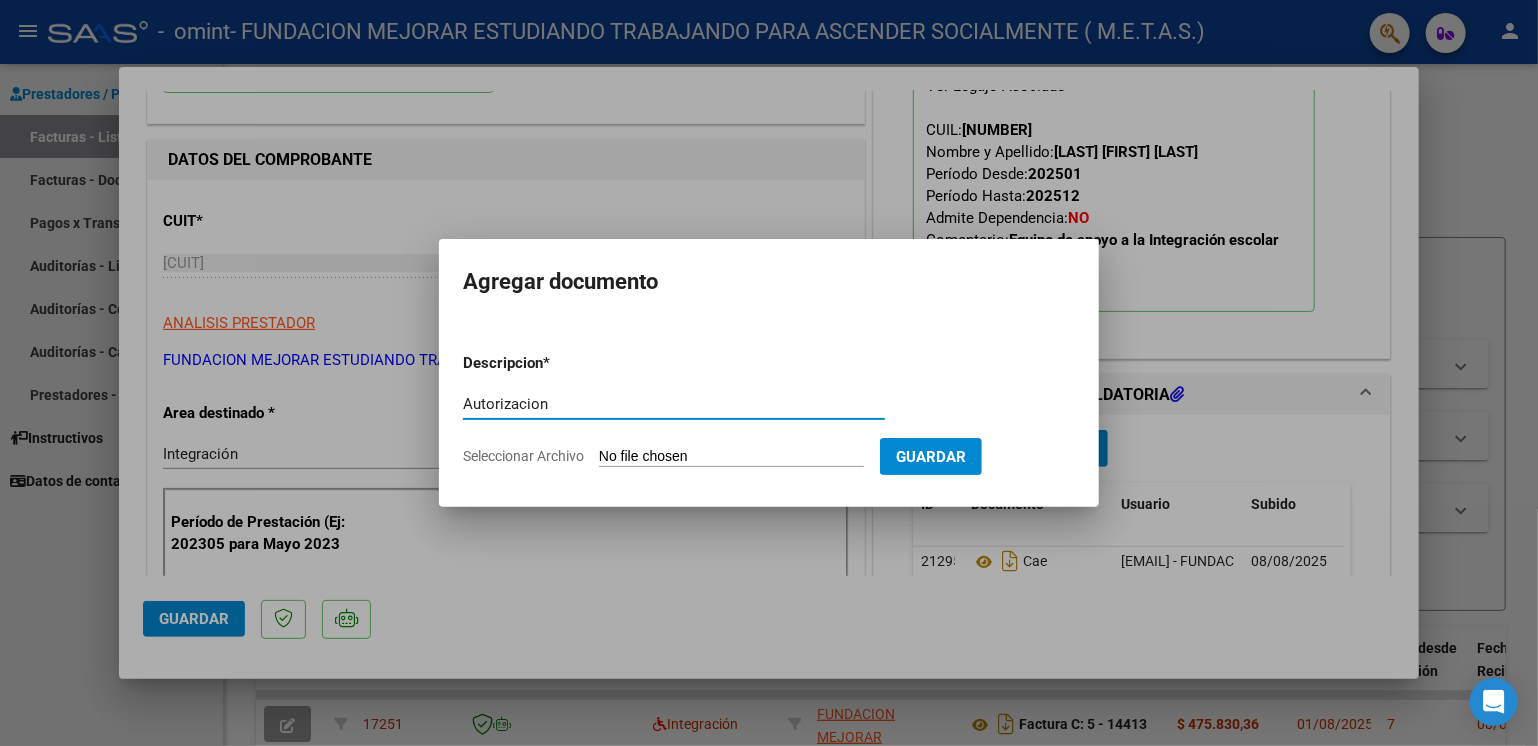 type on "Autorizacion" 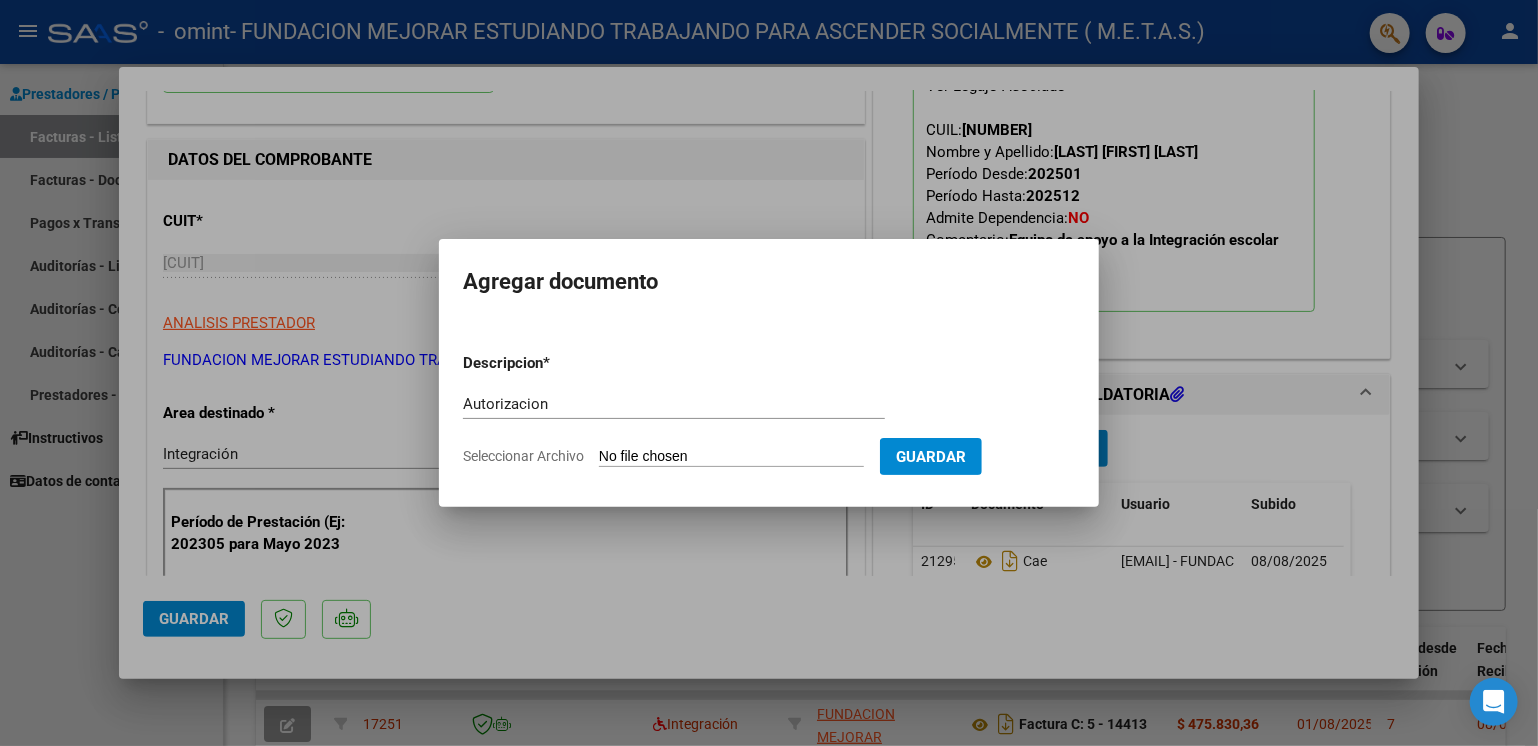 type on "C:\fakepath\[LAST] [FIRST] hasta dic.pdf" 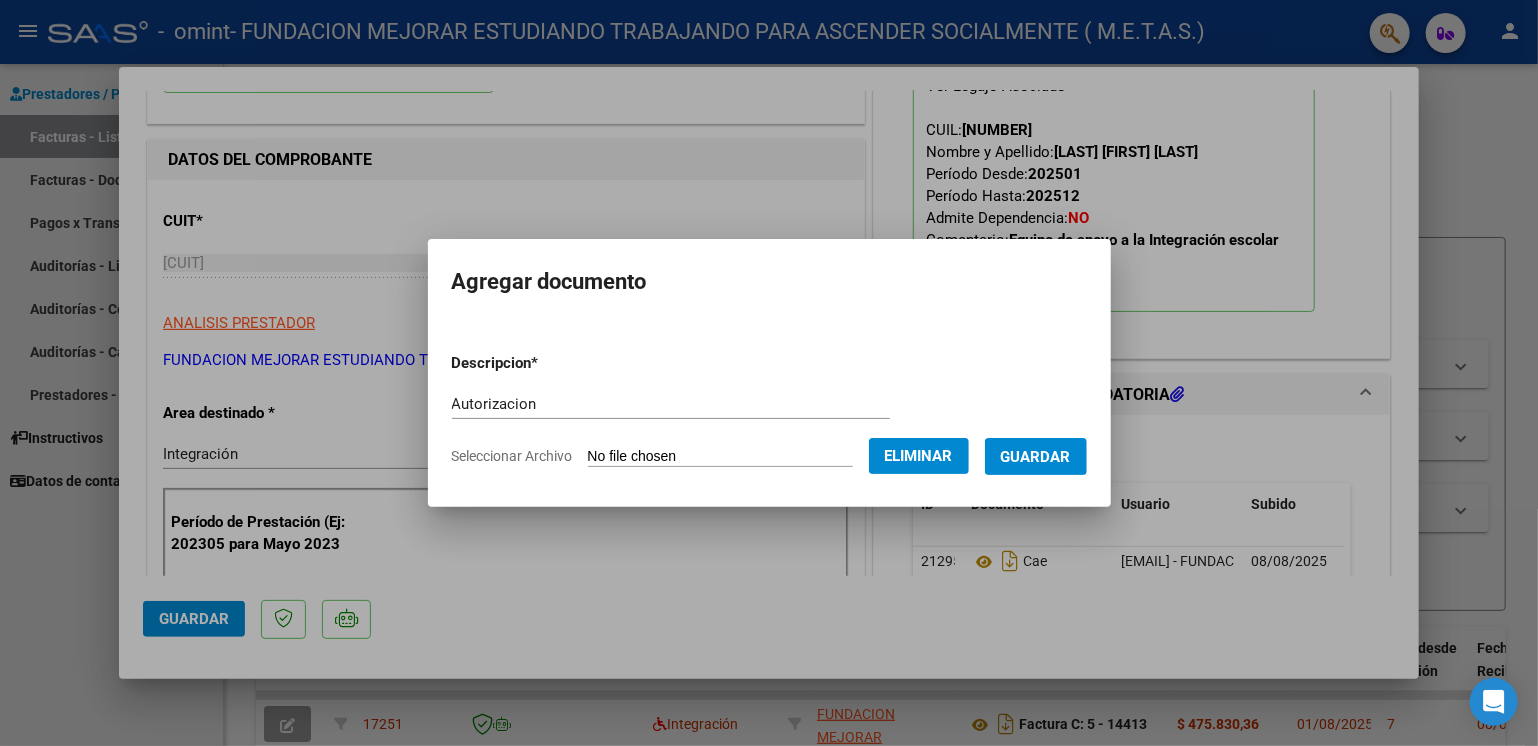 click on "Guardar" at bounding box center [1036, 457] 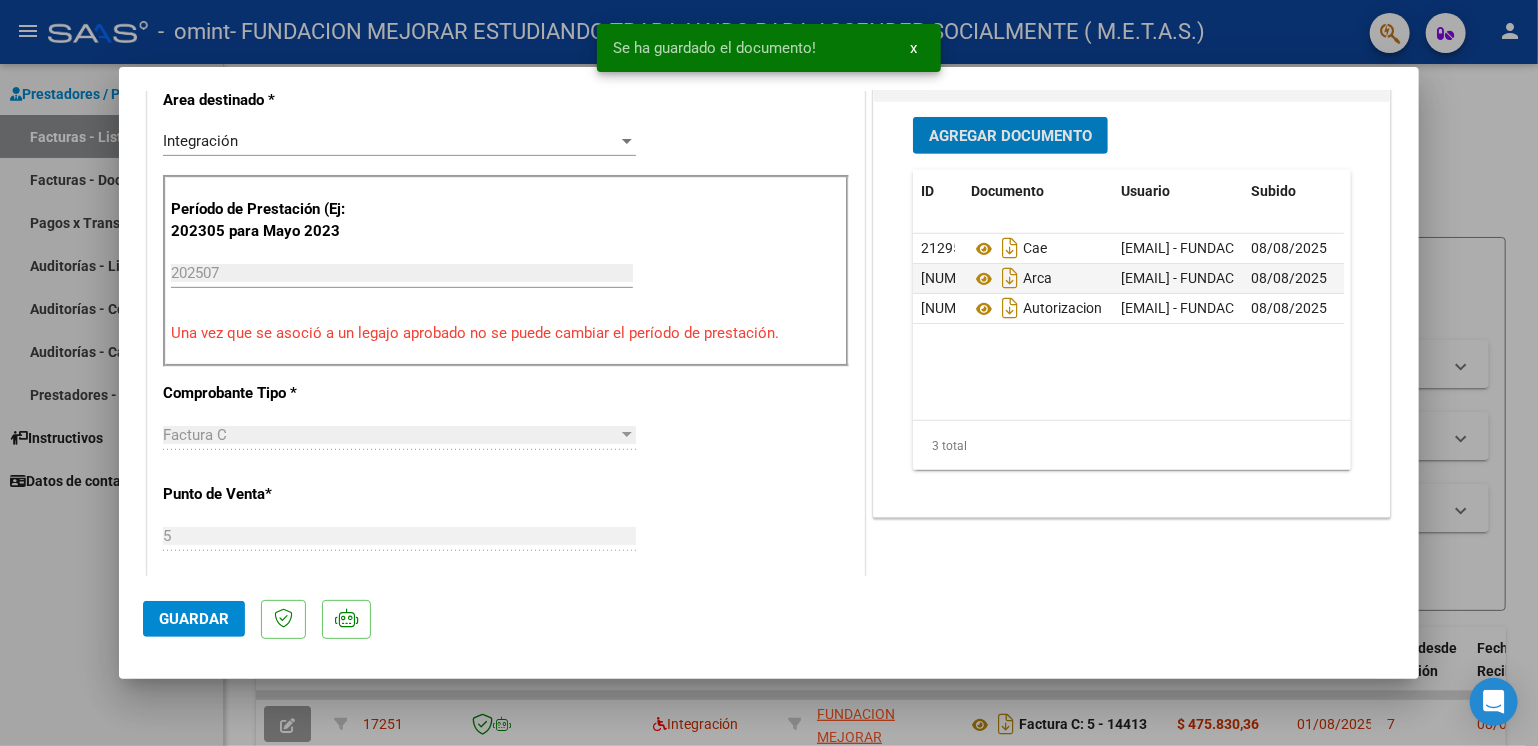 scroll, scrollTop: 600, scrollLeft: 0, axis: vertical 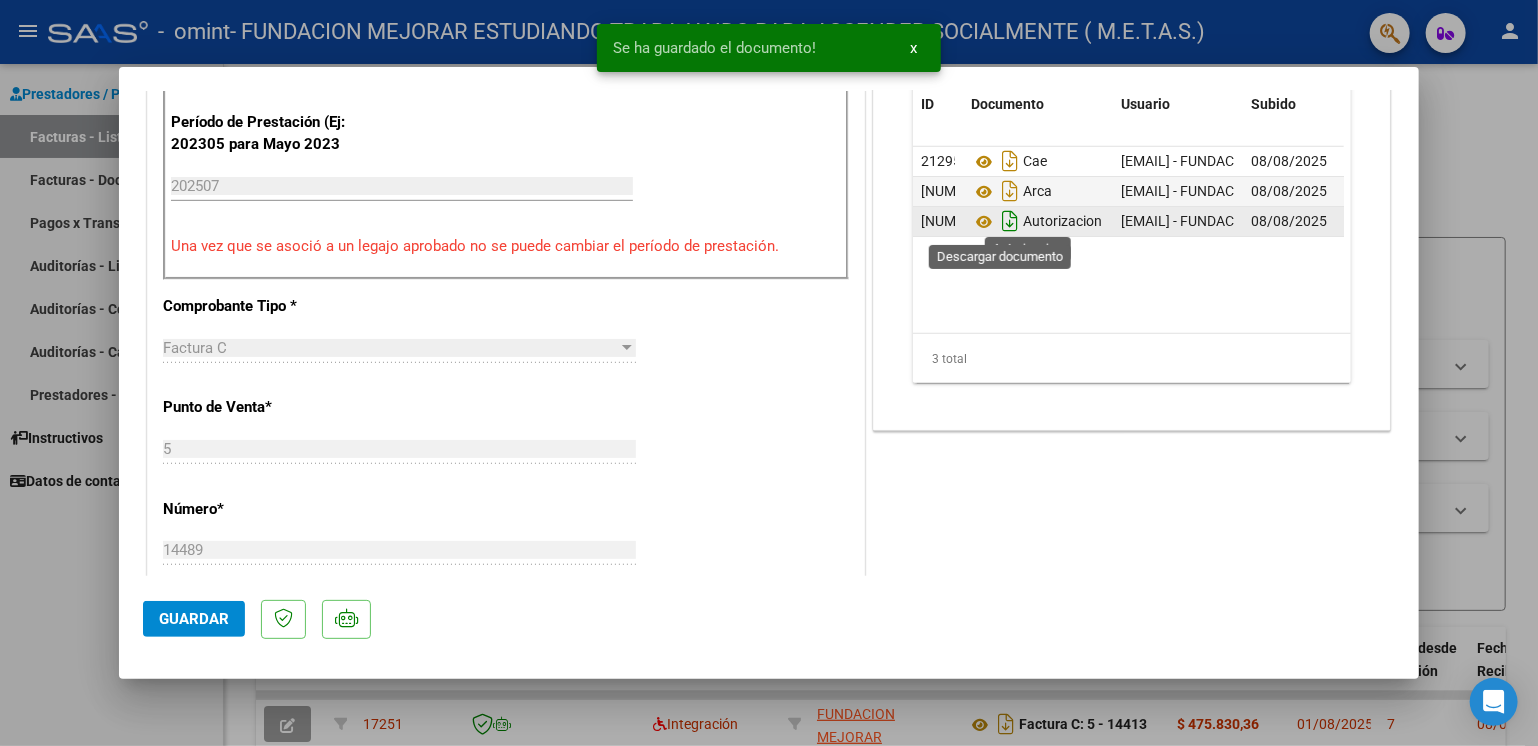 click 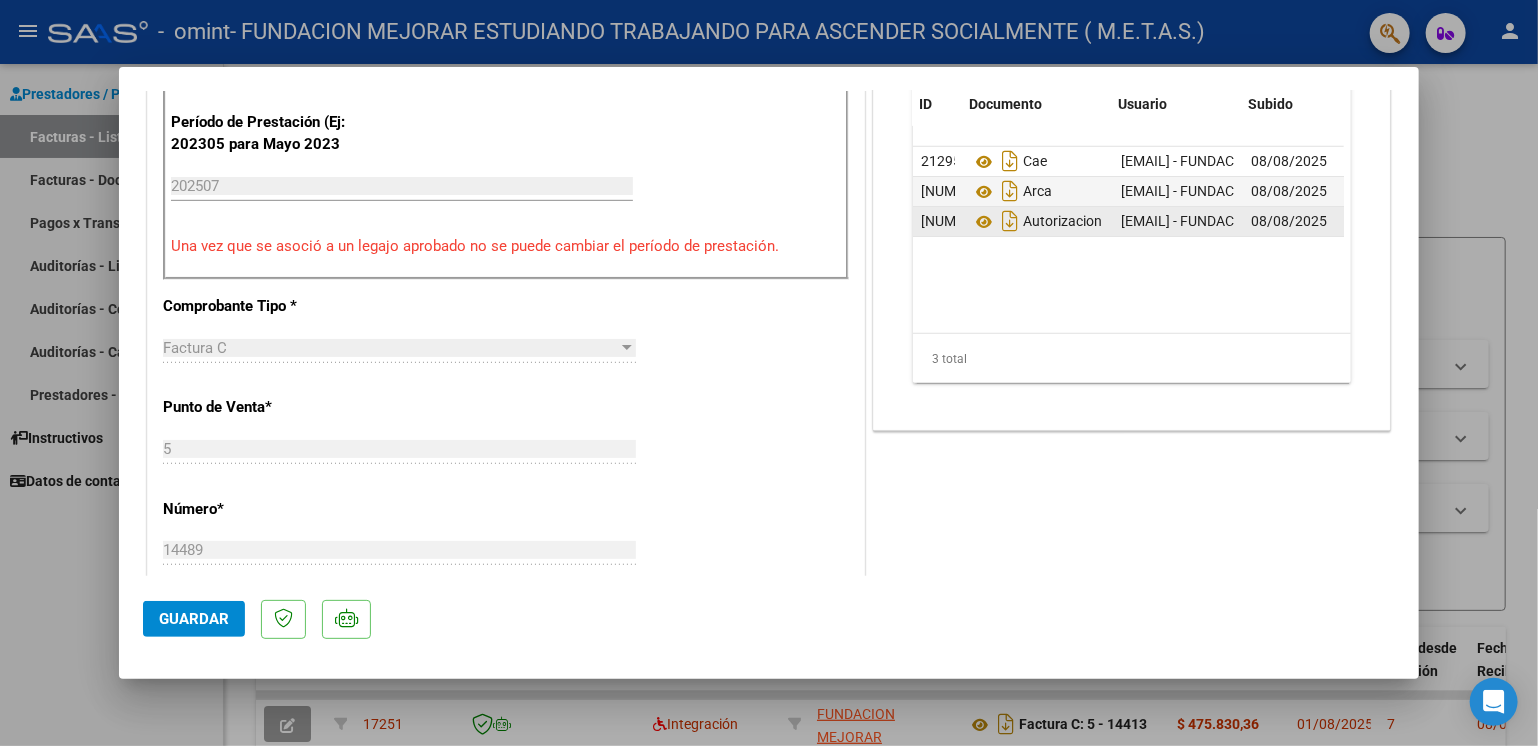 scroll, scrollTop: 0, scrollLeft: 99, axis: horizontal 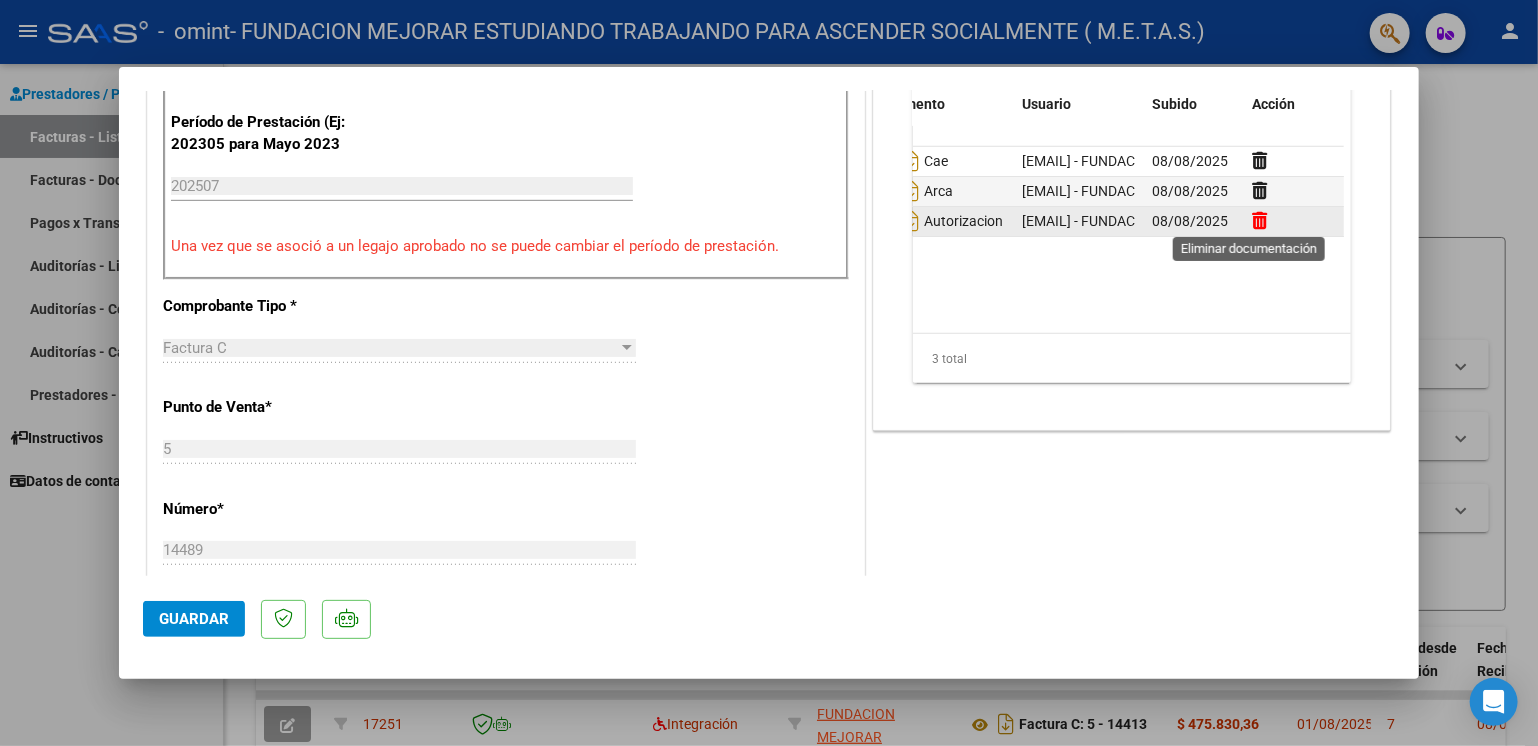 click 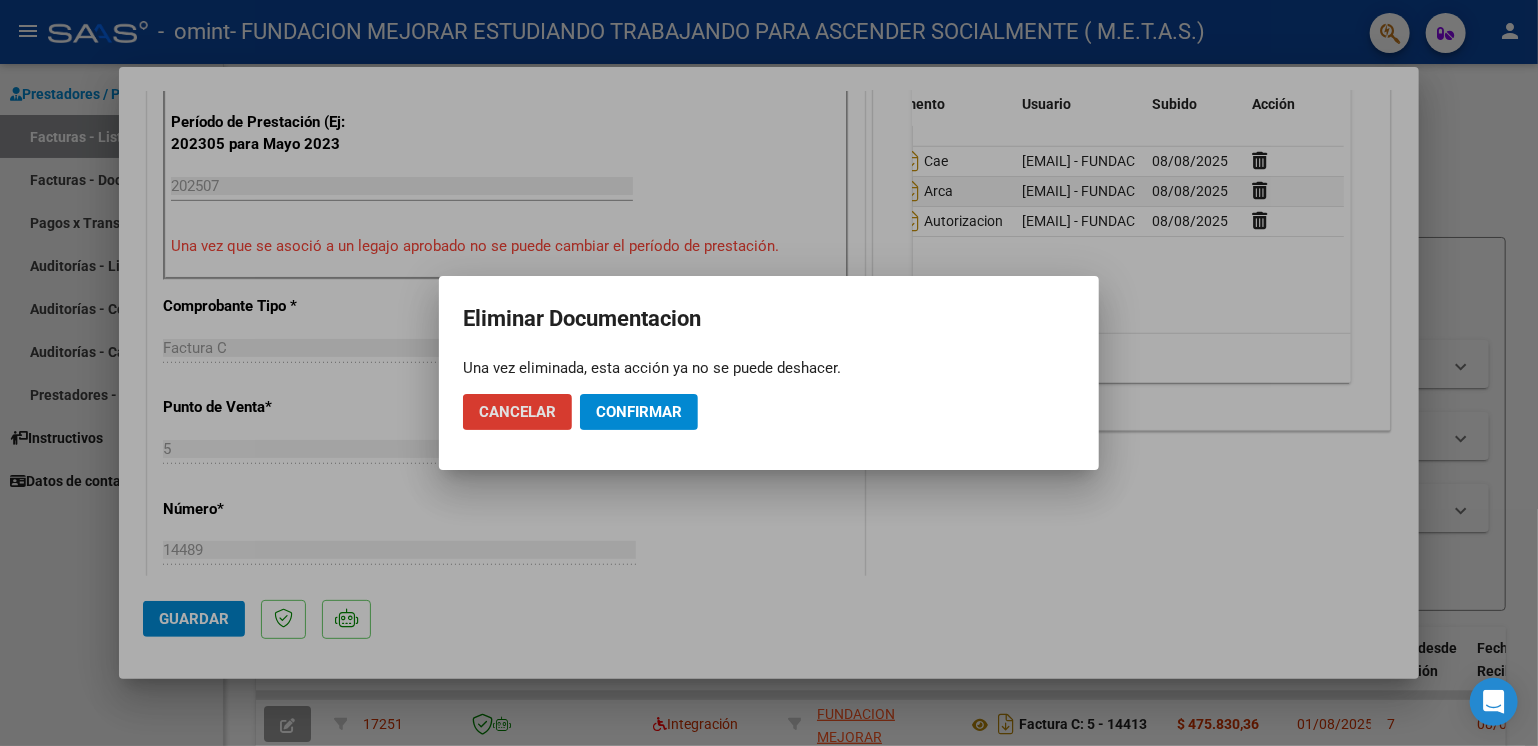 click on "Confirmar" 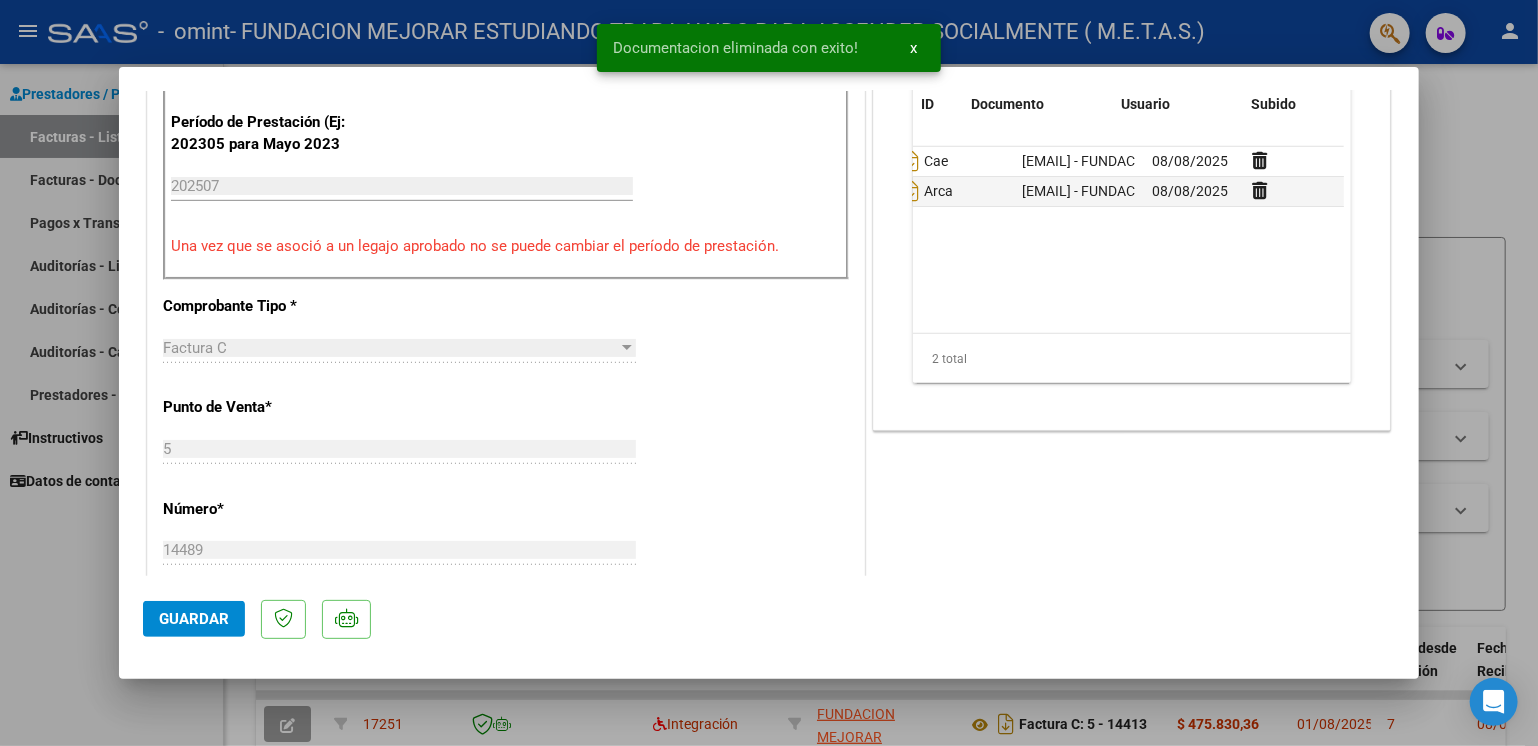 scroll, scrollTop: 0, scrollLeft: 0, axis: both 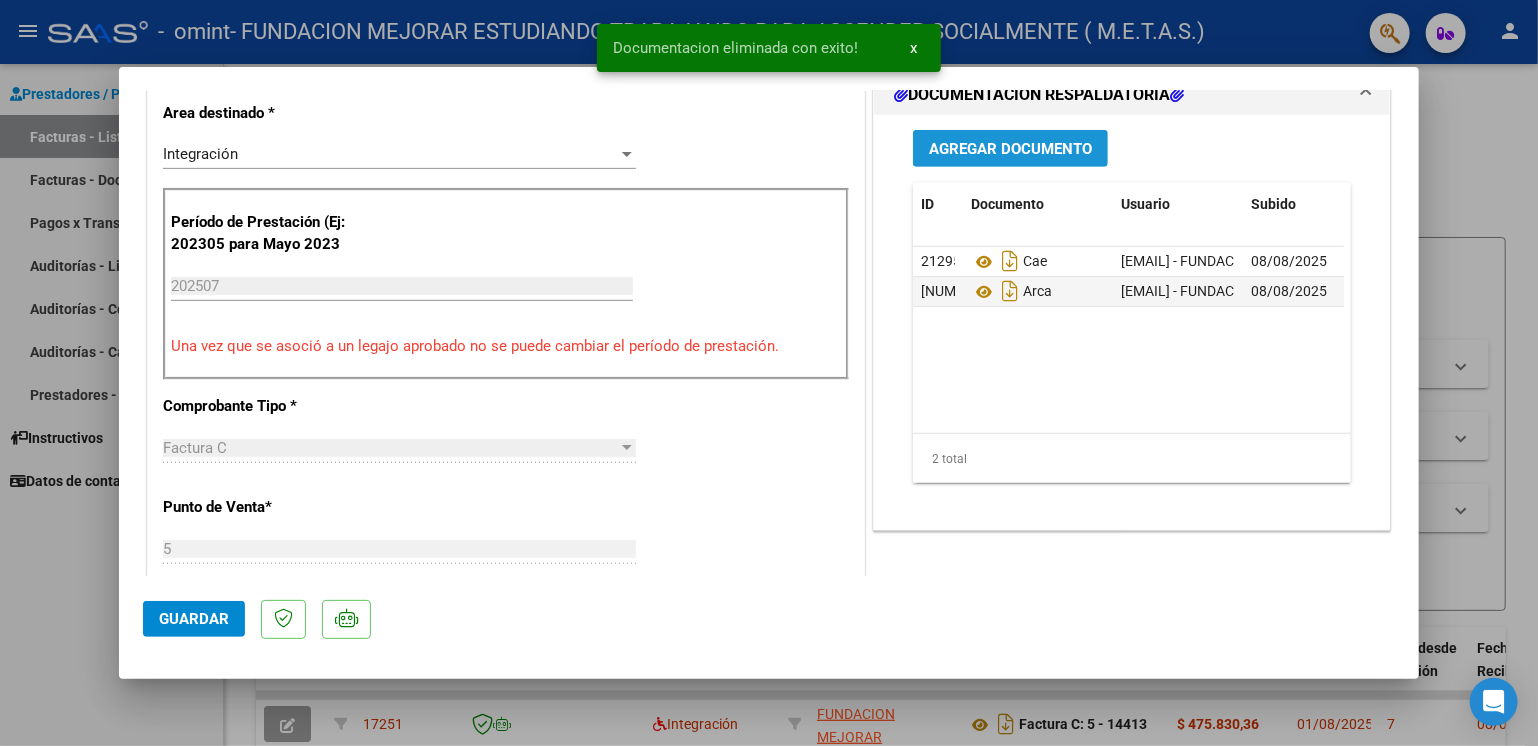 click on "Agregar Documento" at bounding box center [1010, 149] 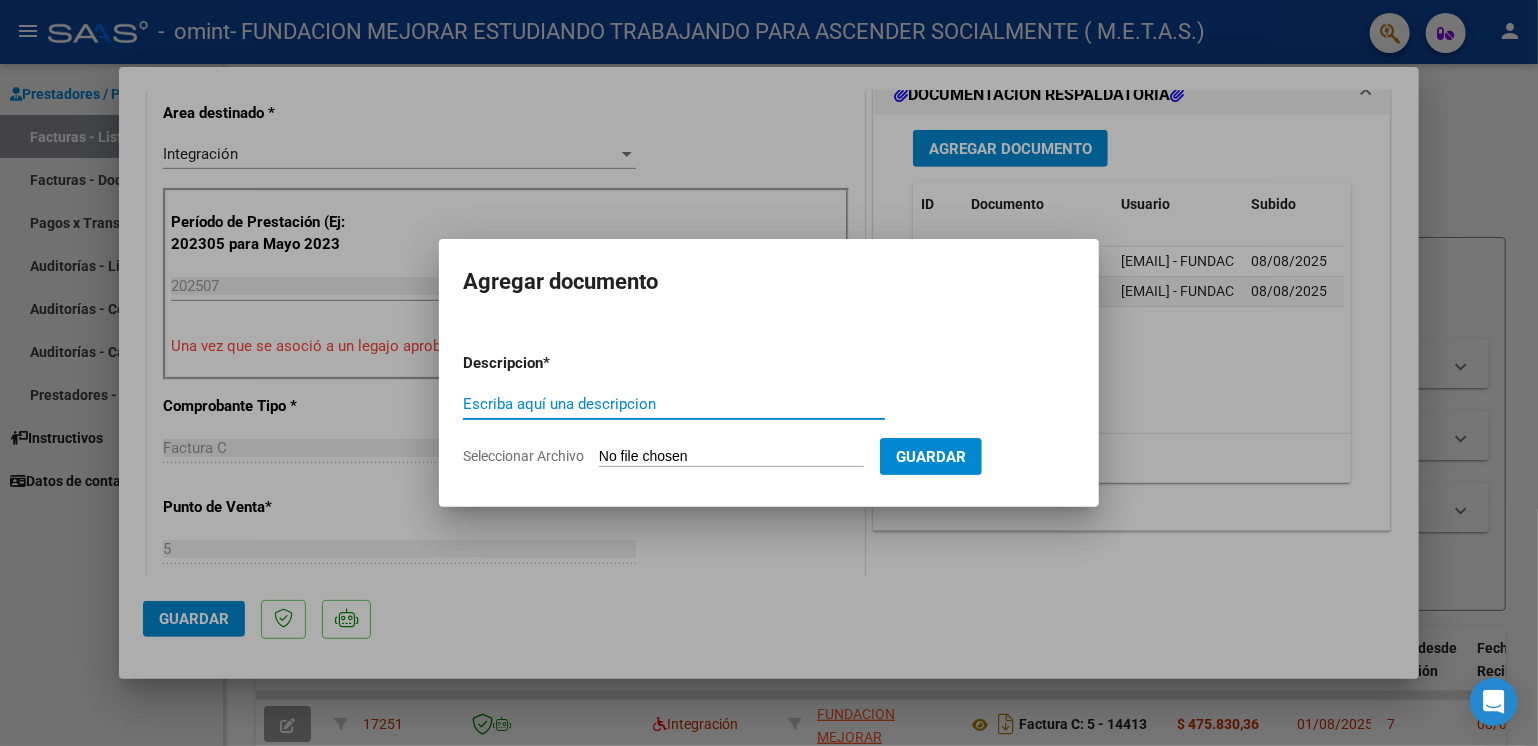 click on "Escriba aquí una descripcion" at bounding box center (674, 404) 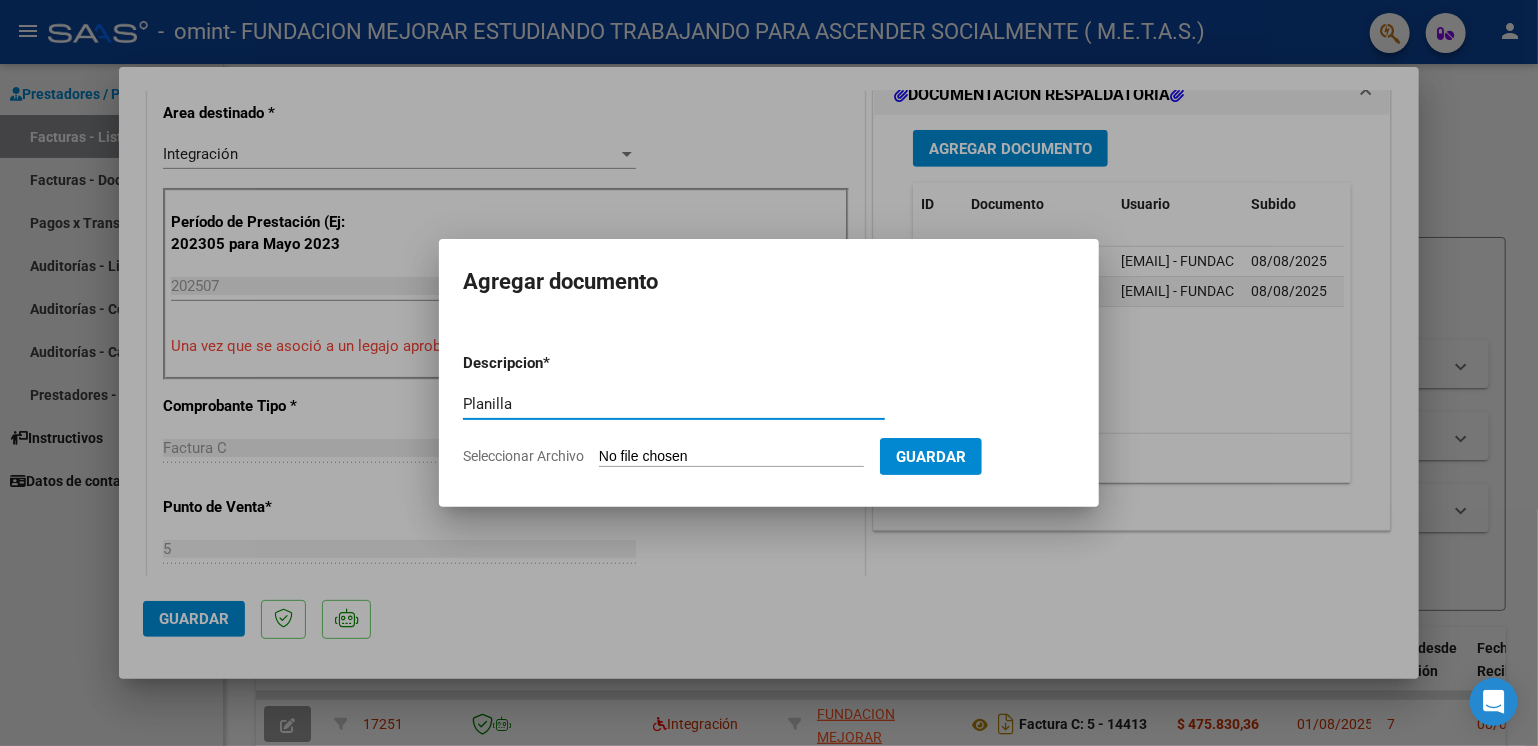 type on "Planilla" 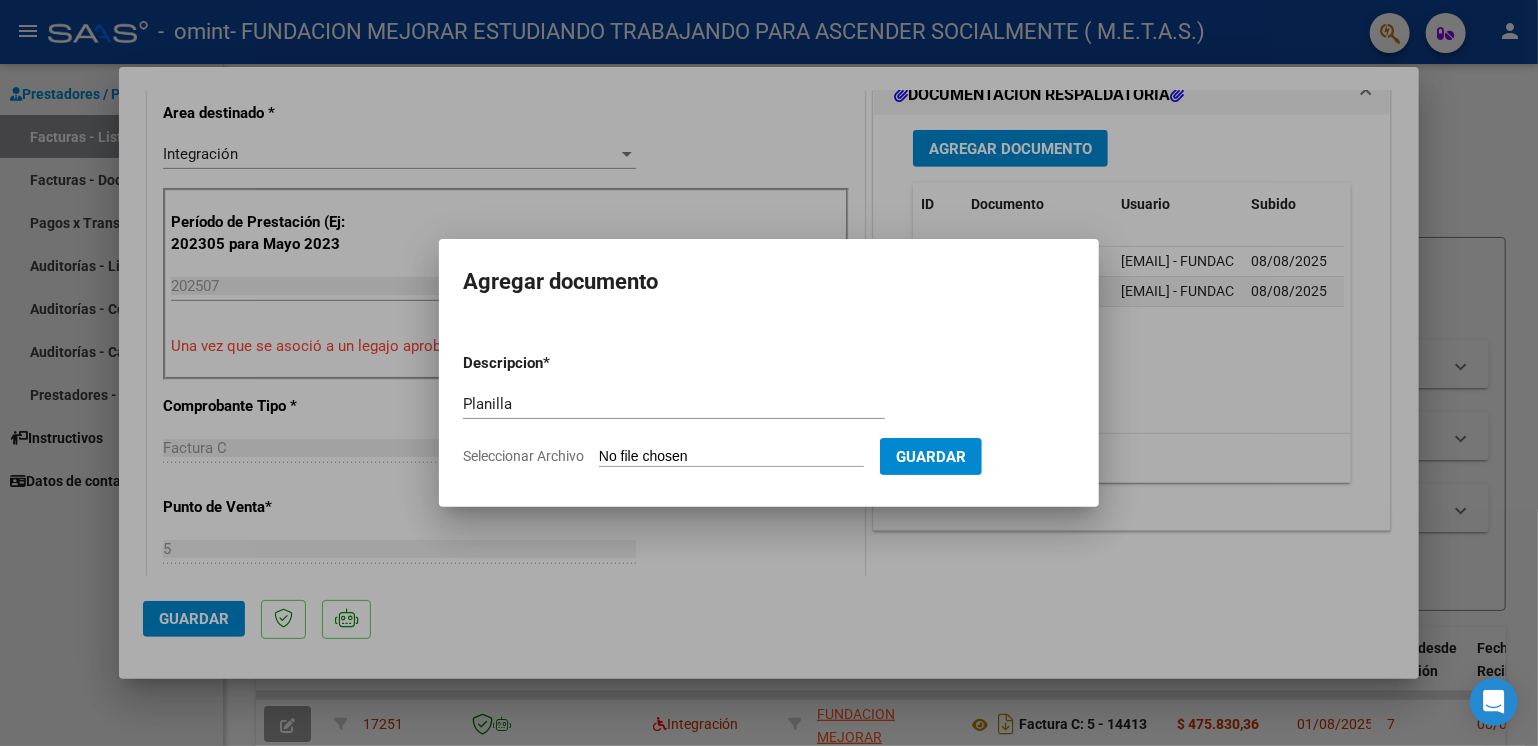 click on "Seleccionar Archivo" at bounding box center (731, 457) 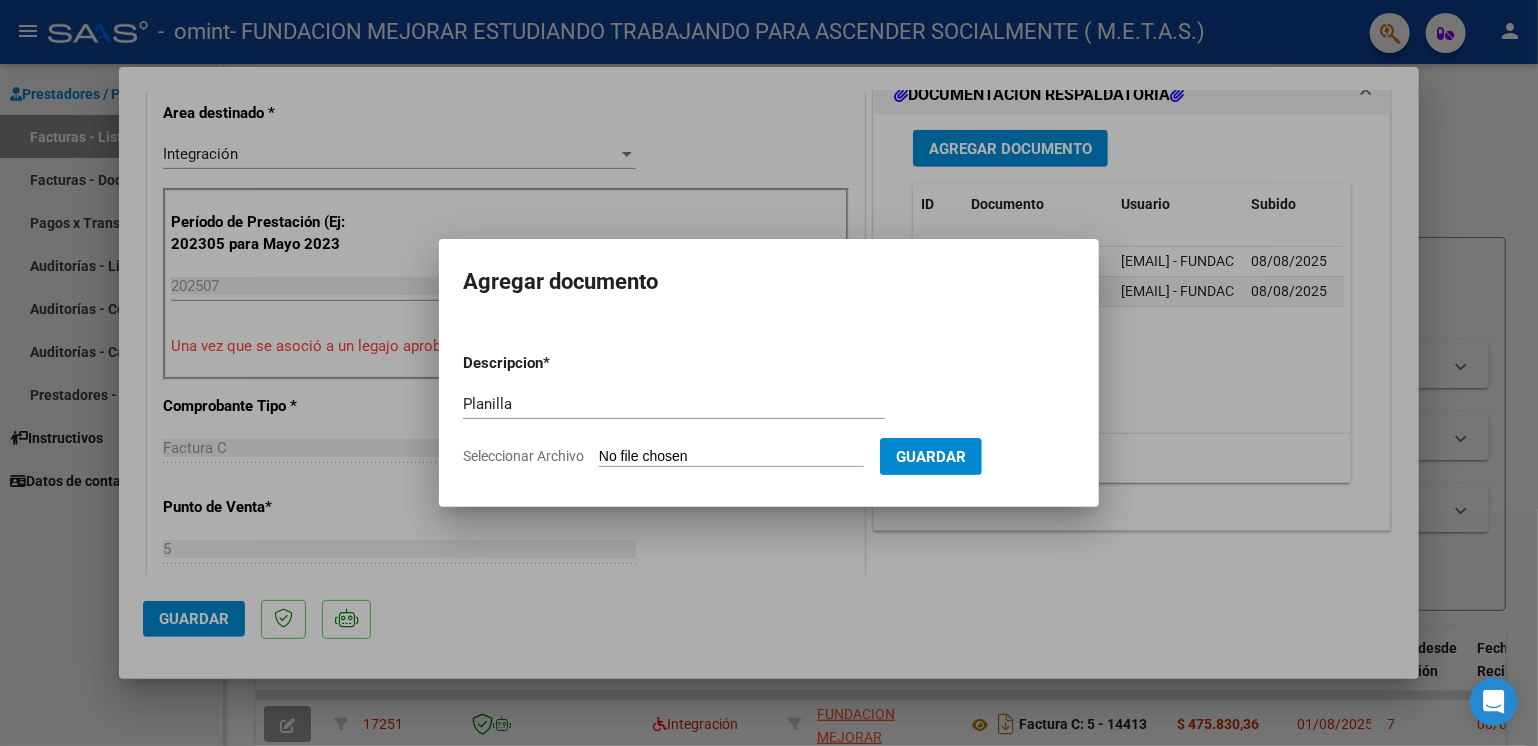type on "C:\fakepath\[LAST] [FIRST] - Planilla Julio.pdf" 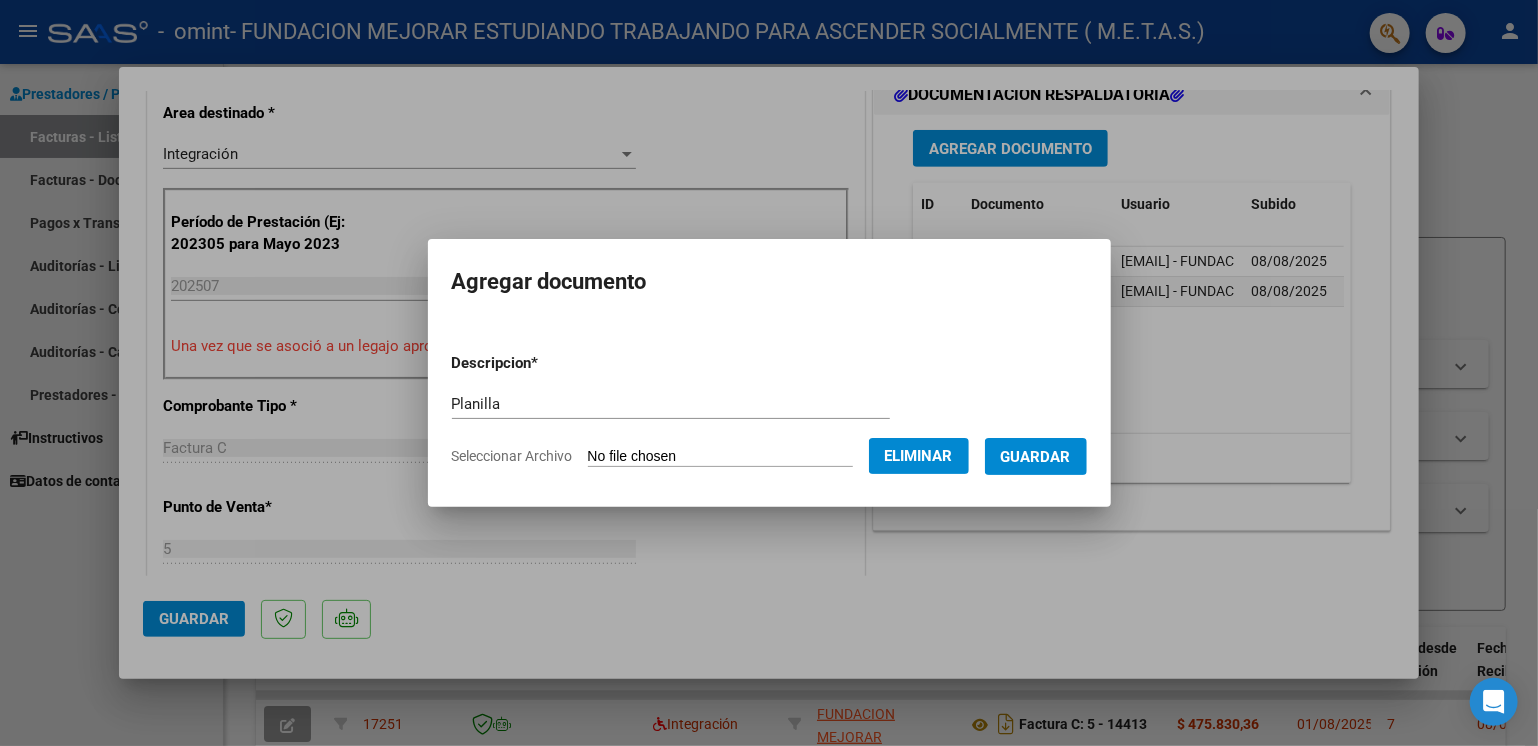 click on "Guardar" at bounding box center [1036, 457] 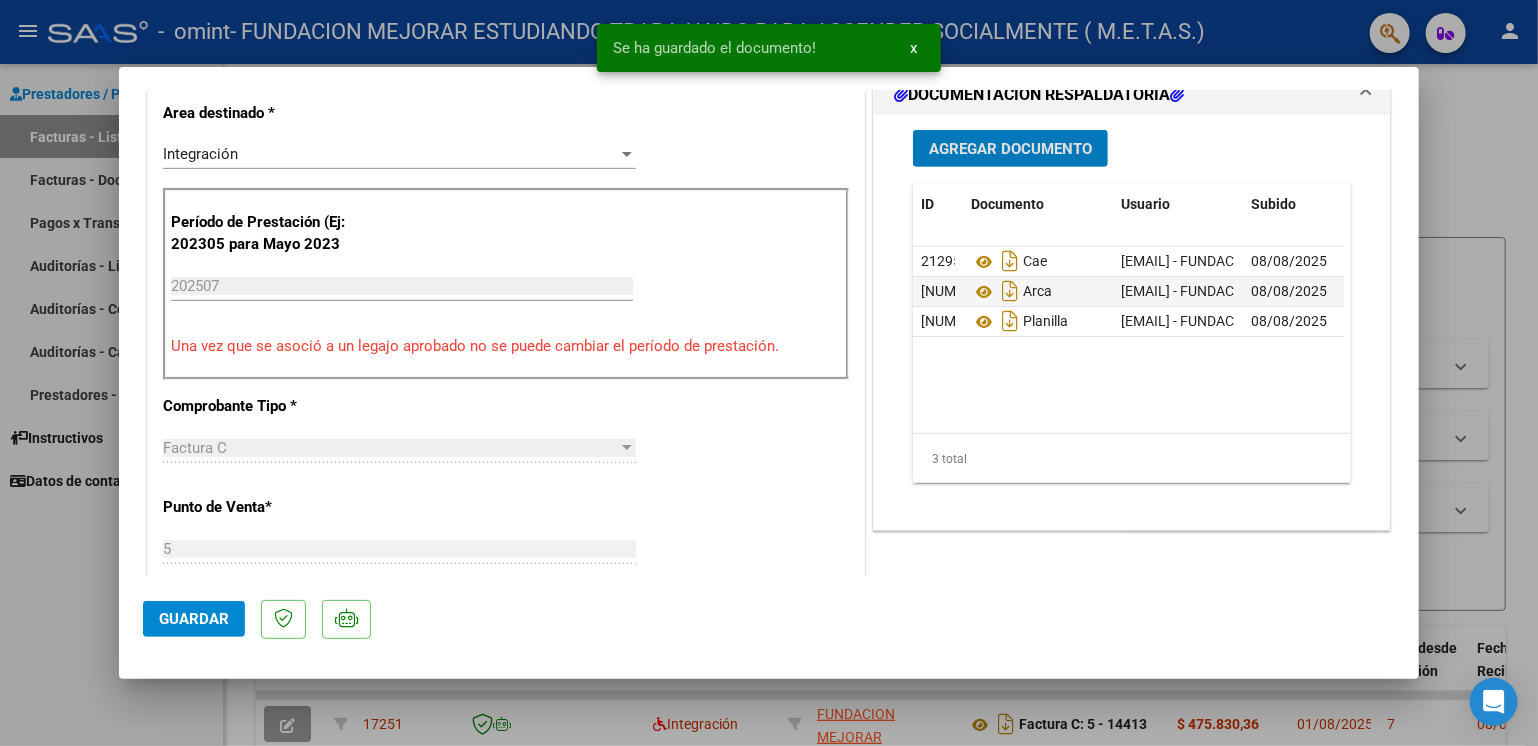 click on "Agregar Documento" at bounding box center [1010, 149] 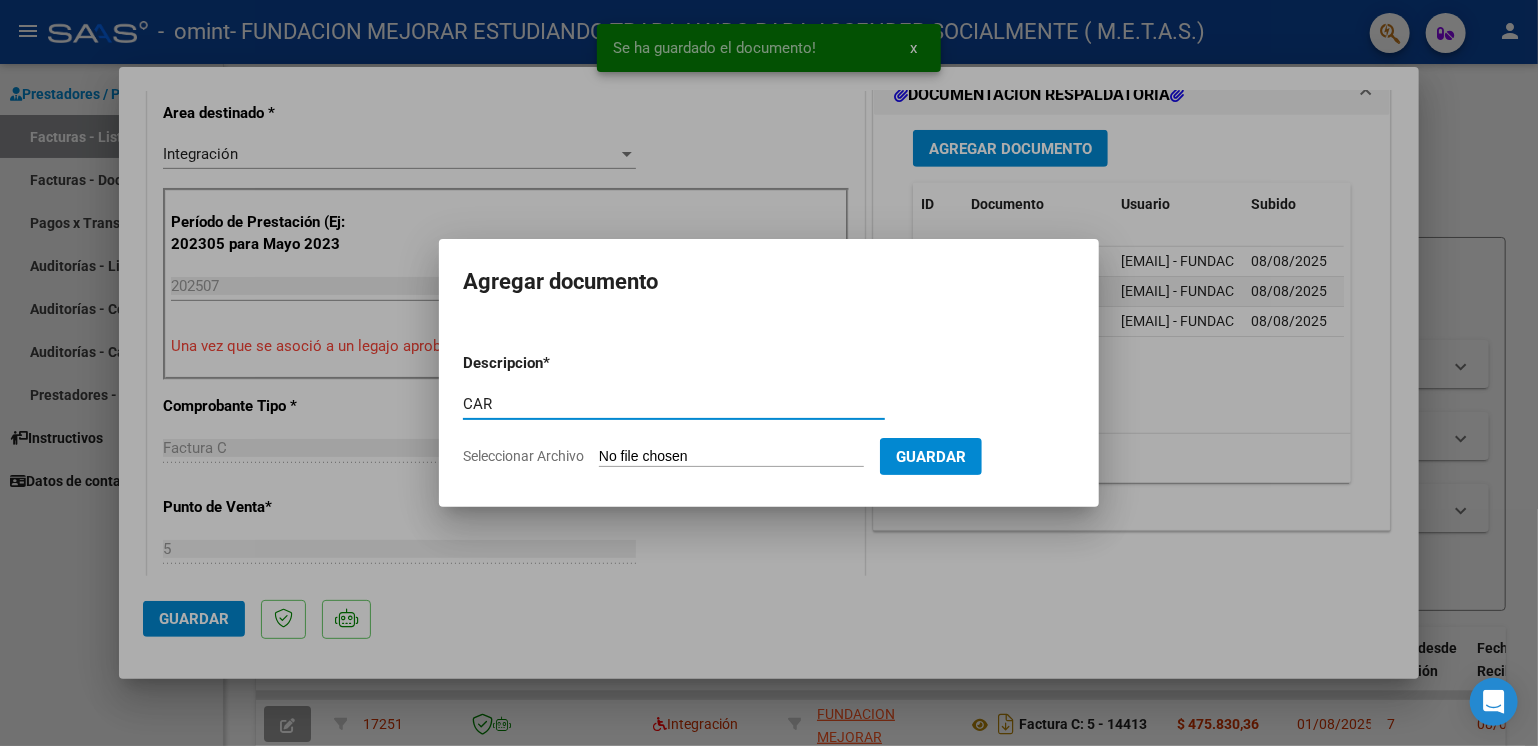 type on "CAR" 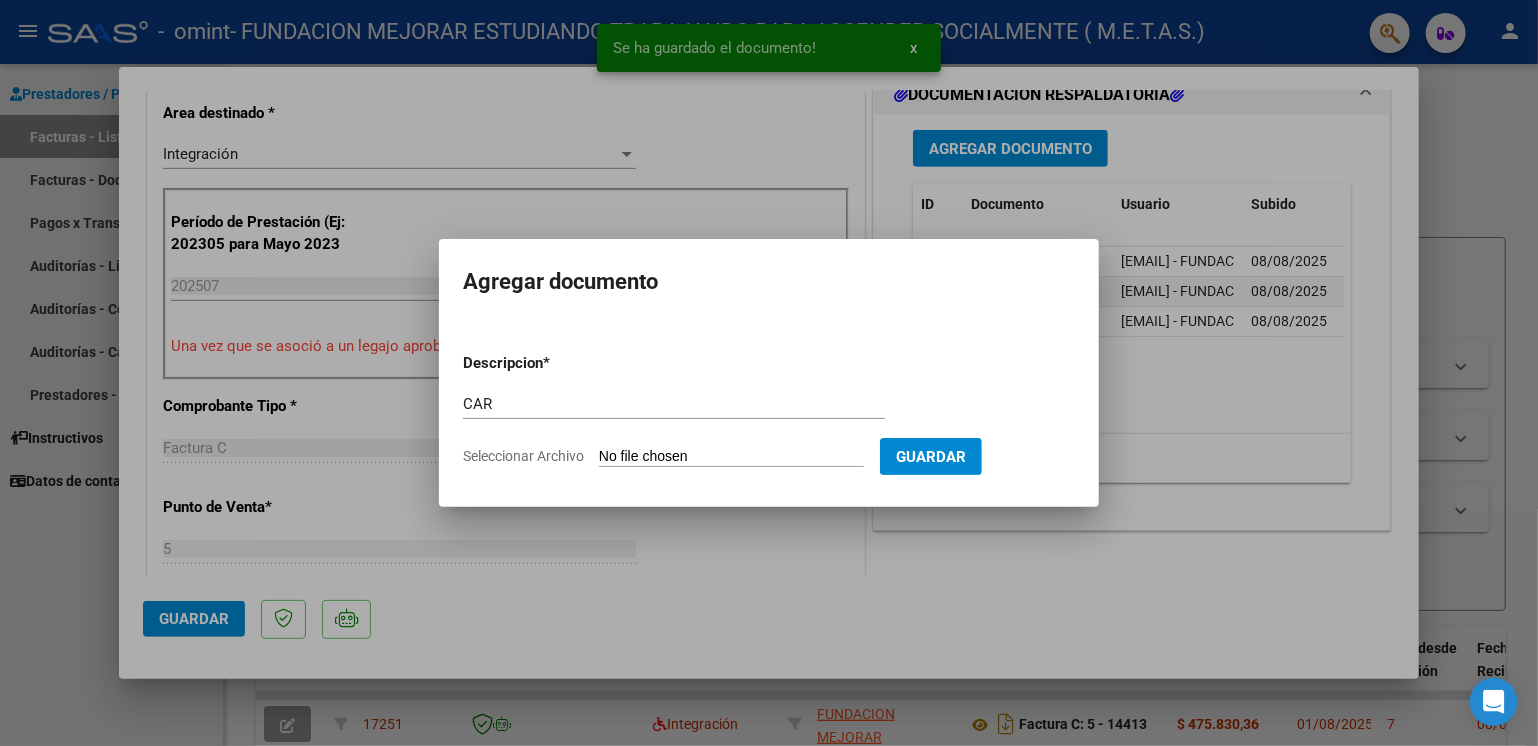 click on "Seleccionar Archivo" at bounding box center [731, 457] 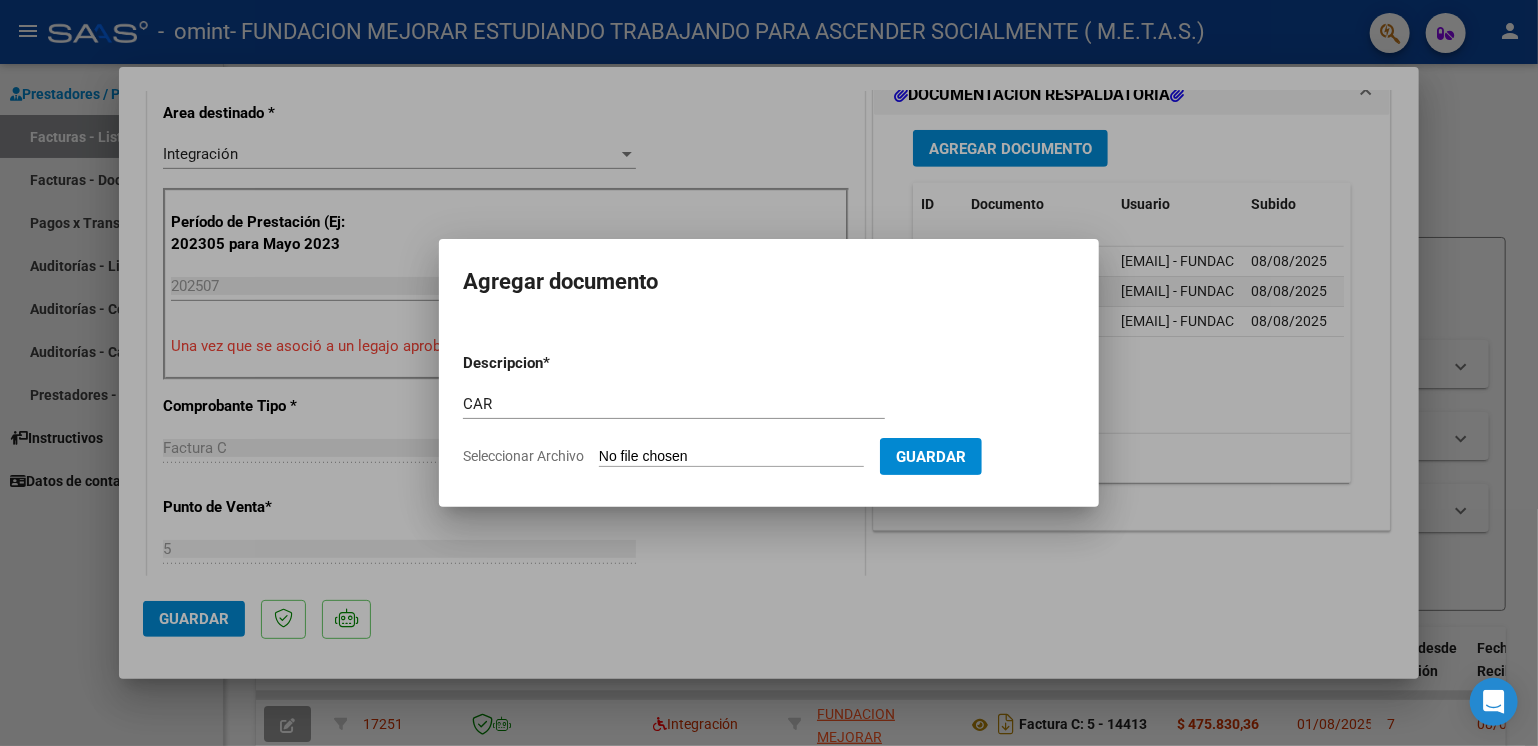 type on "C:\fakepath\[LAST] [FIRST] - CAR Julio.pdf" 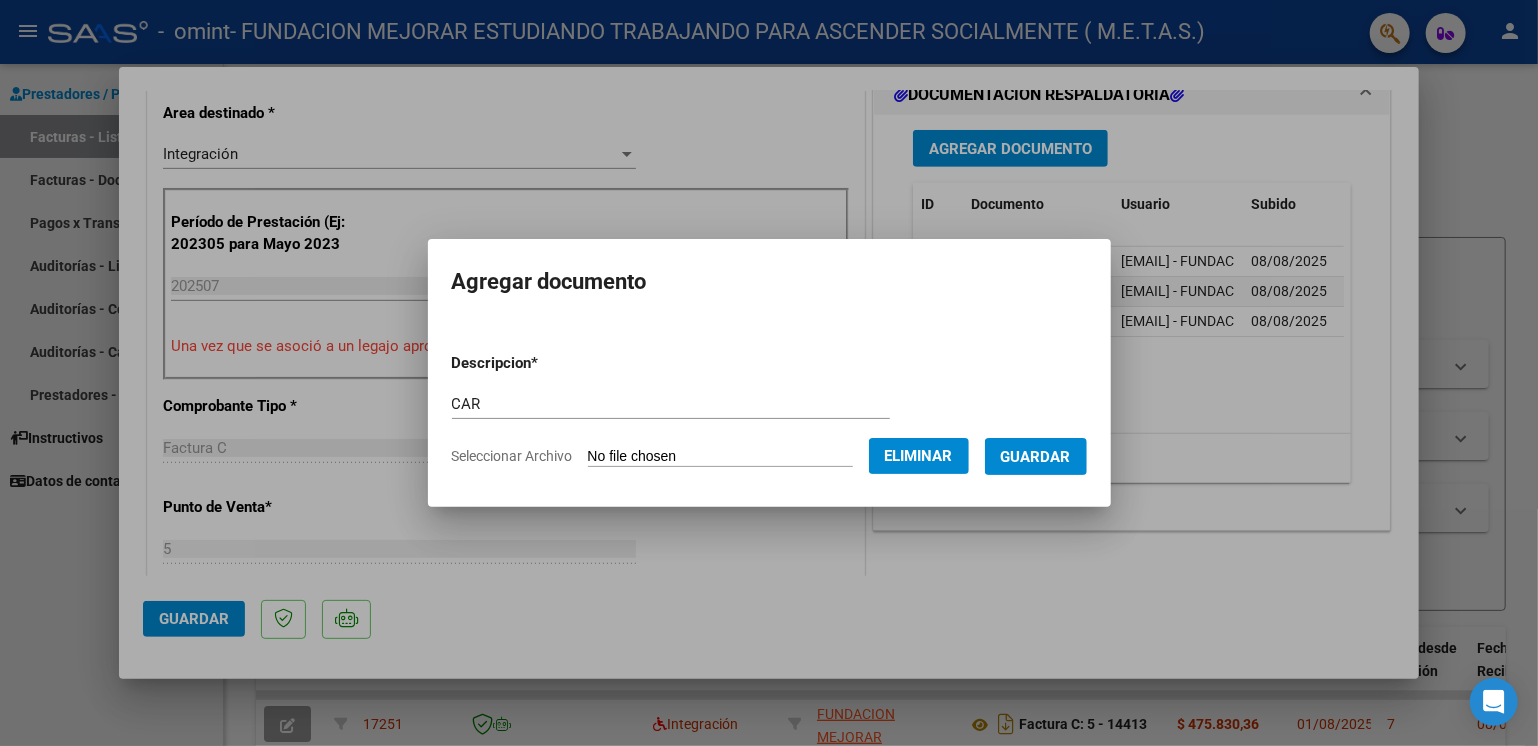 click on "Guardar" at bounding box center [1036, 457] 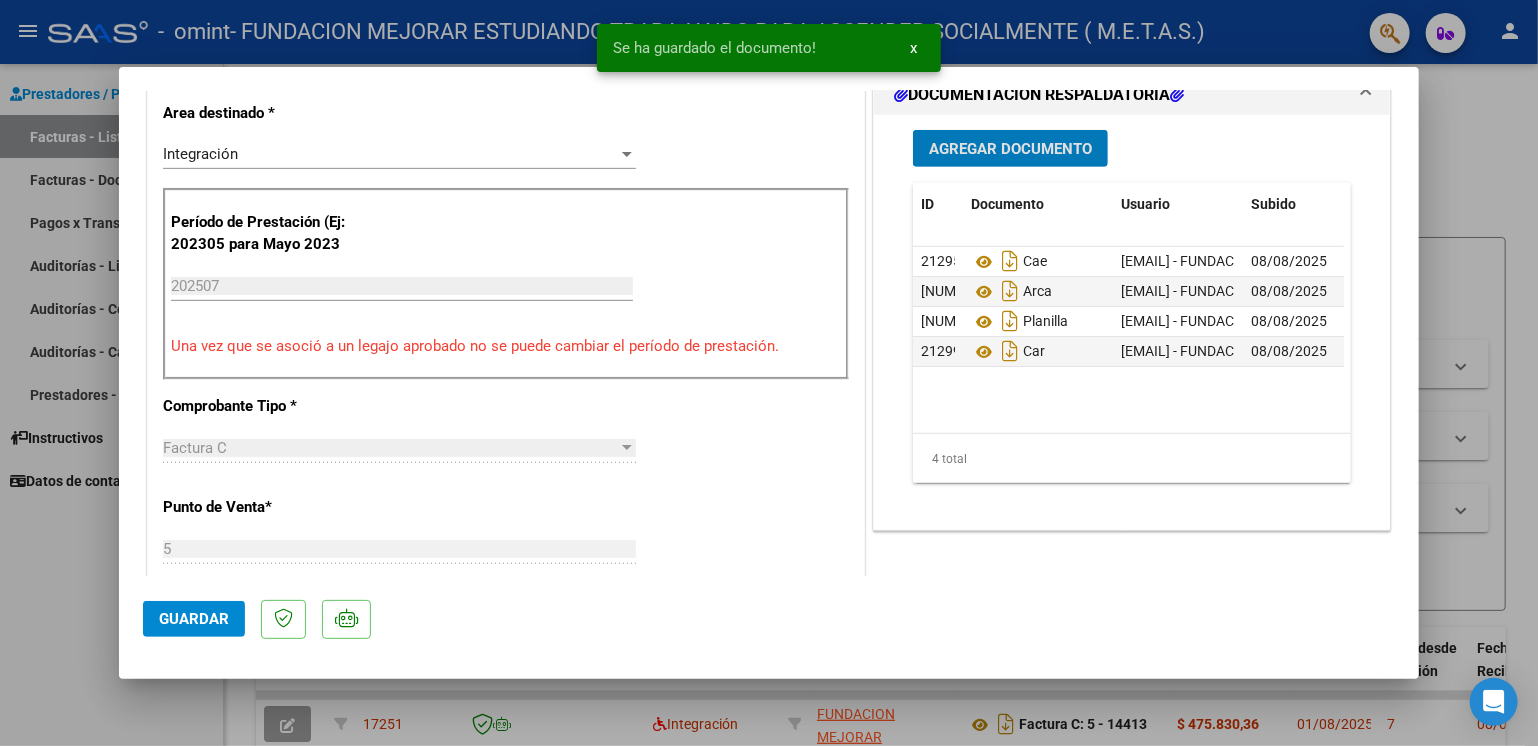 click on "Guardar" 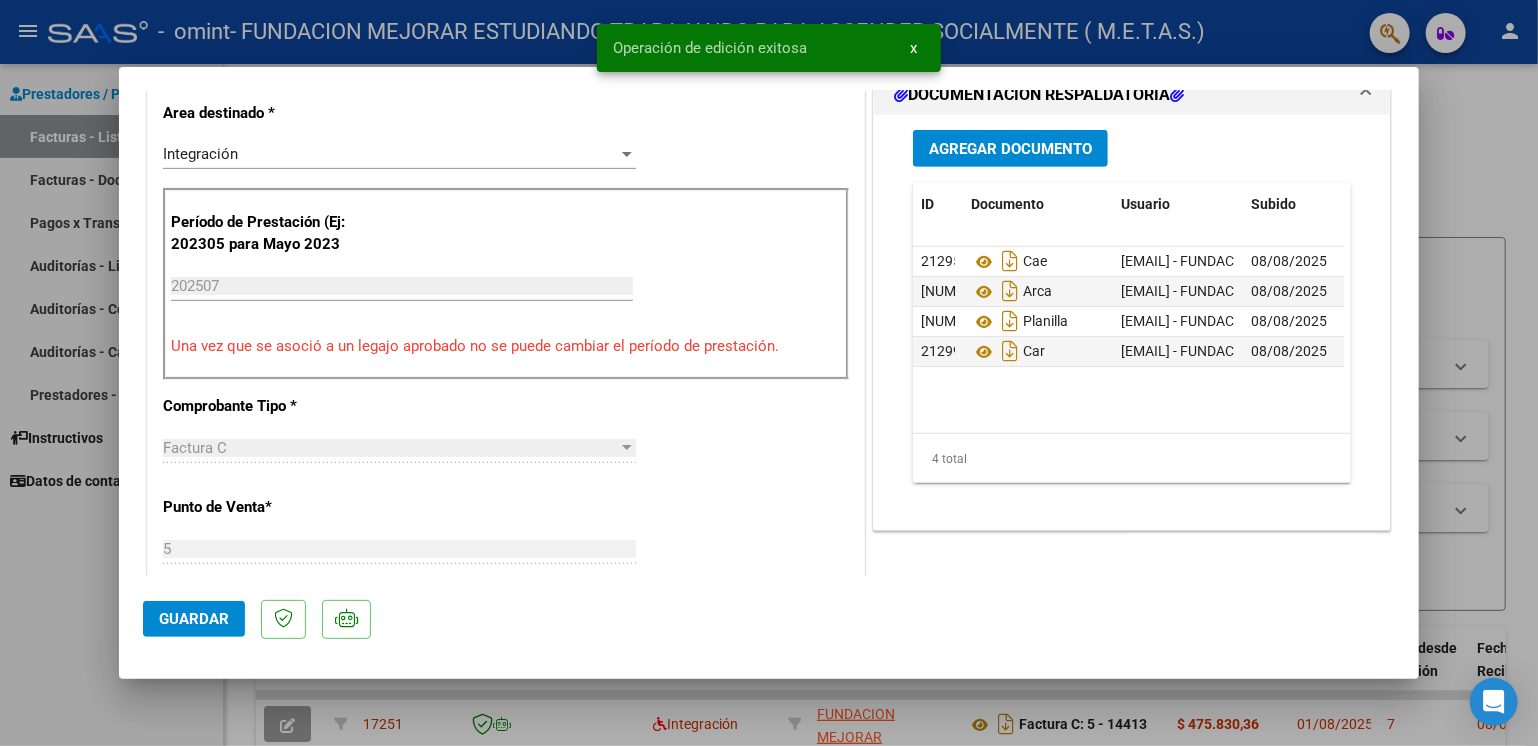 click at bounding box center [769, 373] 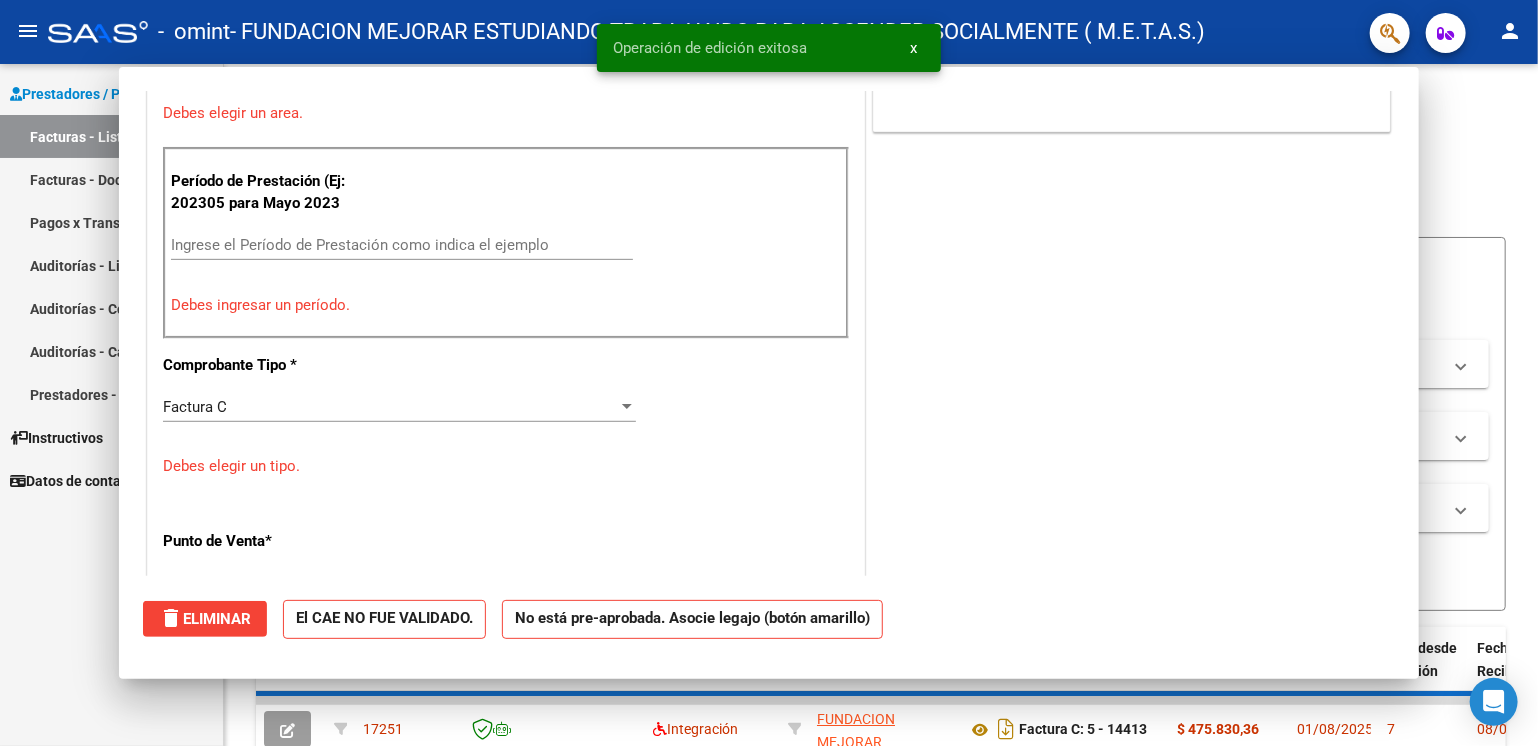 scroll, scrollTop: 0, scrollLeft: 0, axis: both 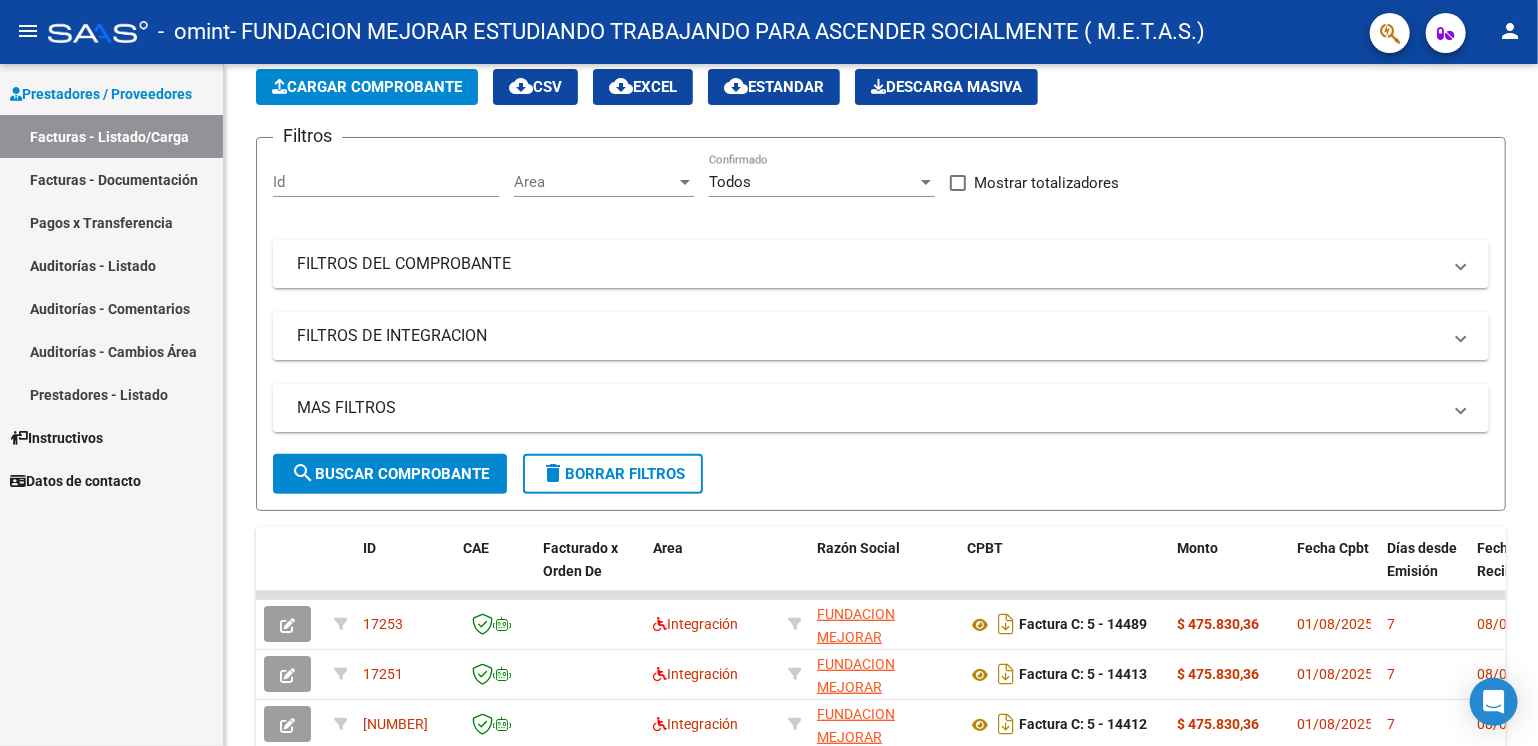 click on "person" 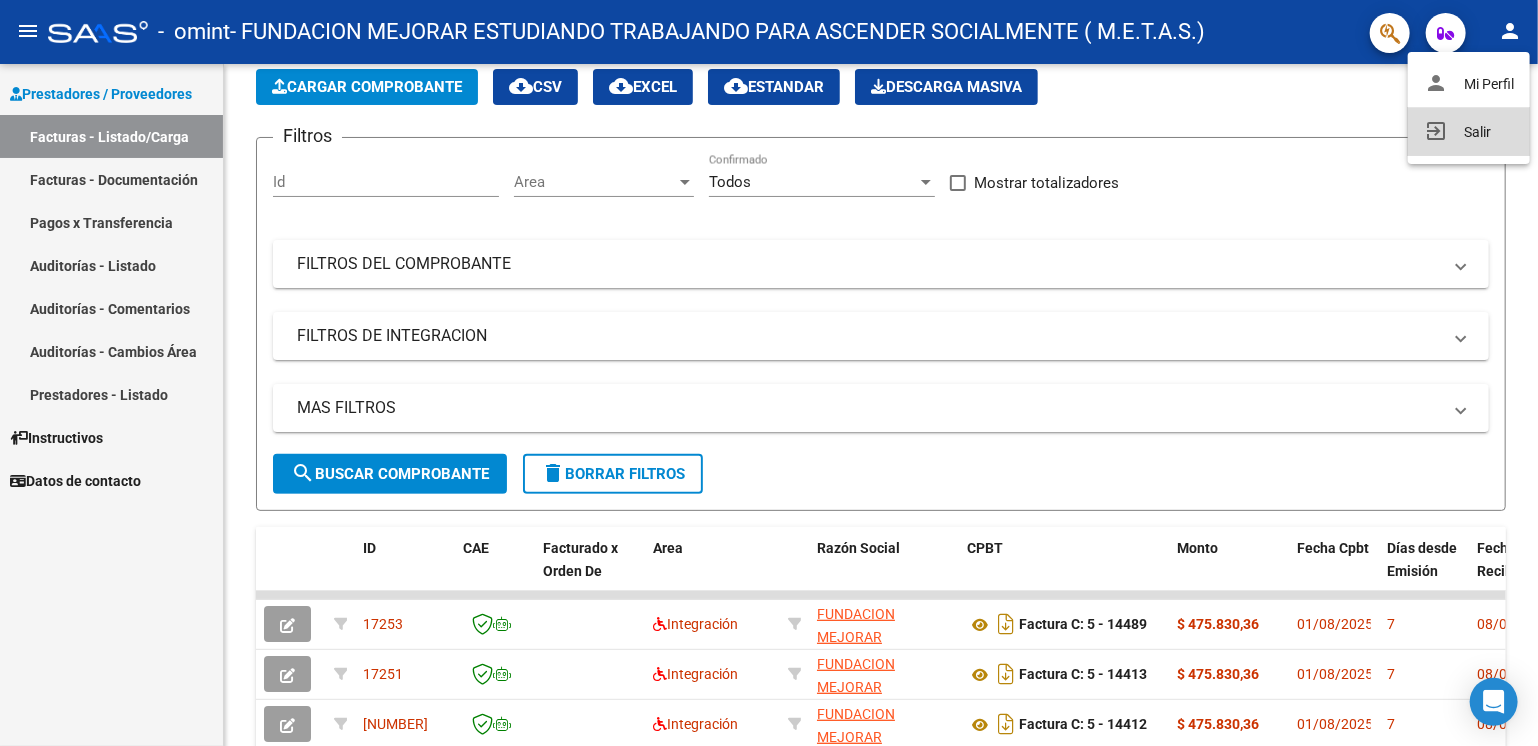click on "exit_to_app  Salir" at bounding box center (1469, 132) 